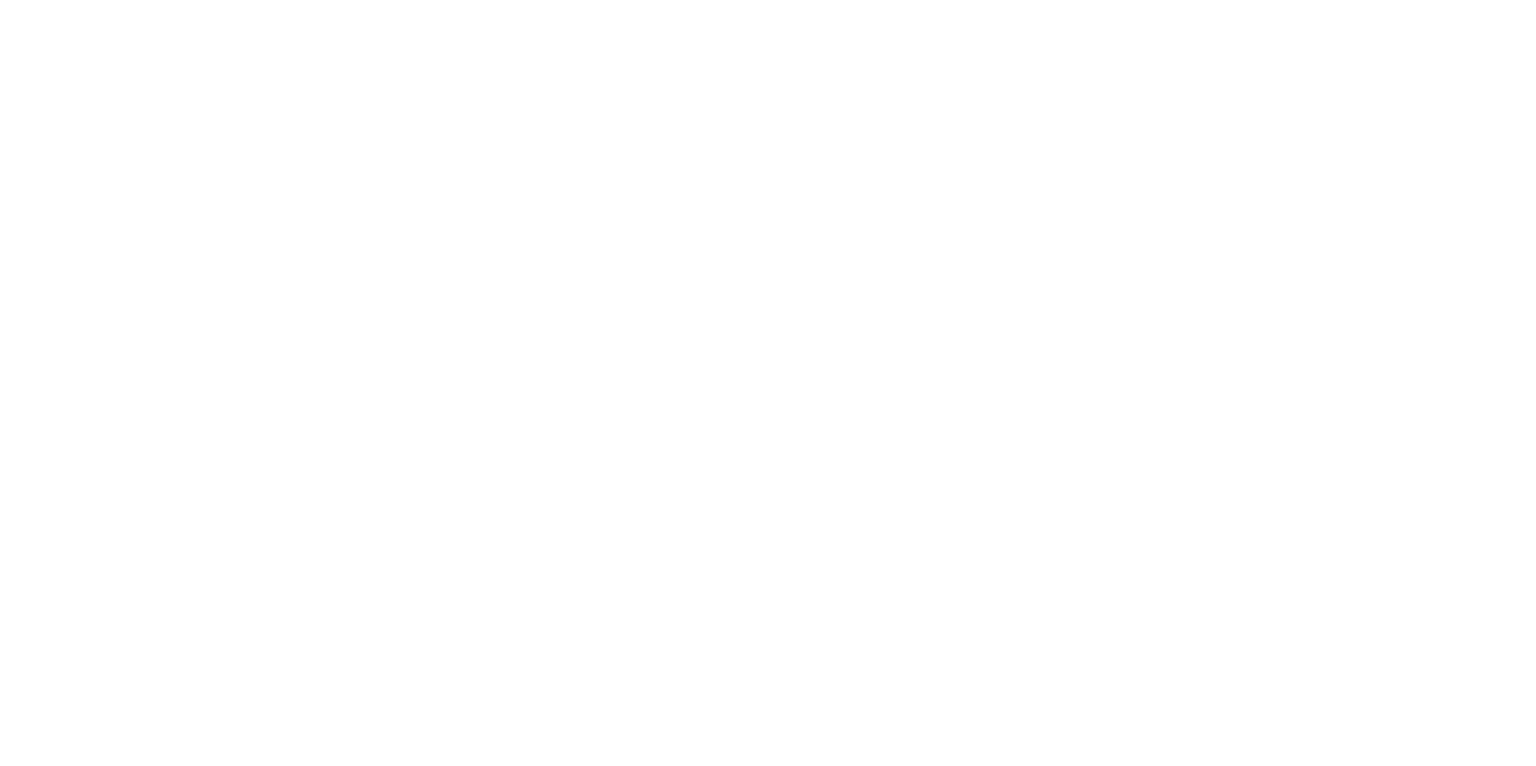 scroll, scrollTop: 0, scrollLeft: 0, axis: both 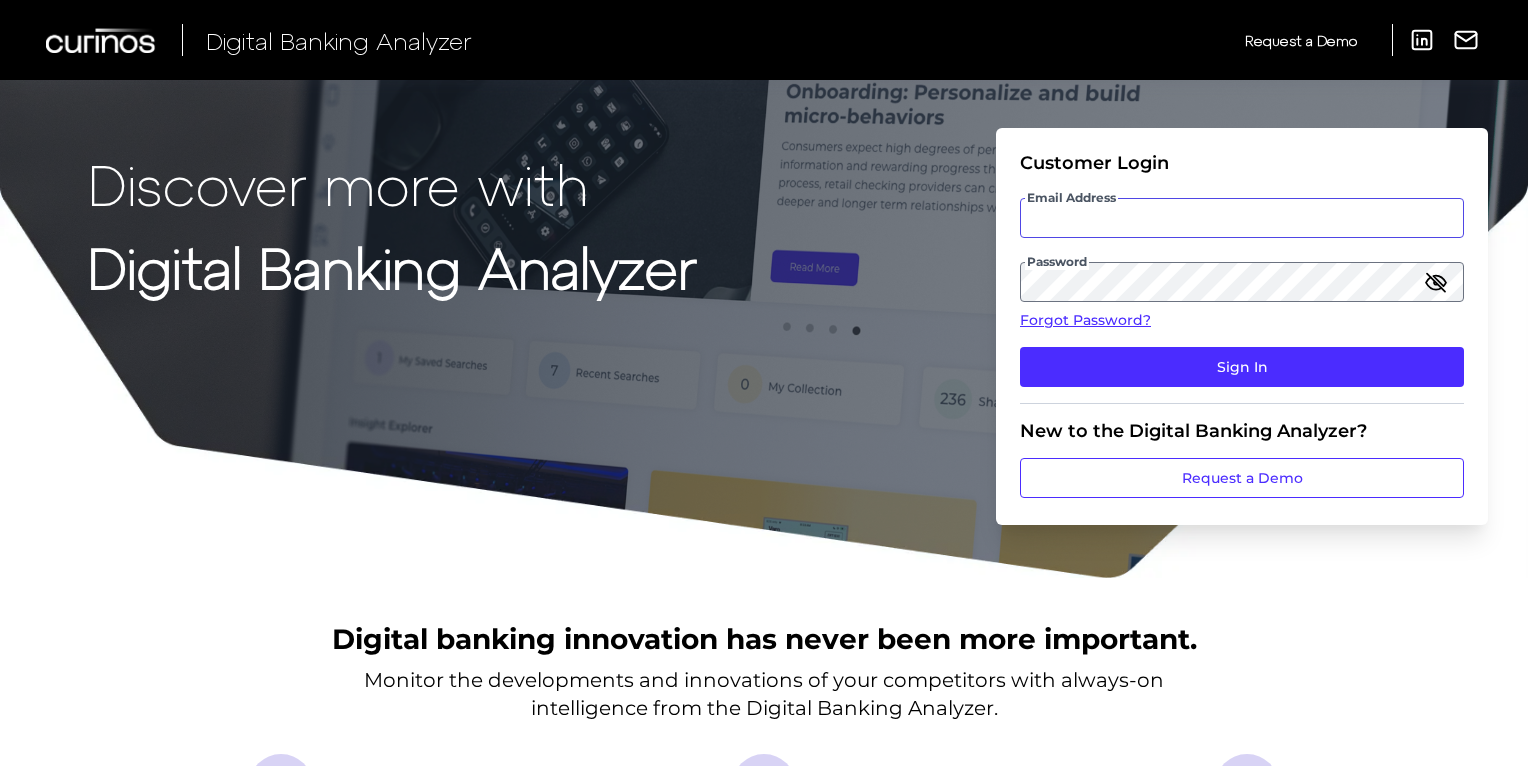 type on "Bday@pscu.com" 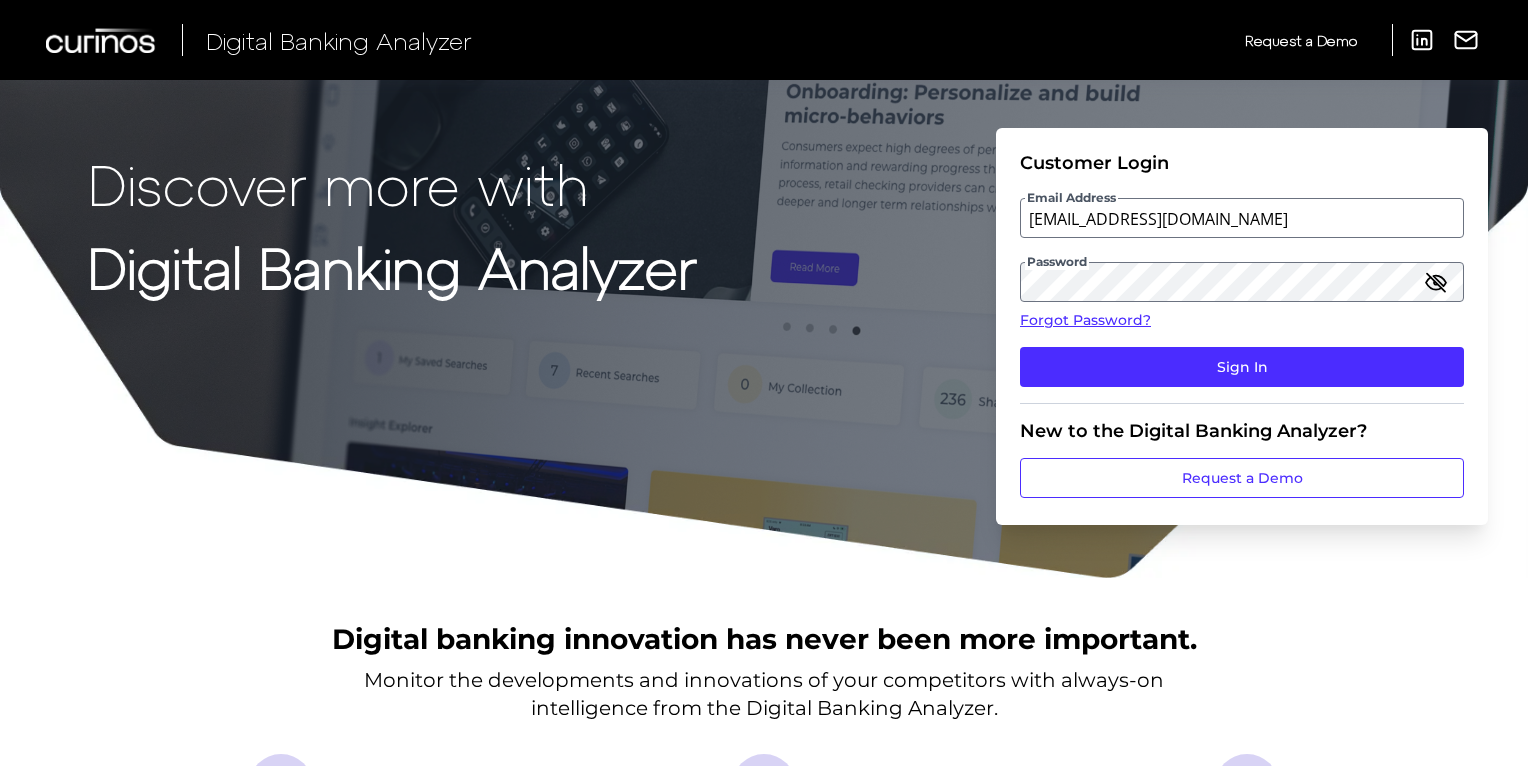click on "Customer Login Email Address Bday@pscu.com Password Forgot Password? Sign In" at bounding box center [1242, 278] 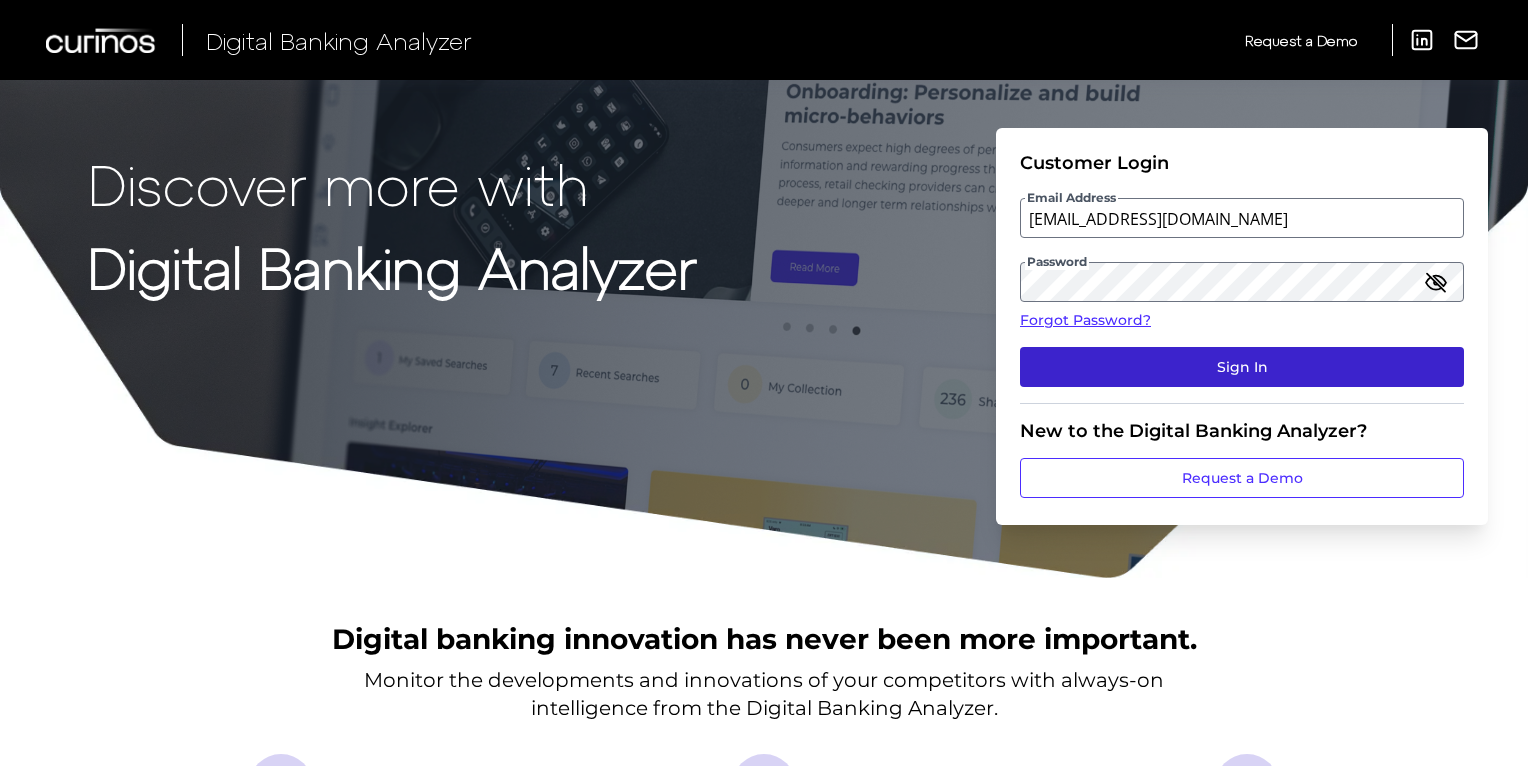 click on "Sign In" at bounding box center [1242, 367] 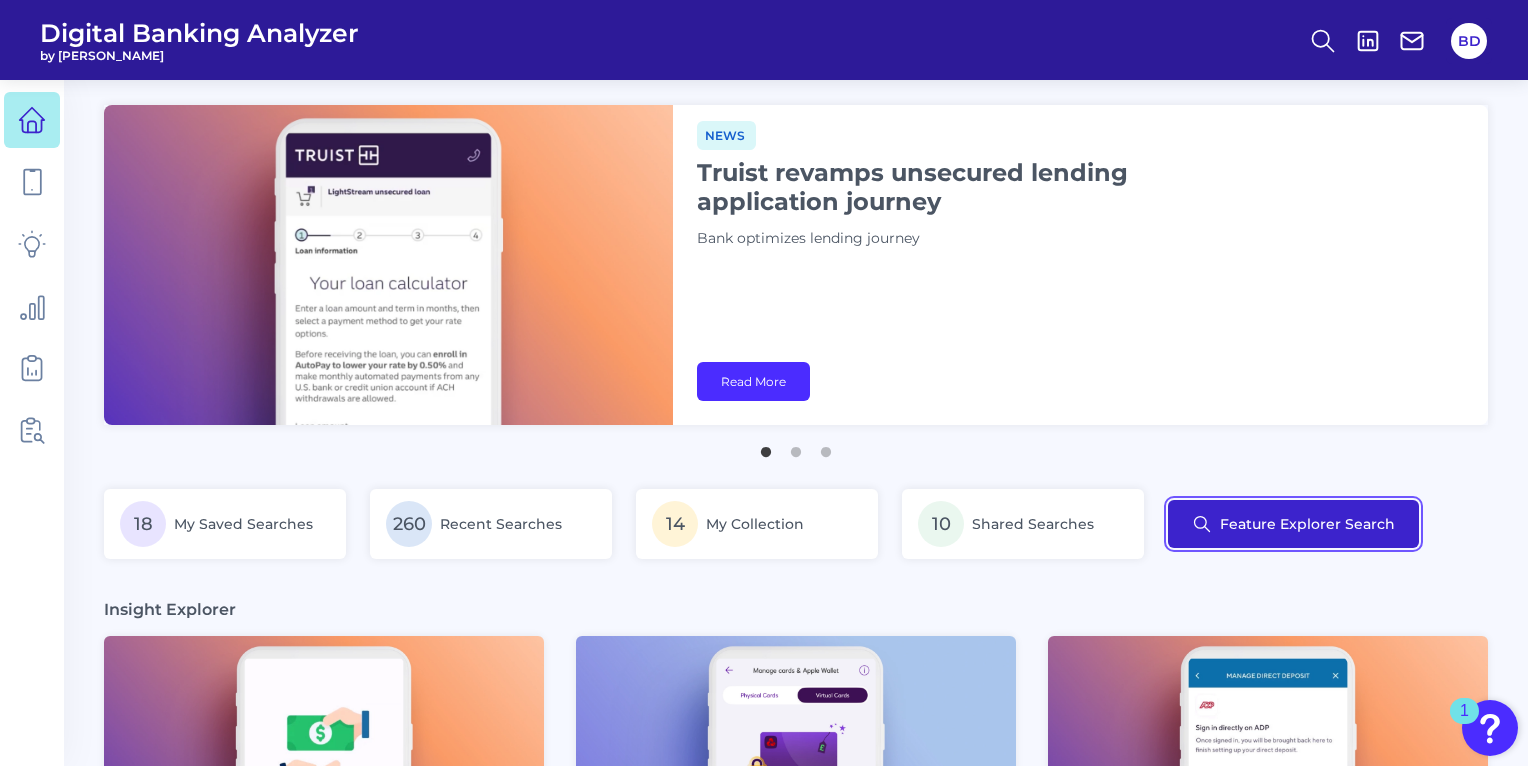 click on "Feature Explorer Search" at bounding box center (1293, 524) 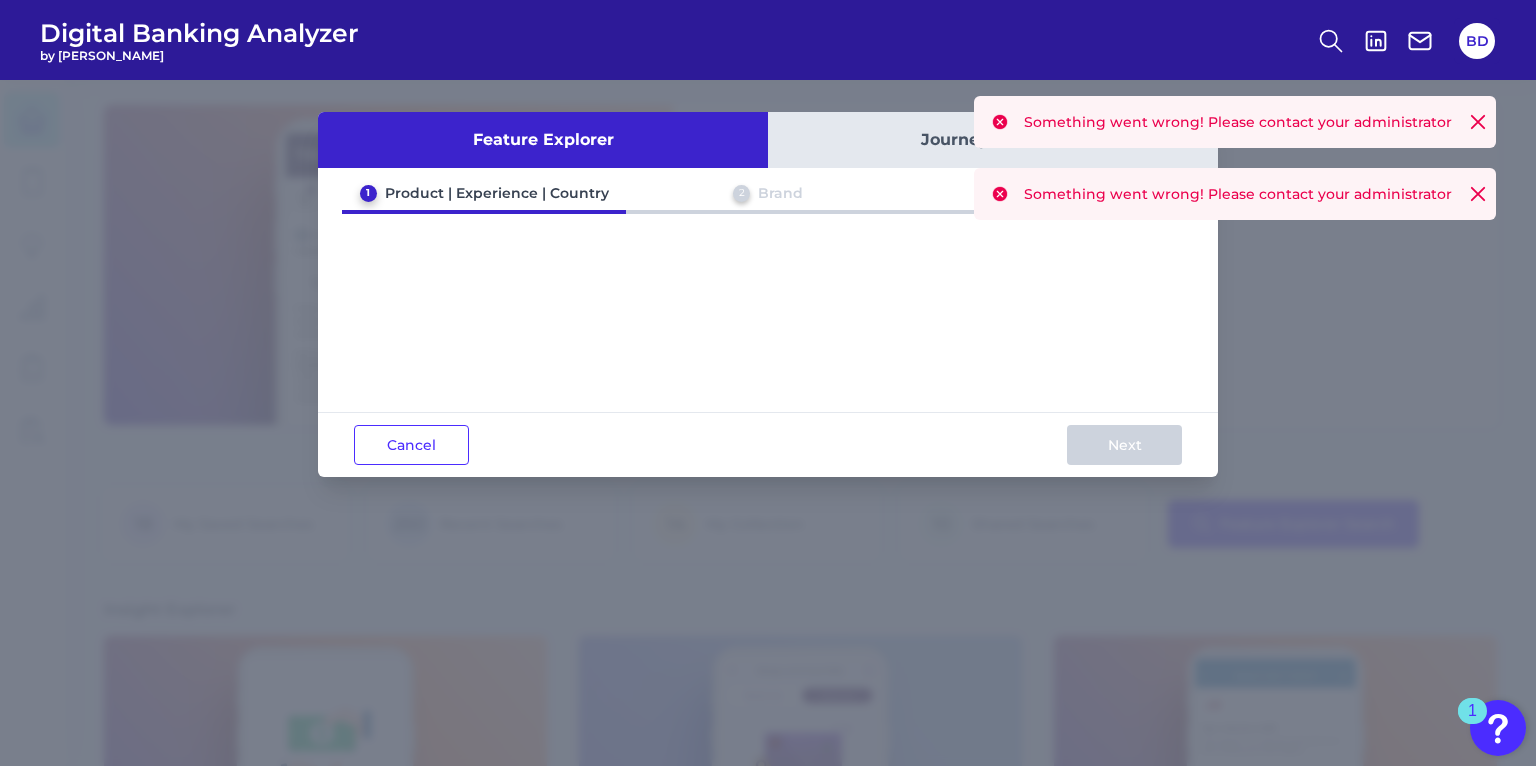 click 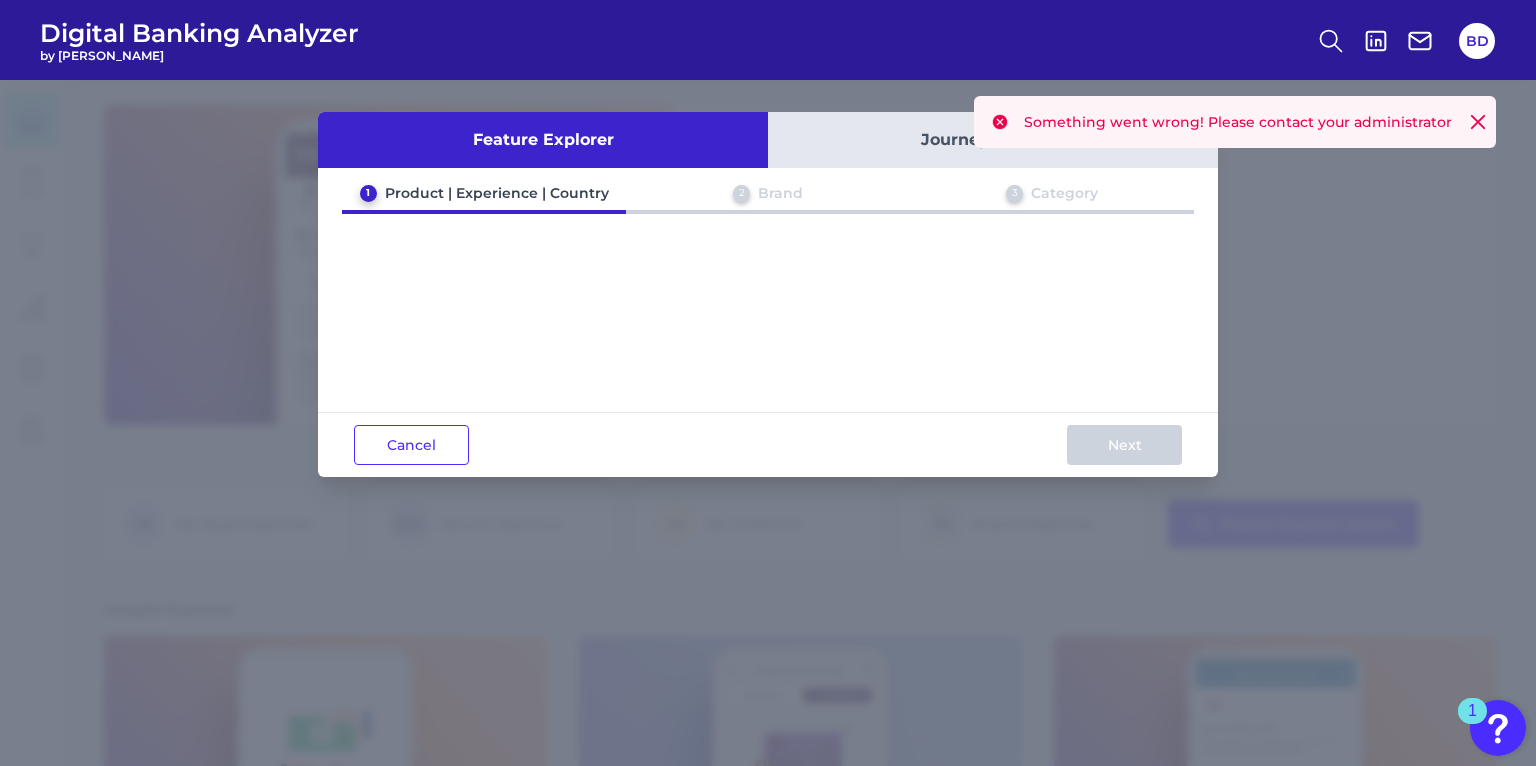 click 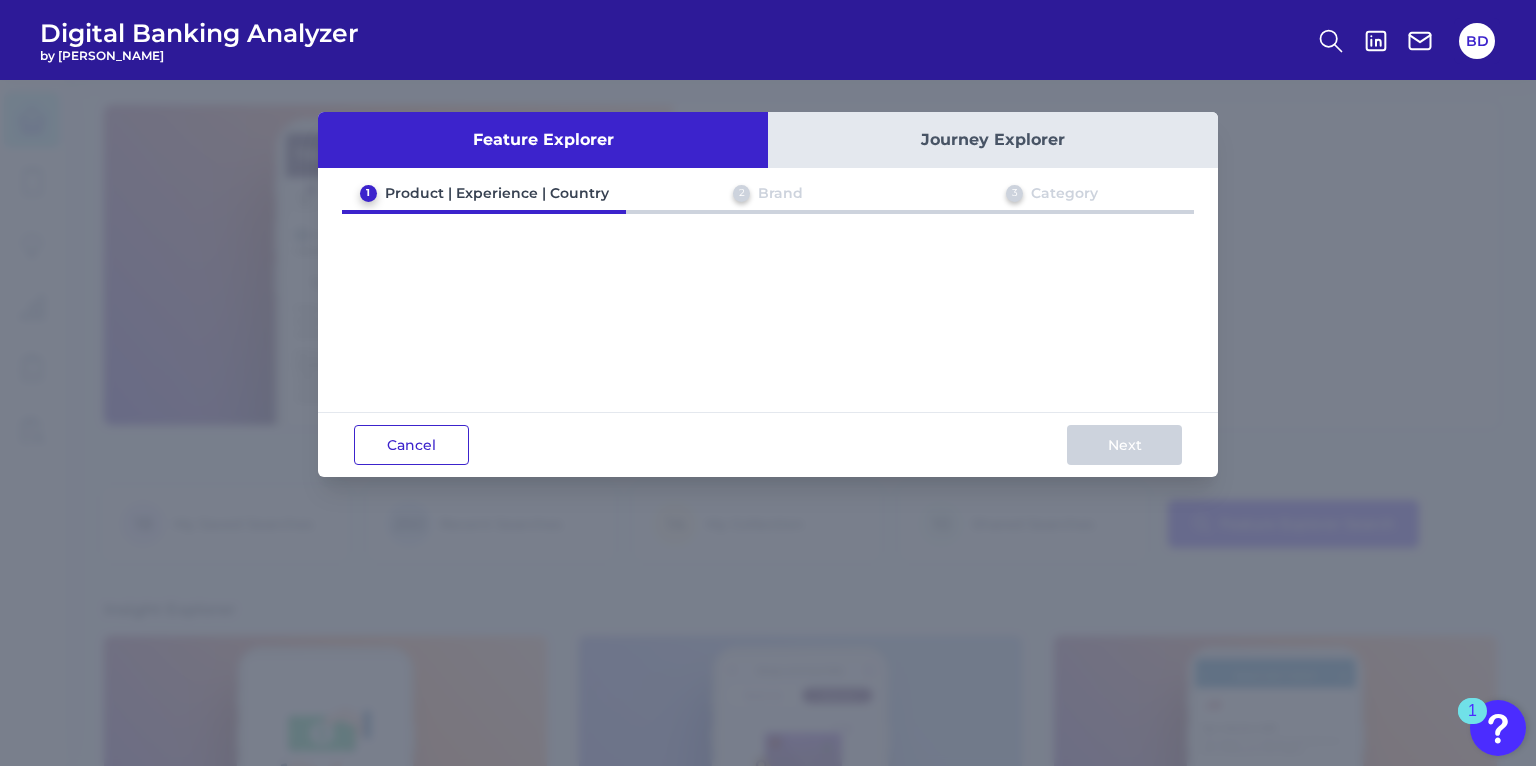 click on "Cancel" at bounding box center (411, 445) 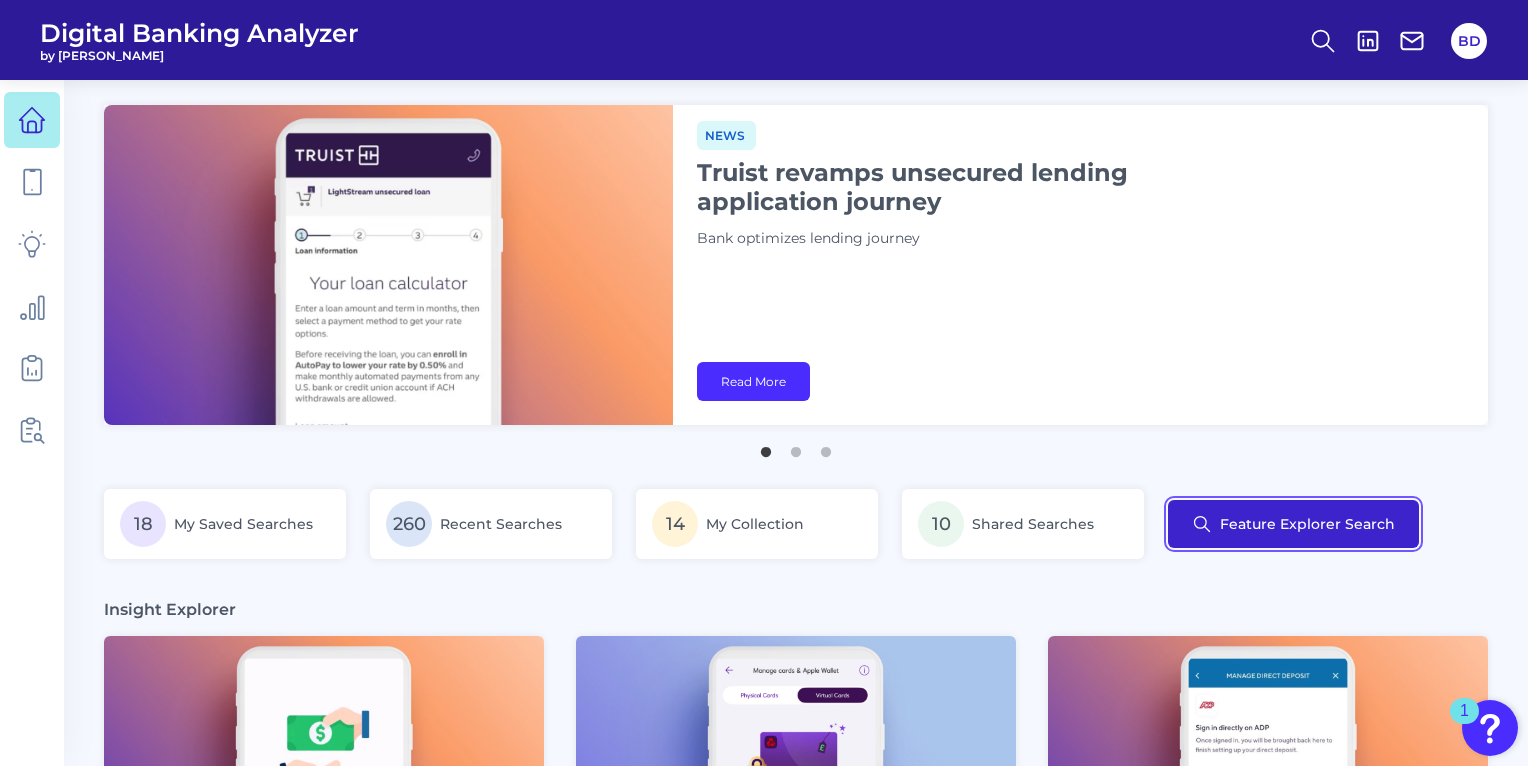 click on "Feature Explorer Search" at bounding box center (1293, 524) 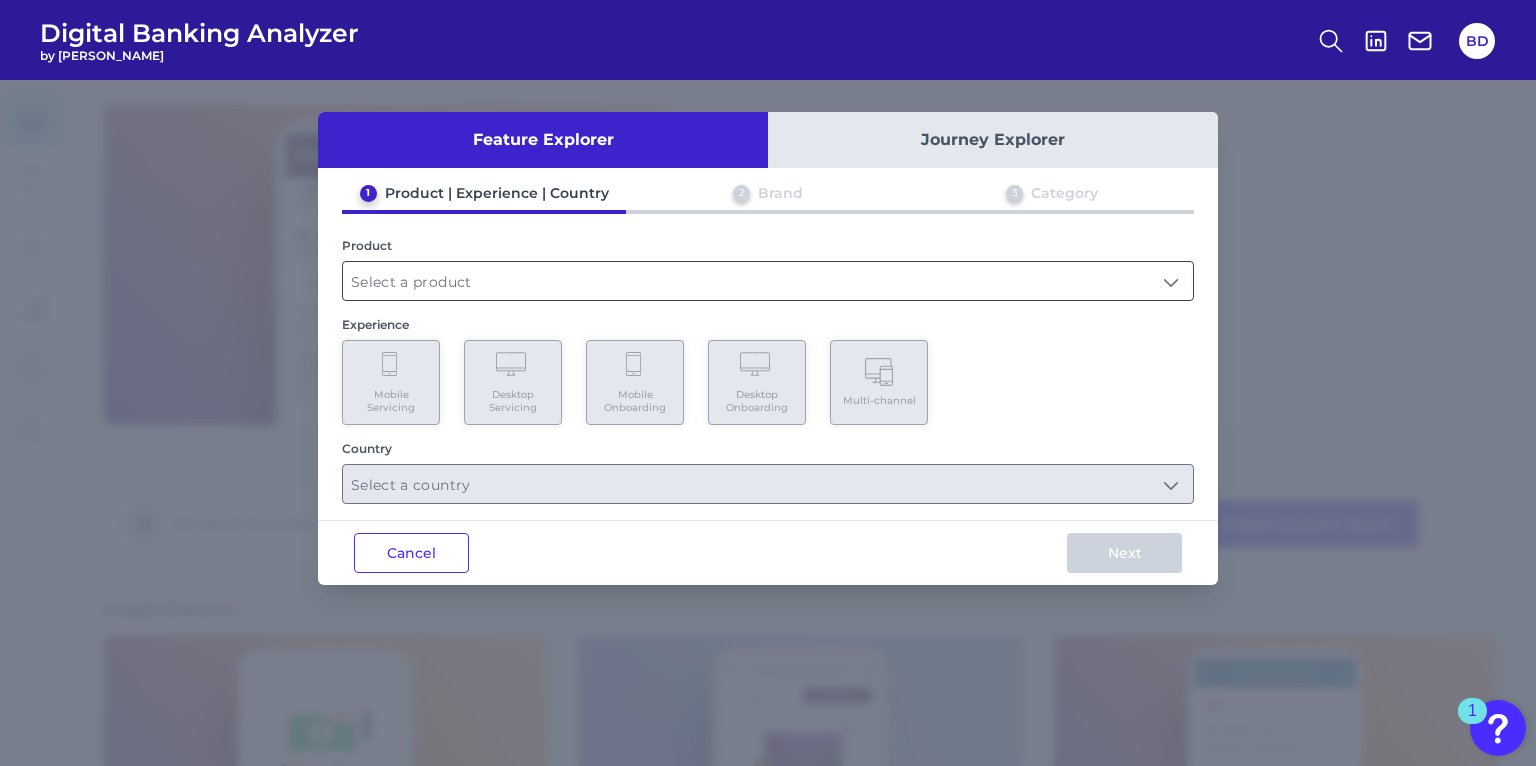 click at bounding box center (768, 281) 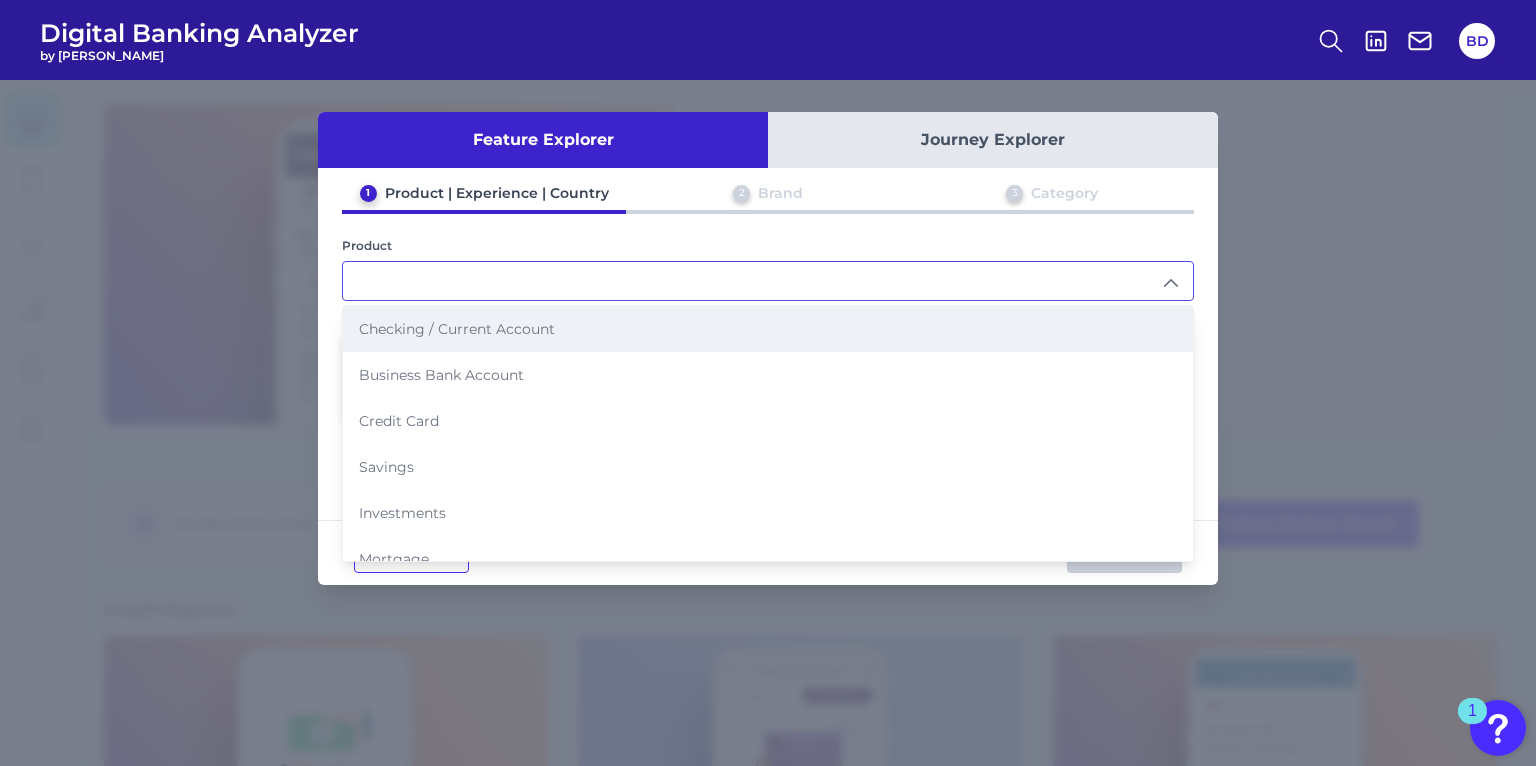click on "Checking / Current Account" at bounding box center [457, 329] 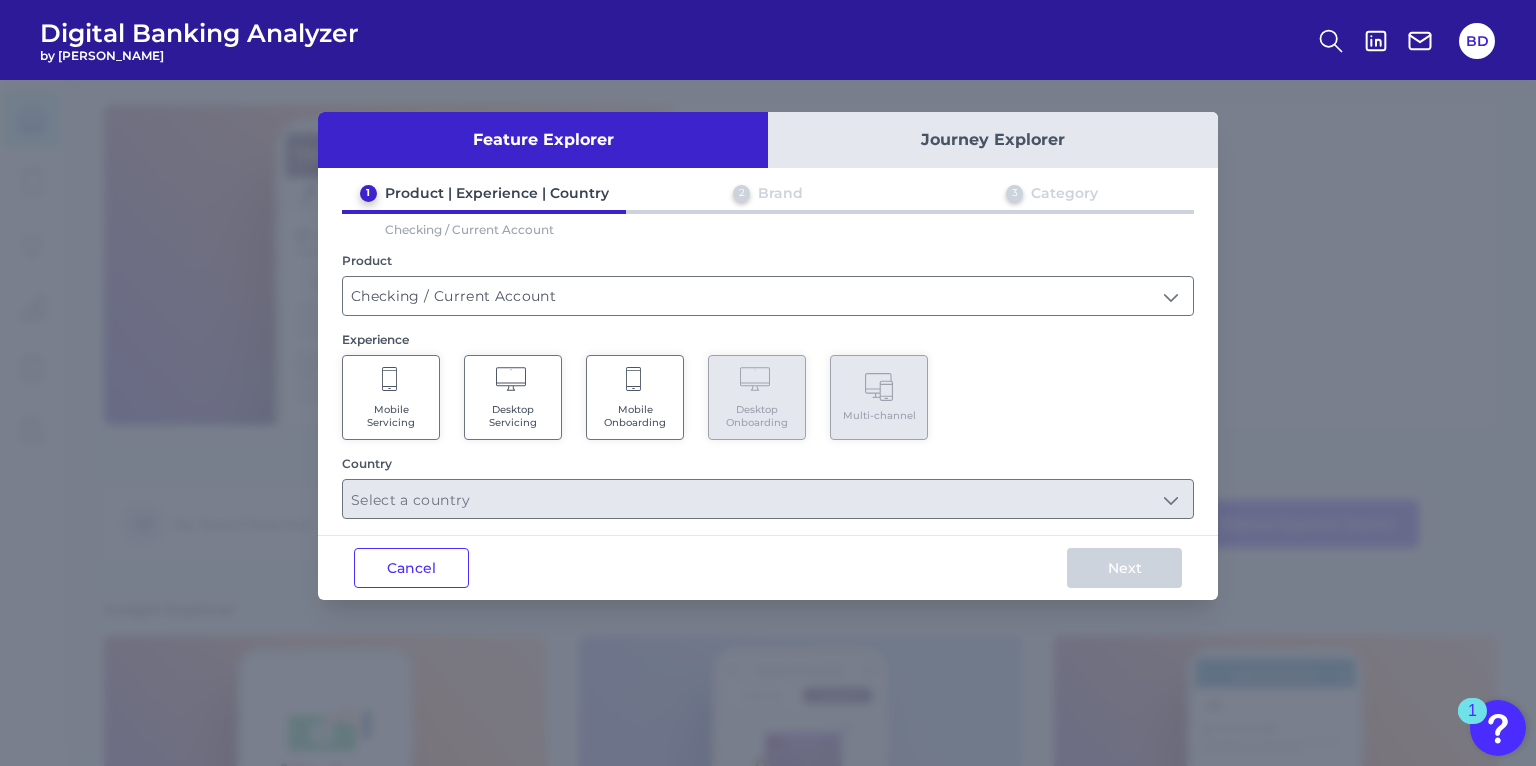 click on "Mobile Servicing" at bounding box center [391, 397] 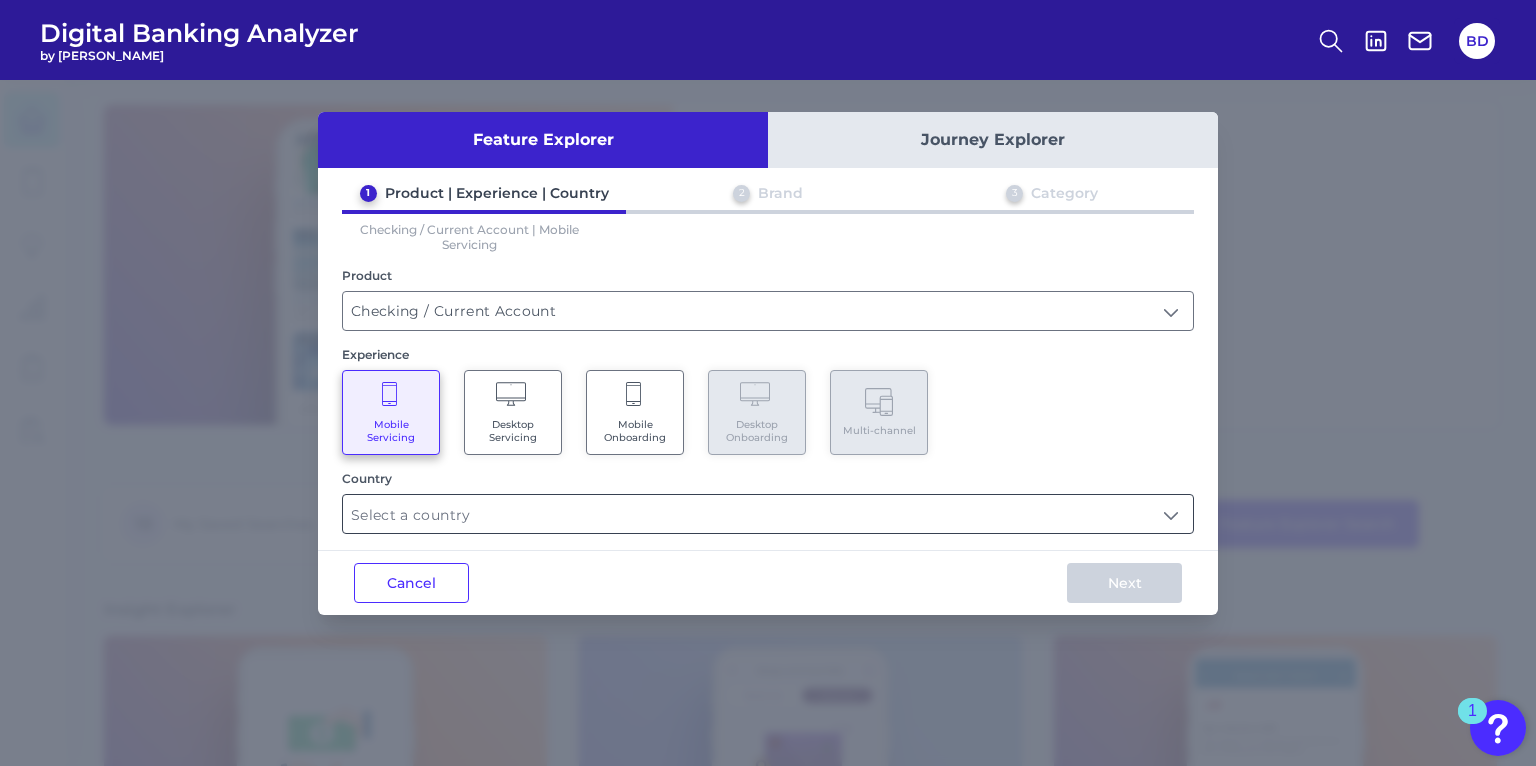 click at bounding box center (768, 514) 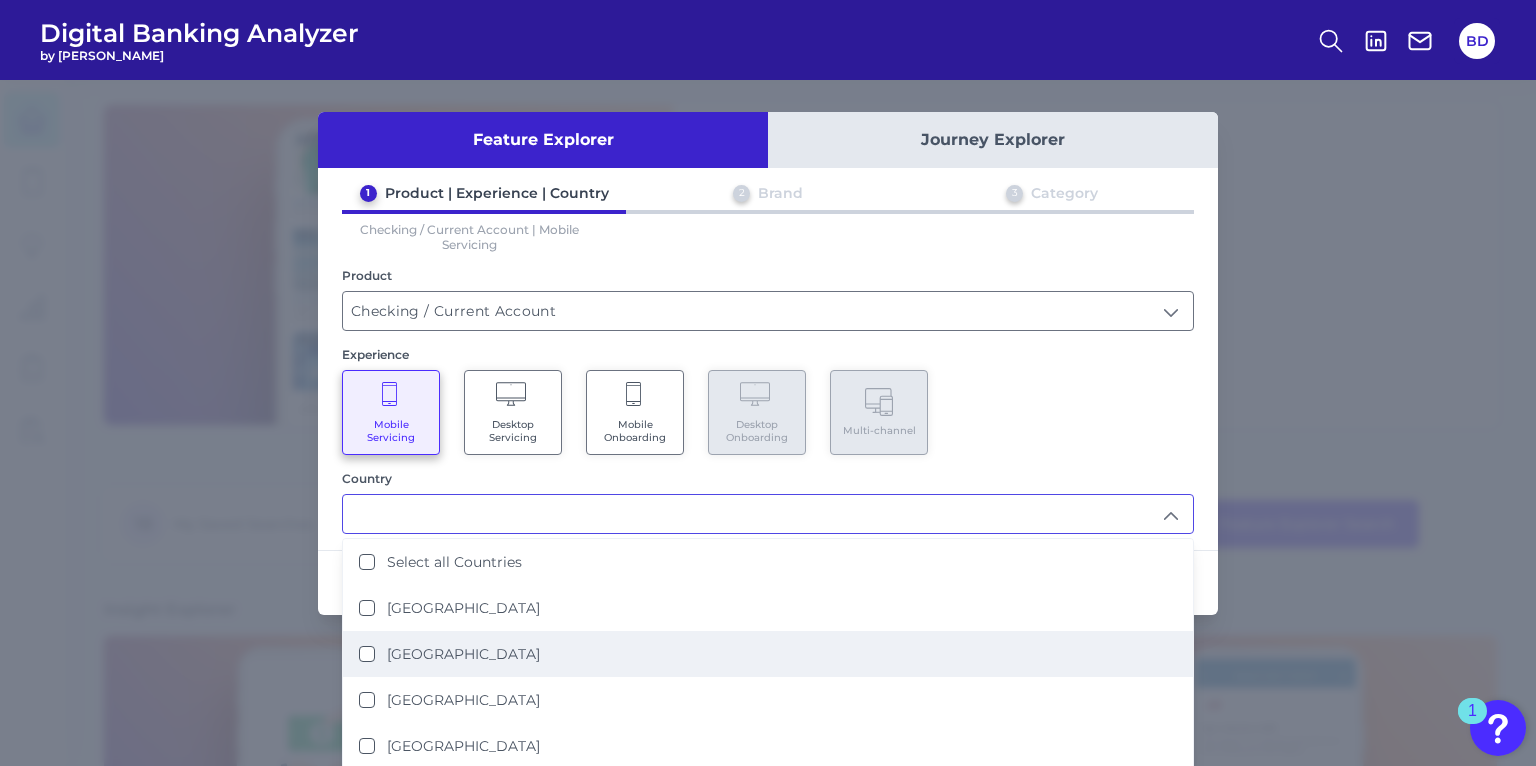 click on "[GEOGRAPHIC_DATA]" at bounding box center [367, 654] 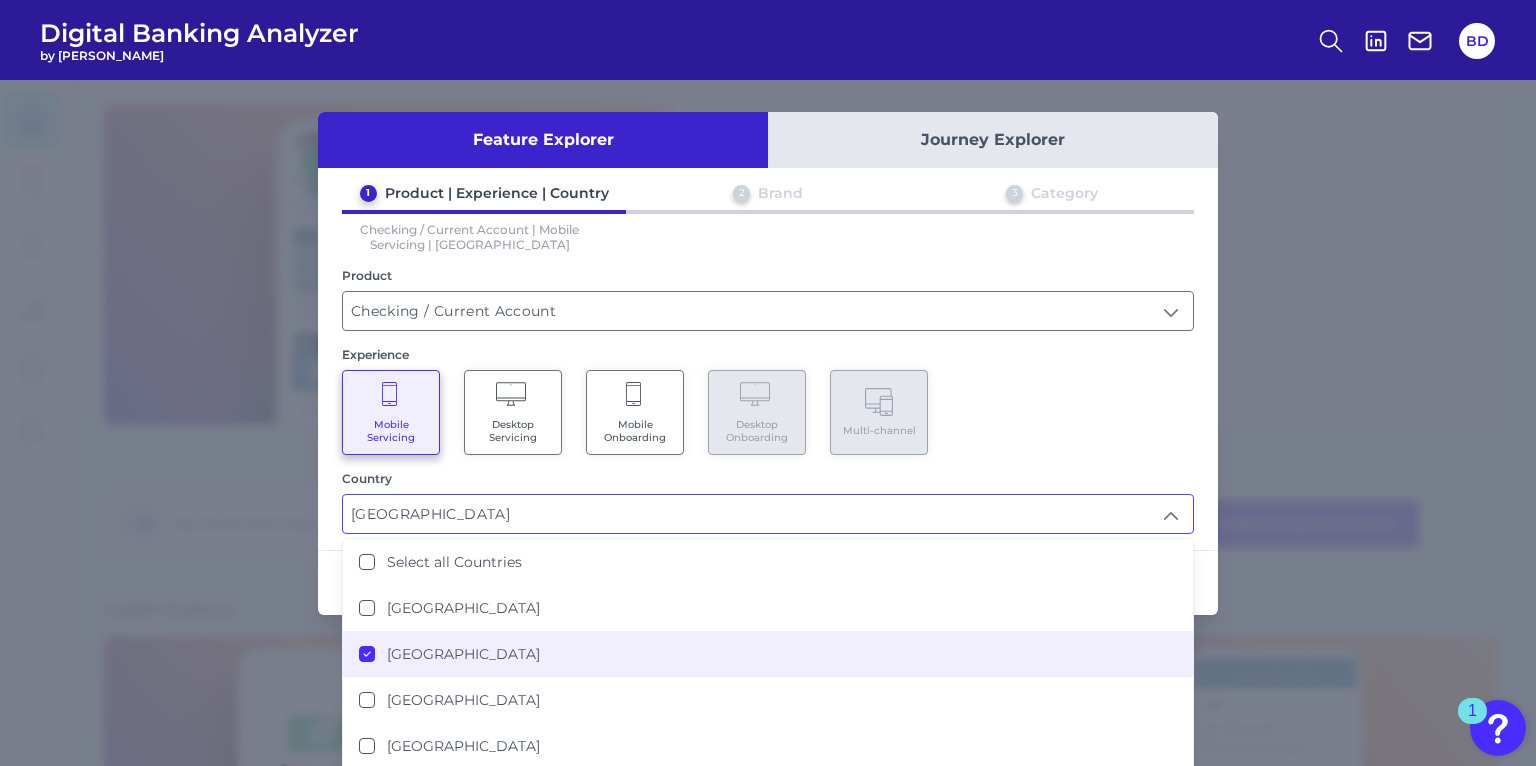 scroll, scrollTop: 0, scrollLeft: 0, axis: both 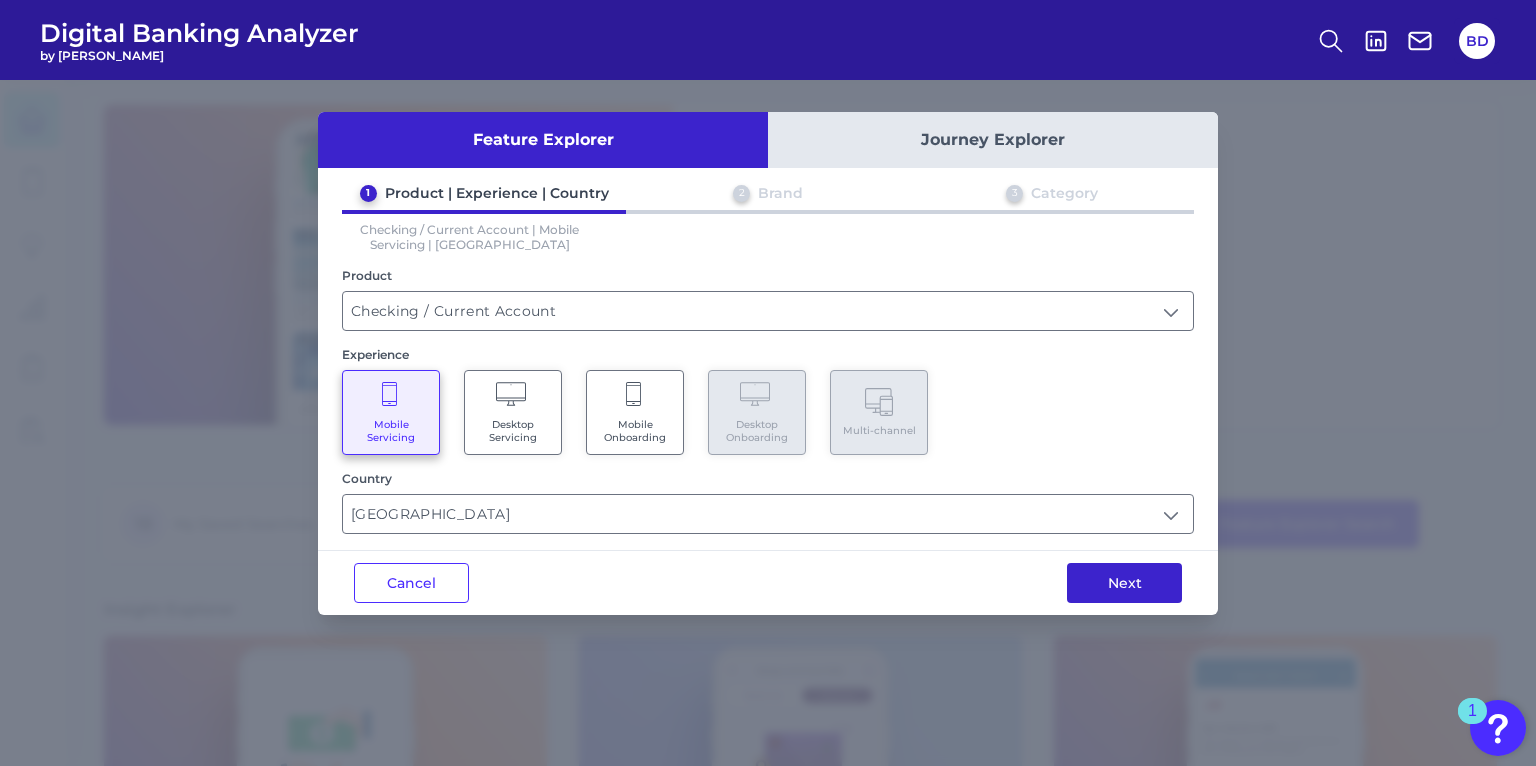 click on "Next" at bounding box center [1124, 583] 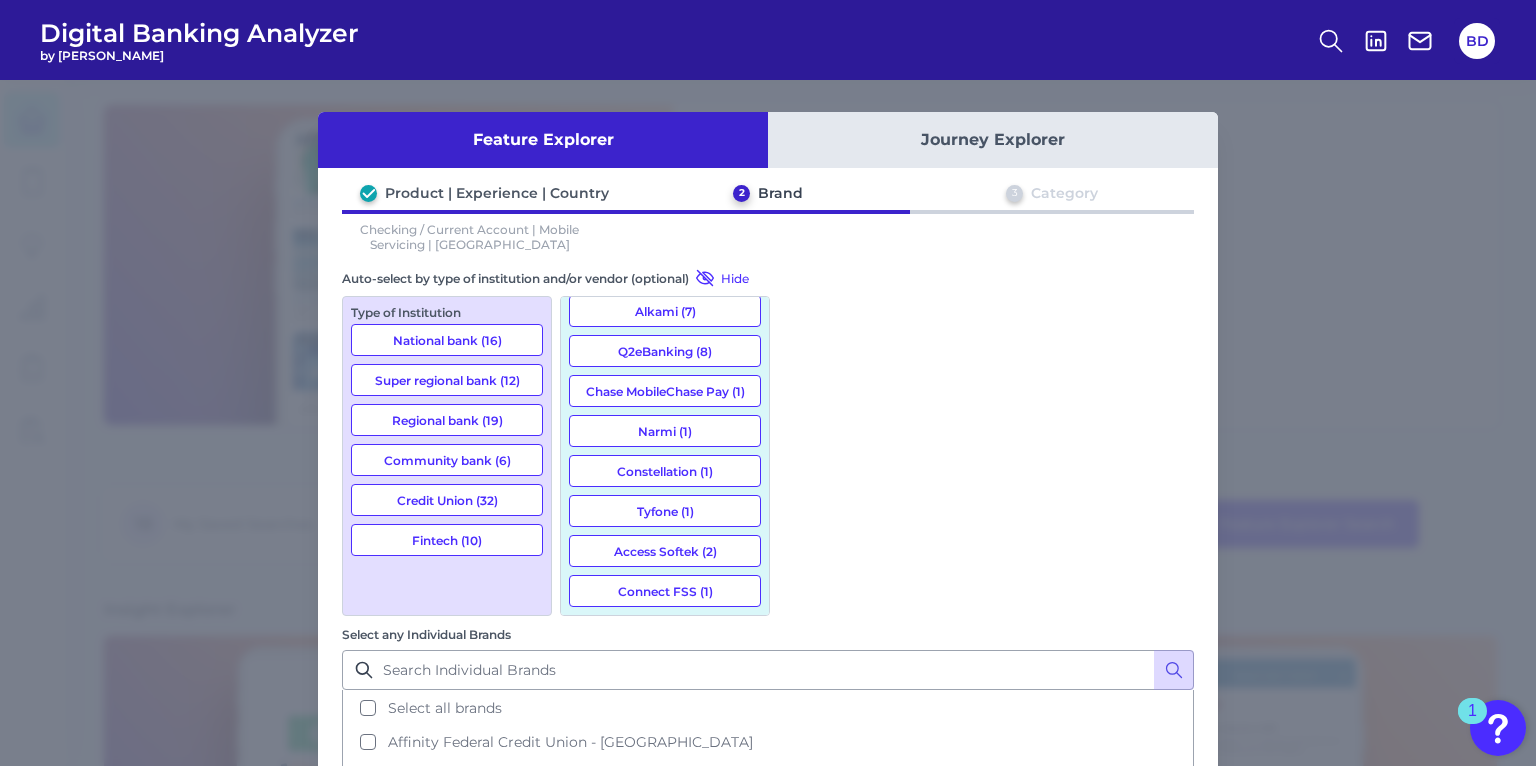 scroll, scrollTop: 312, scrollLeft: 0, axis: vertical 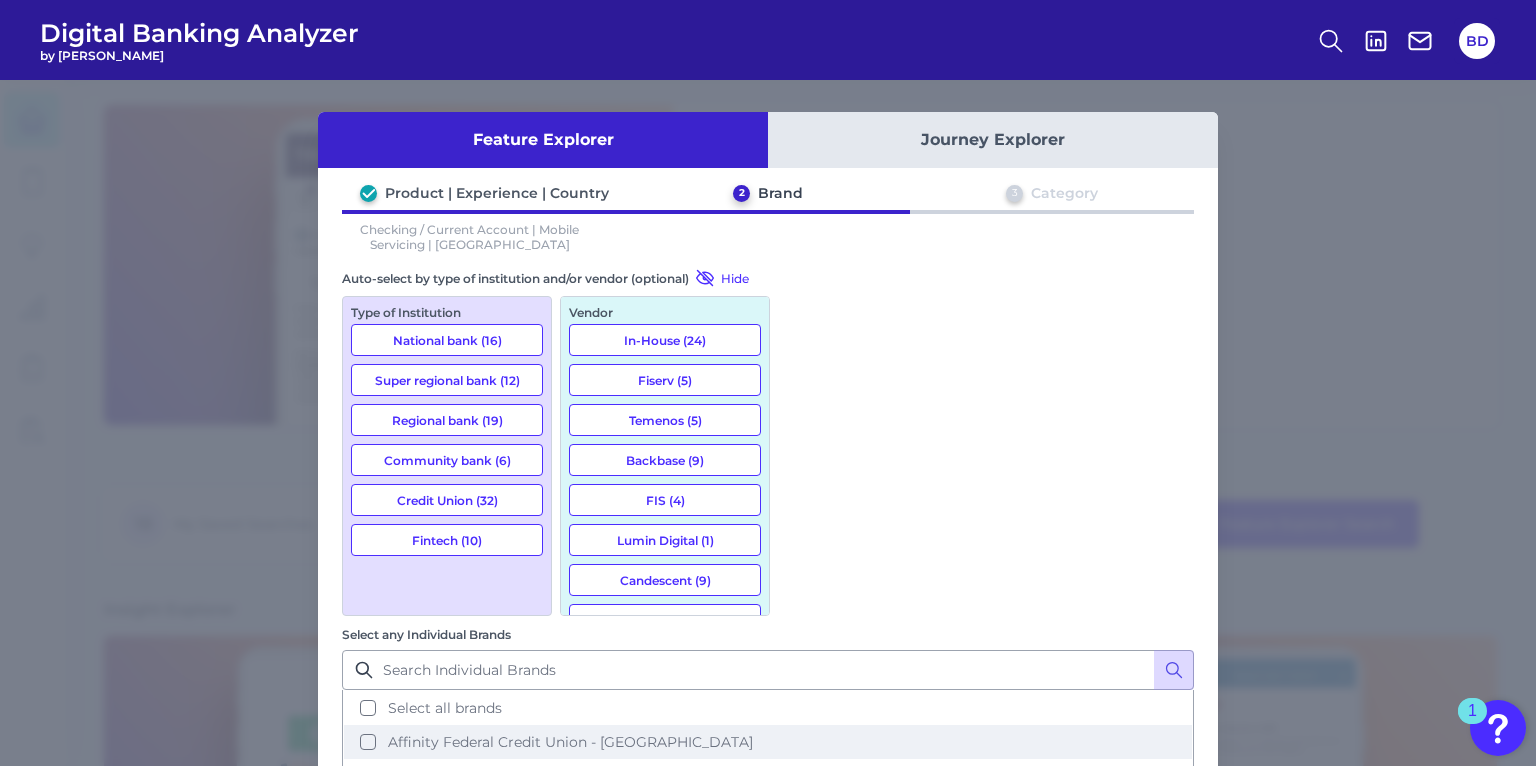click on "Affinity Federal Credit Union - US" at bounding box center (768, 742) 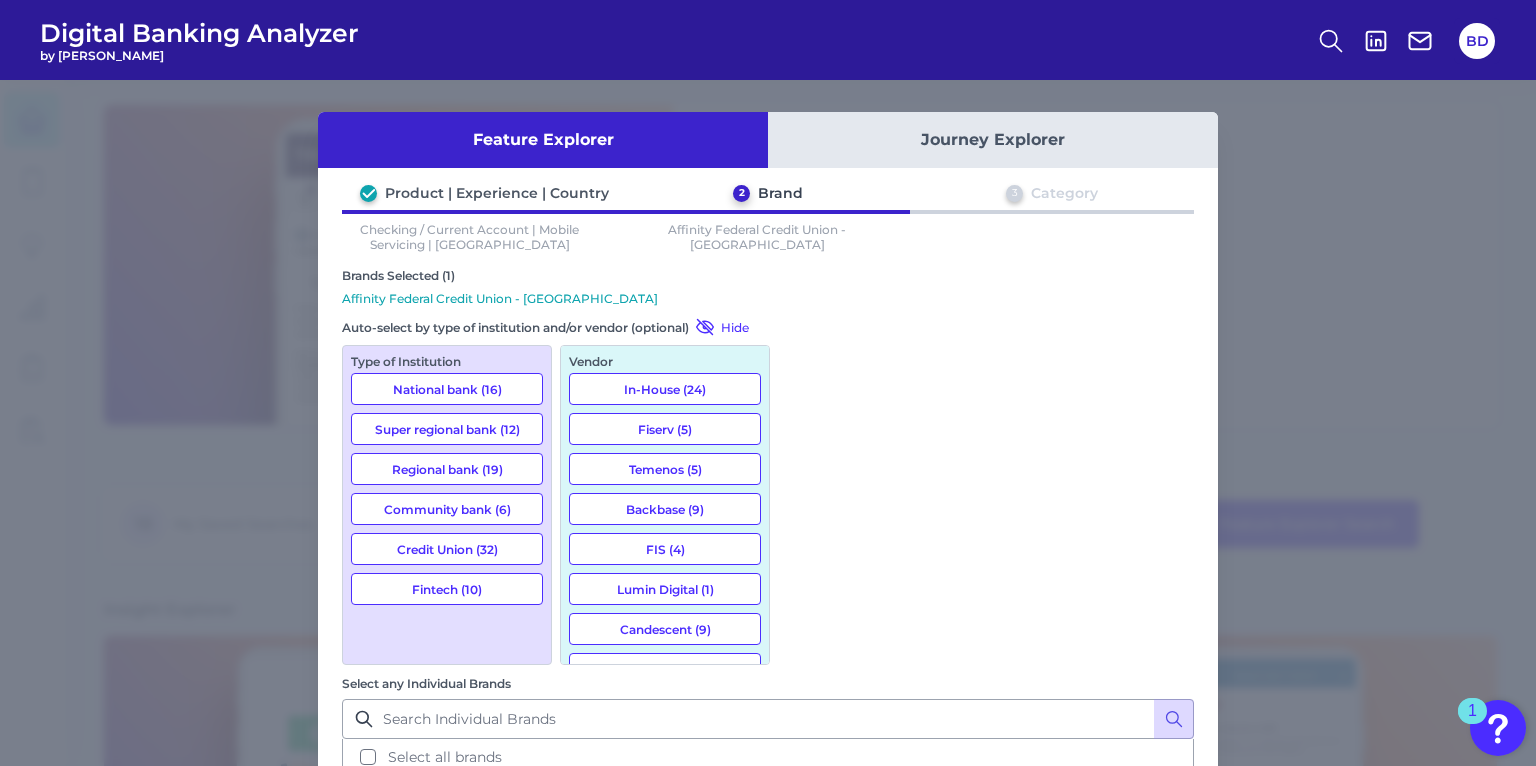 click on "Alliant Credit Union - US" at bounding box center [768, 825] 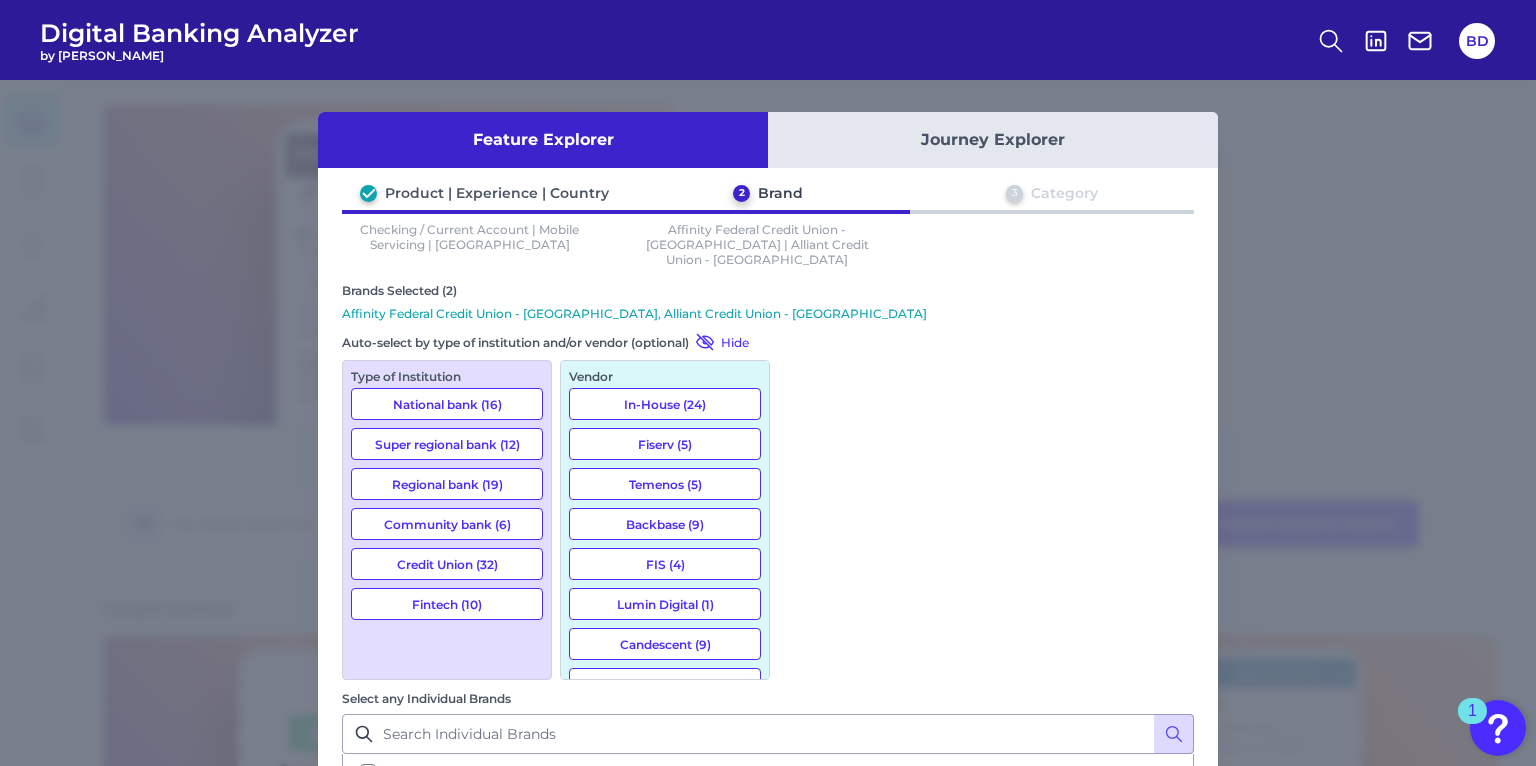 click on "America First Credit Union - US" at bounding box center [768, 908] 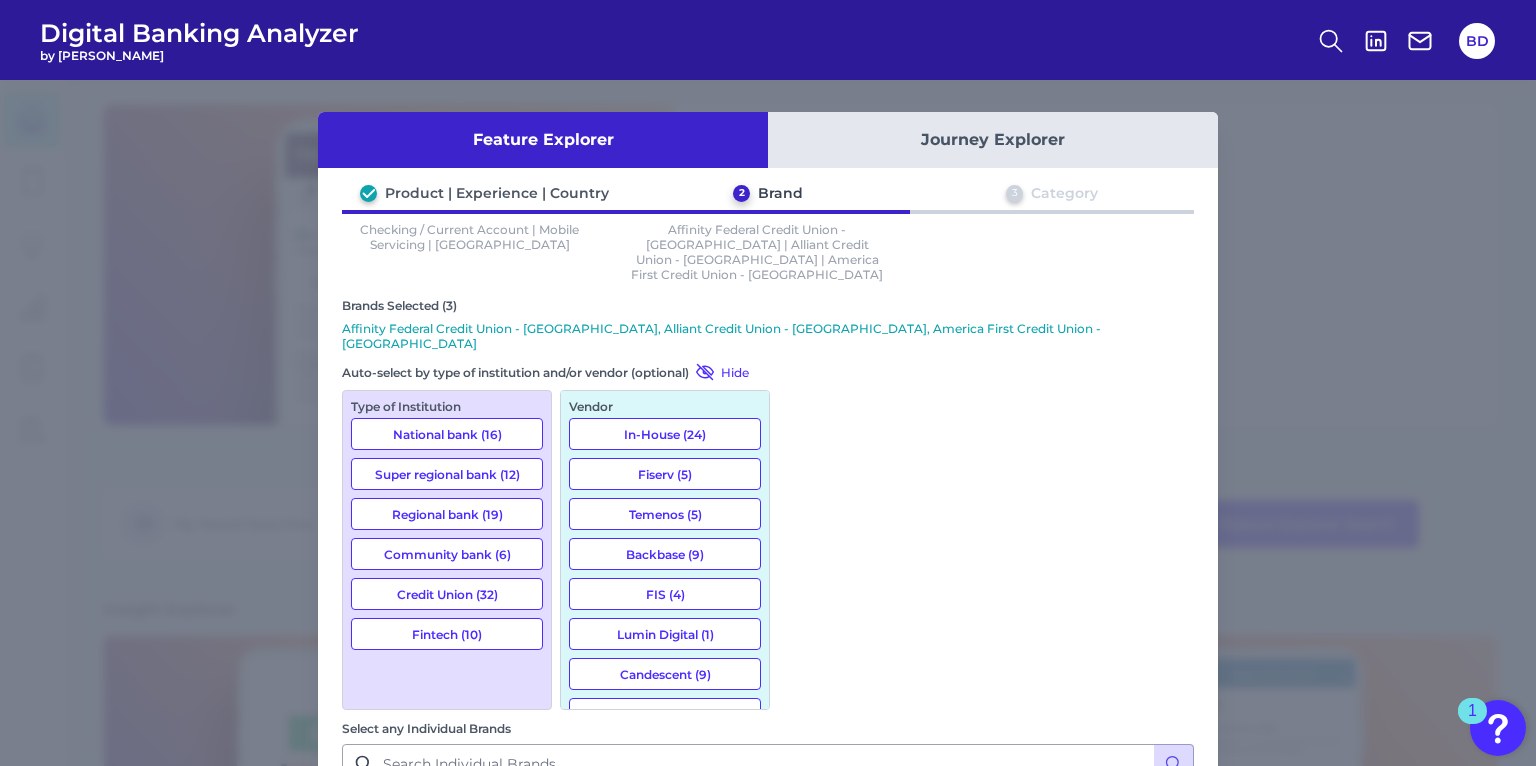 scroll, scrollTop: 254, scrollLeft: 0, axis: vertical 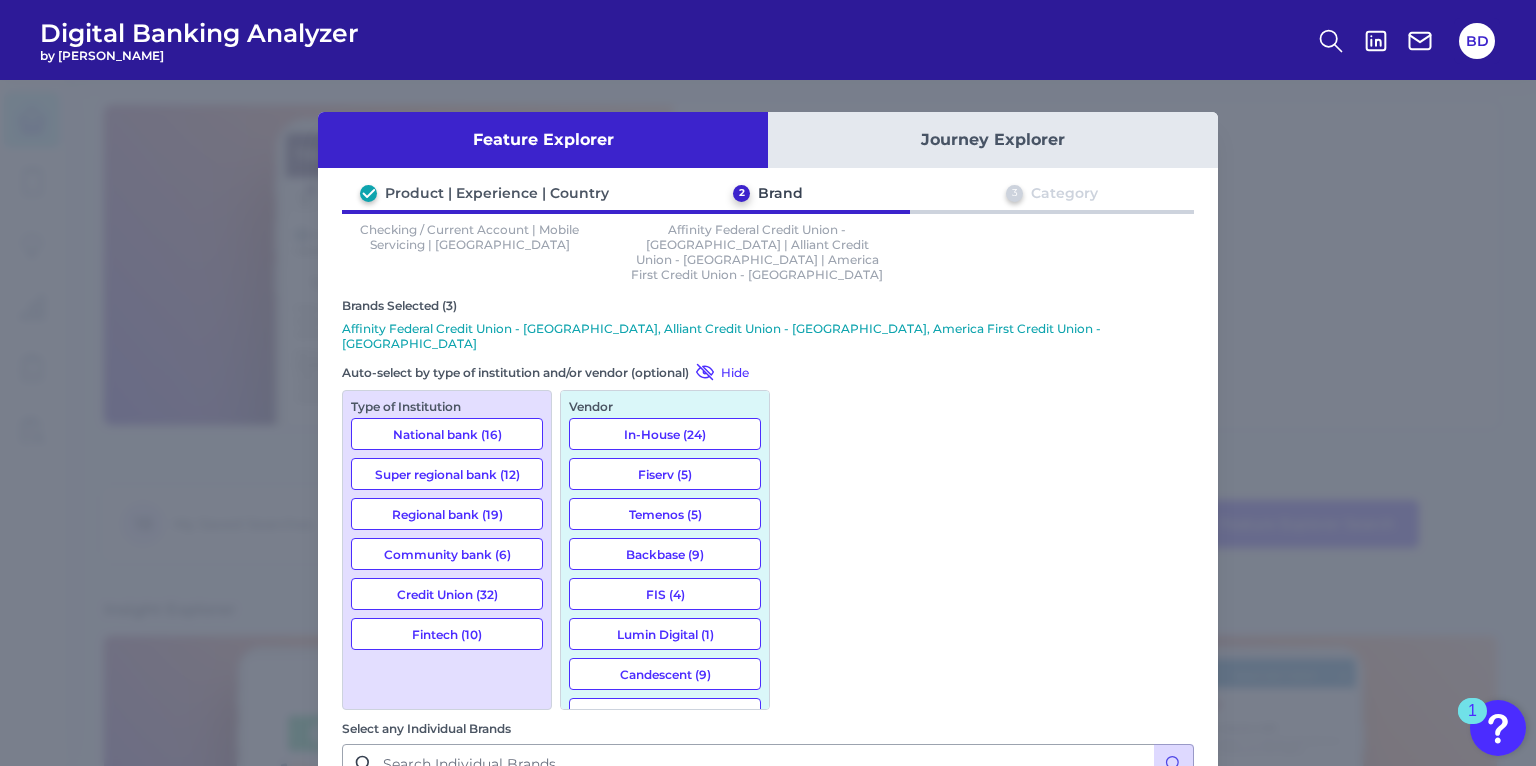 click on "[PERSON_NAME] Credit Union - [GEOGRAPHIC_DATA]" at bounding box center [768, 990] 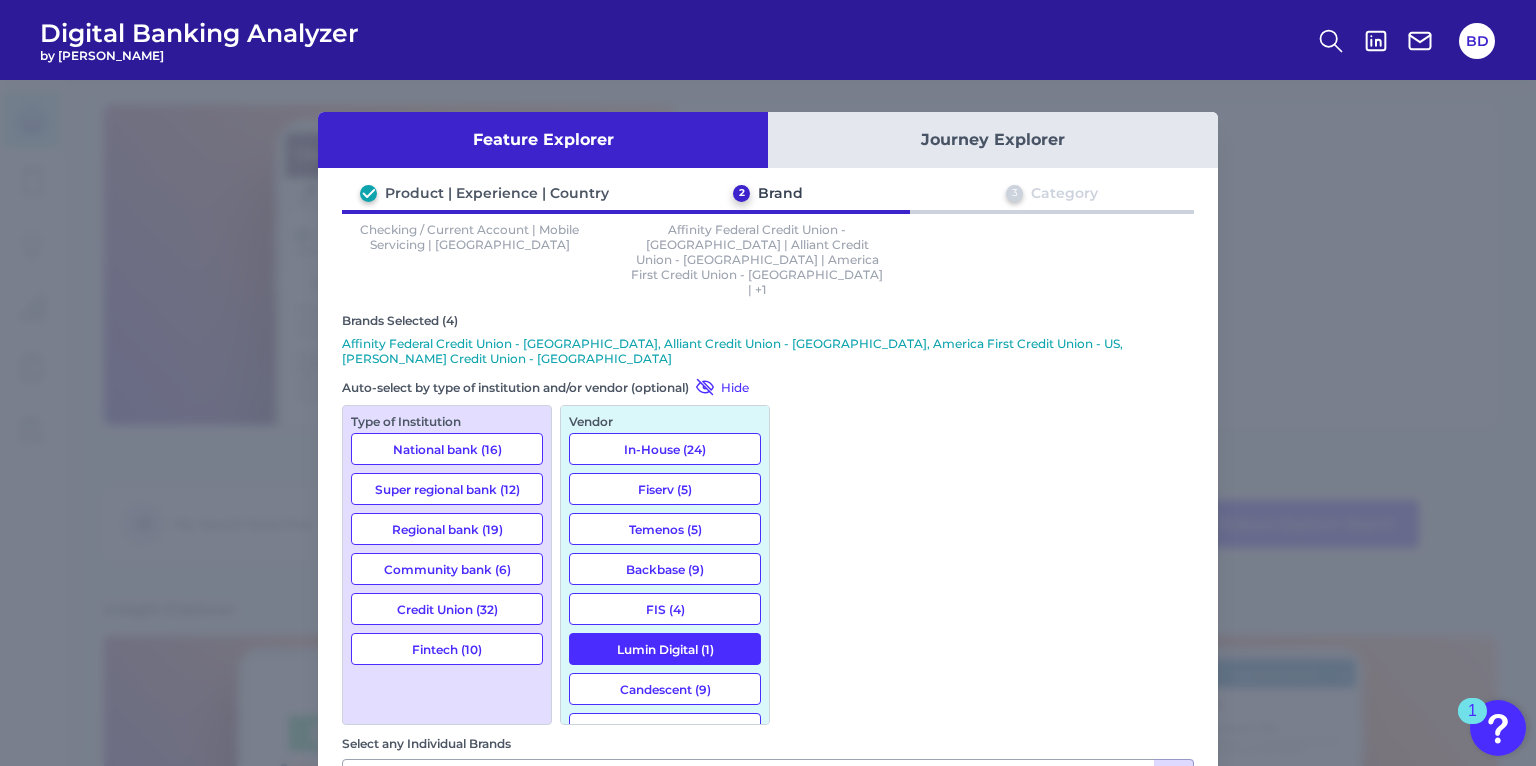 click on "BECU - US" at bounding box center [768, 1039] 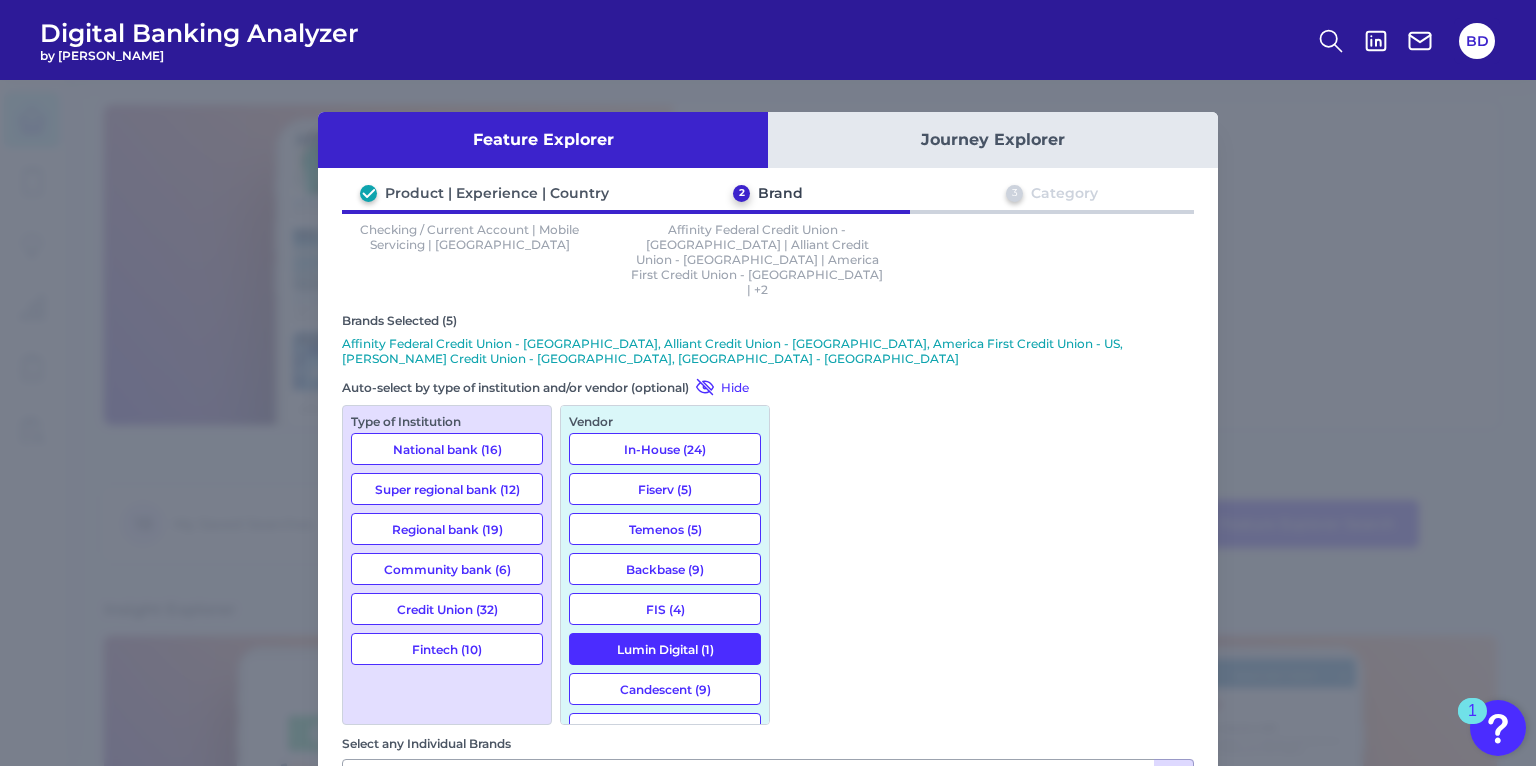 click on "BluPeak Credit Union - US" at bounding box center (768, 1073) 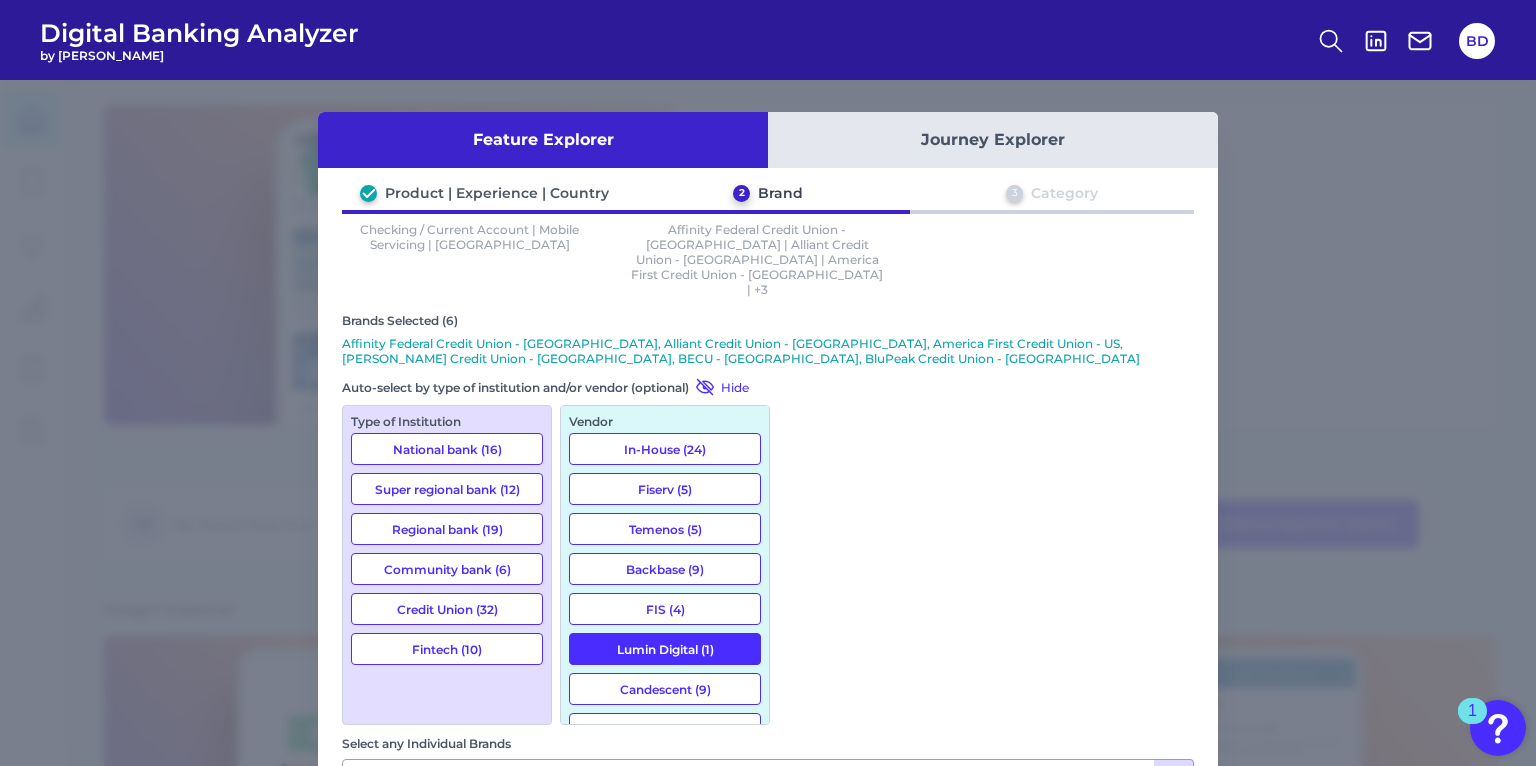 click on "Next" at bounding box center (1124, 1128) 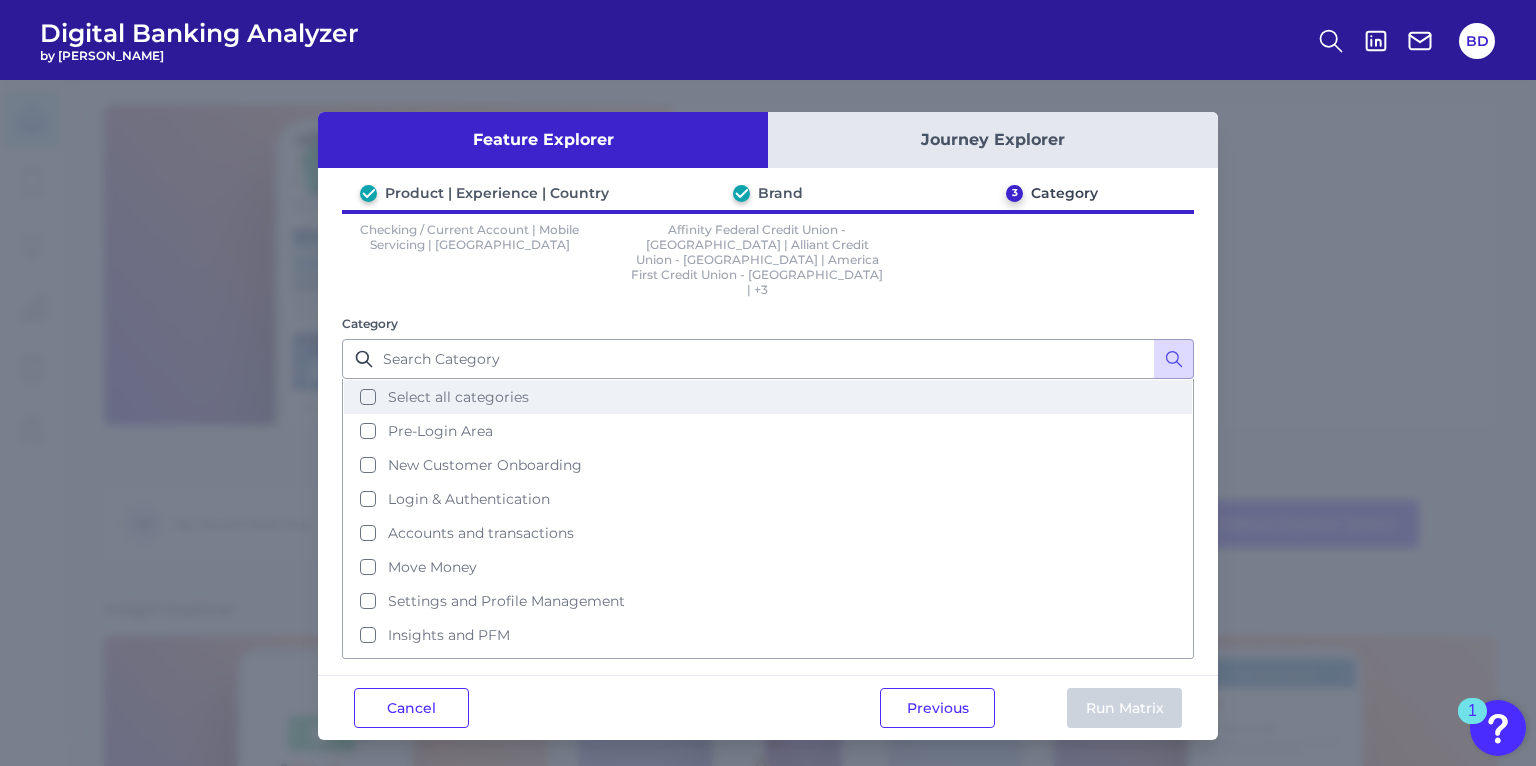 click on "Select all categories" at bounding box center (768, 397) 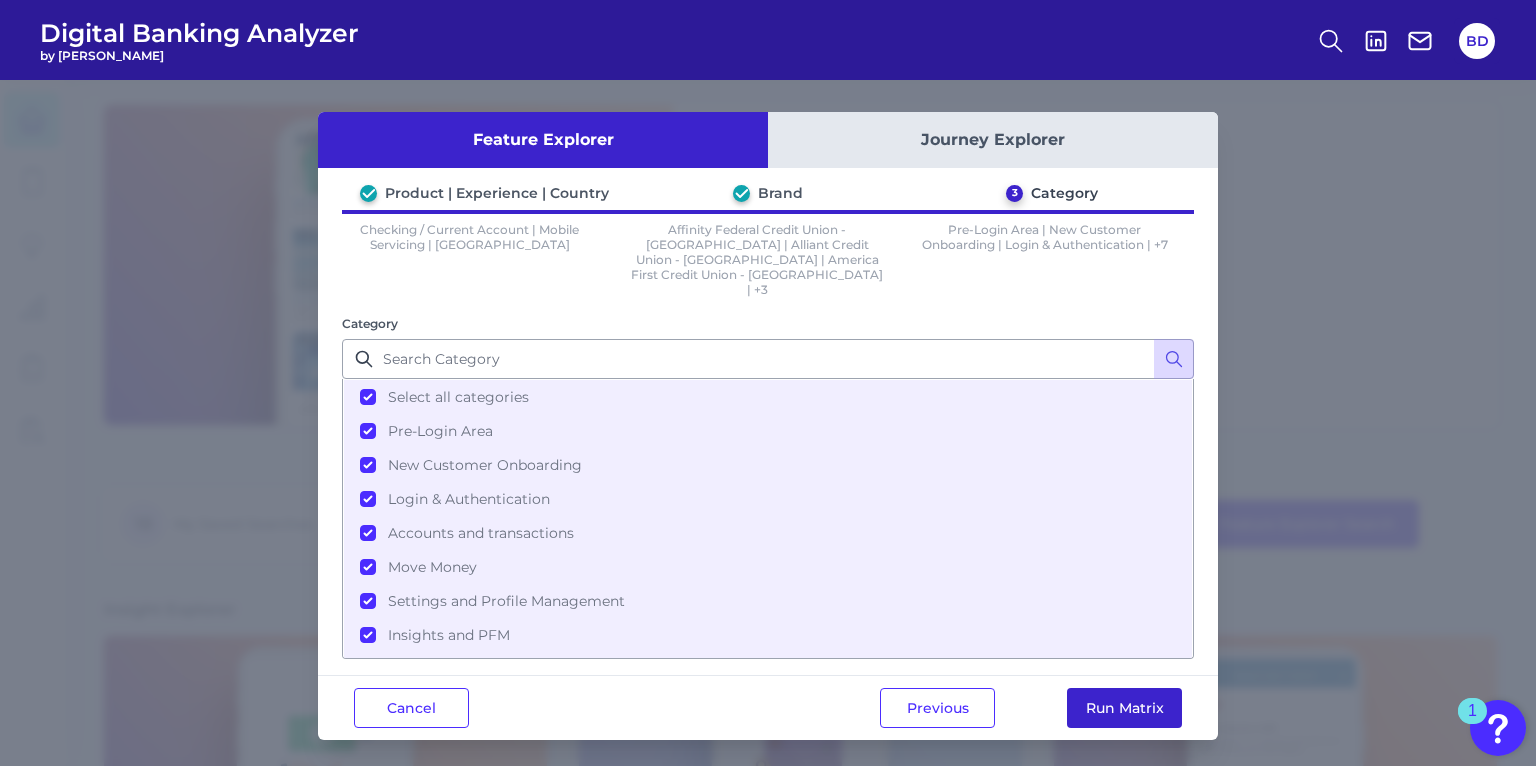 click on "Run Matrix" at bounding box center (1124, 708) 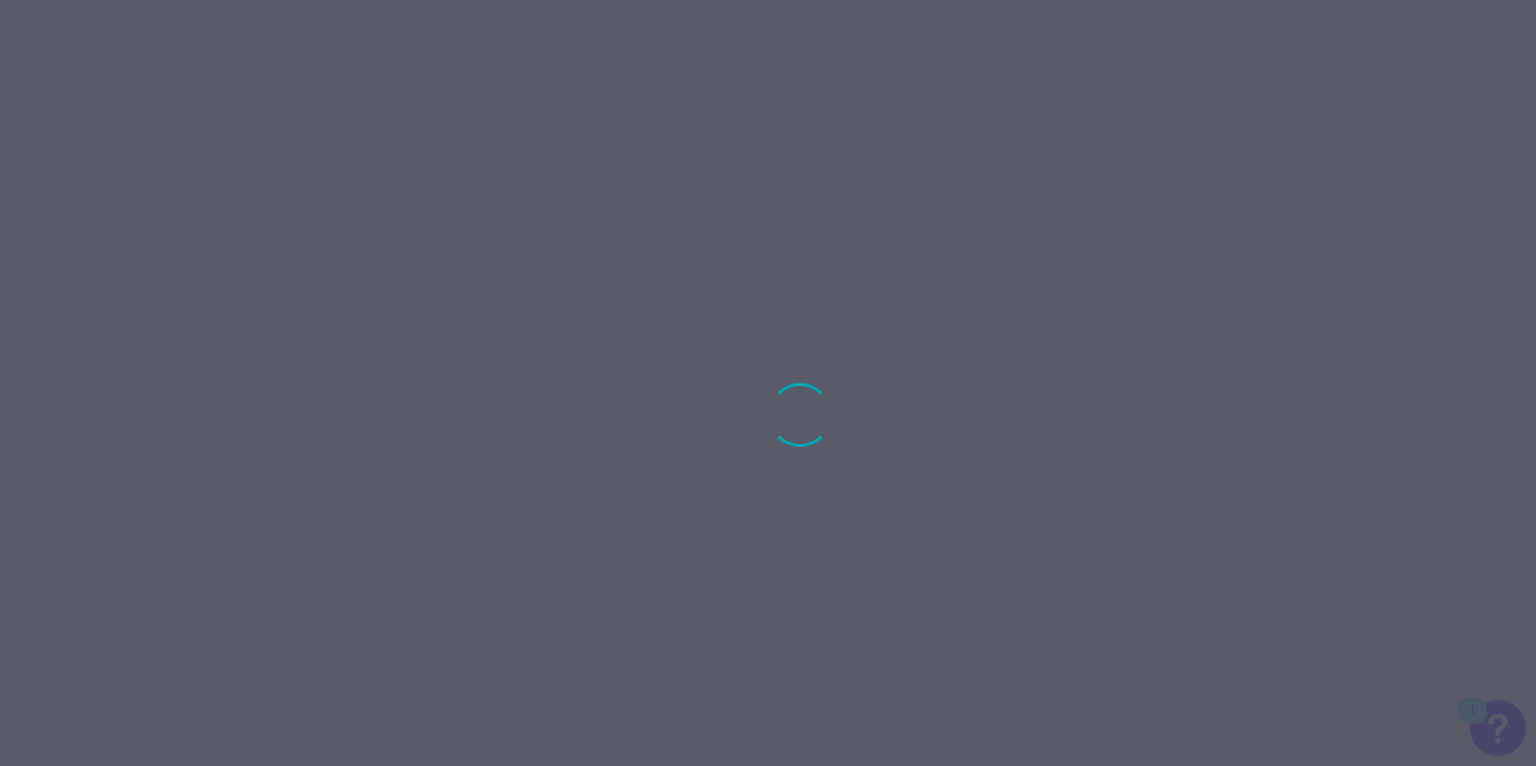 scroll, scrollTop: 0, scrollLeft: 0, axis: both 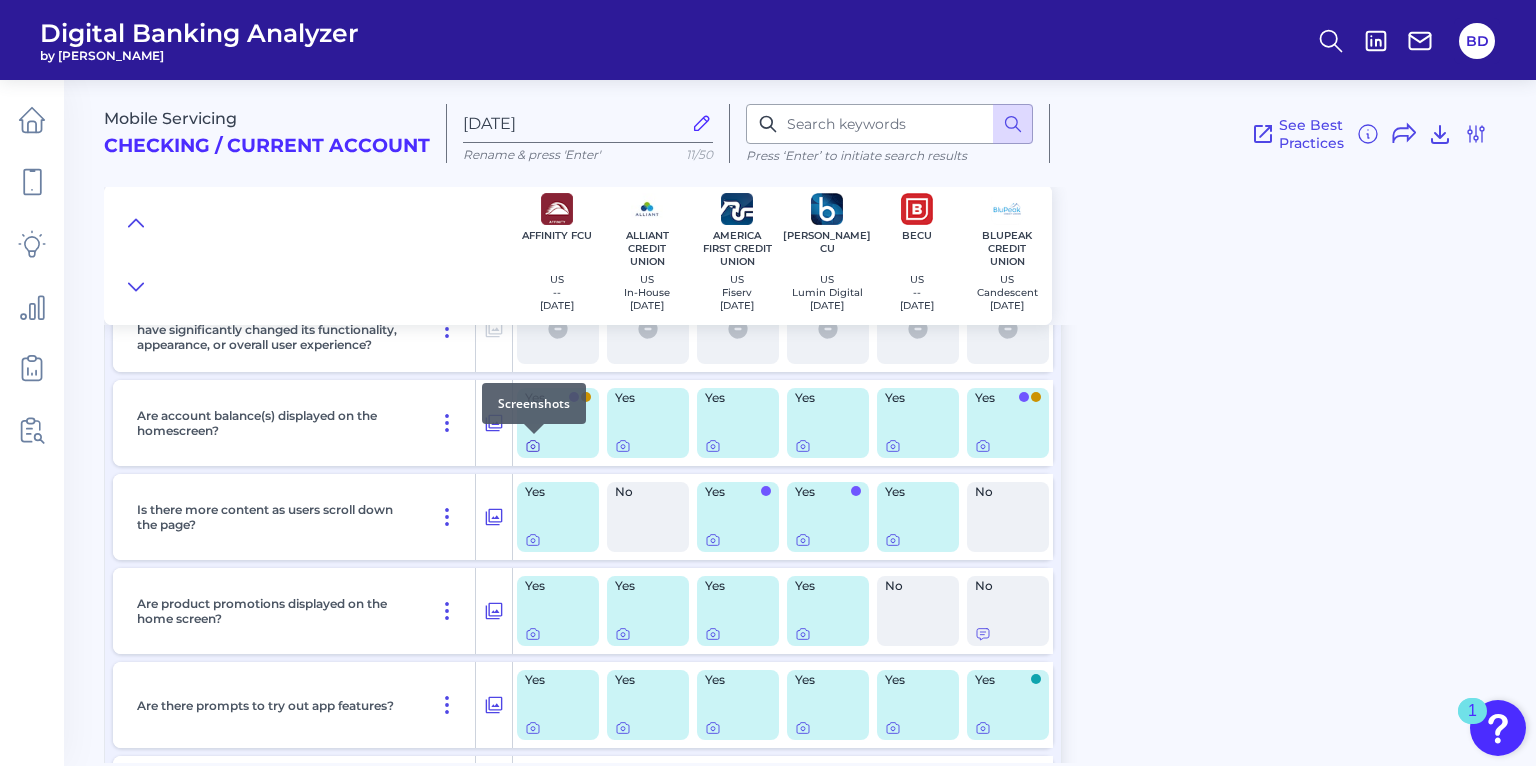 click 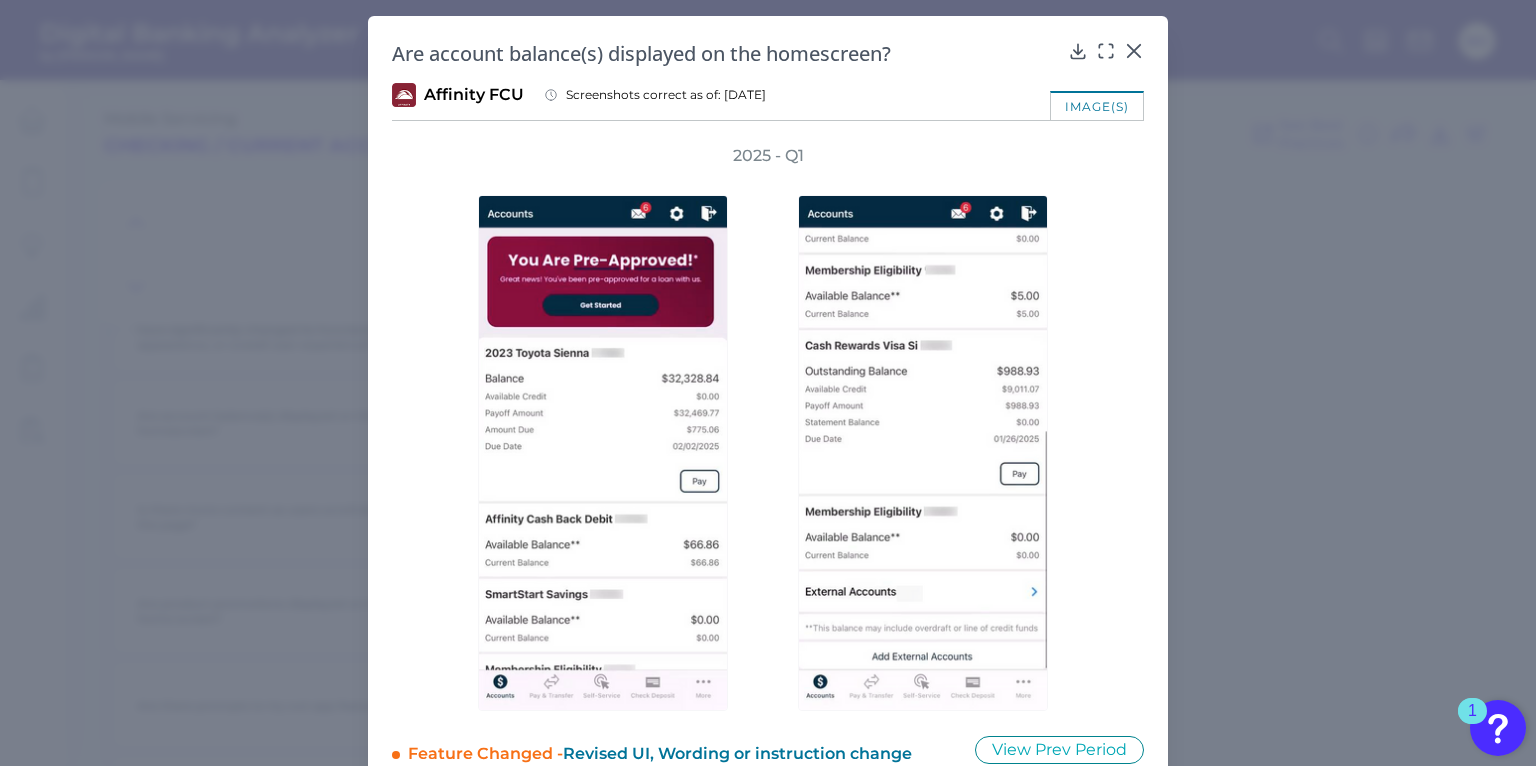 scroll, scrollTop: 38, scrollLeft: 0, axis: vertical 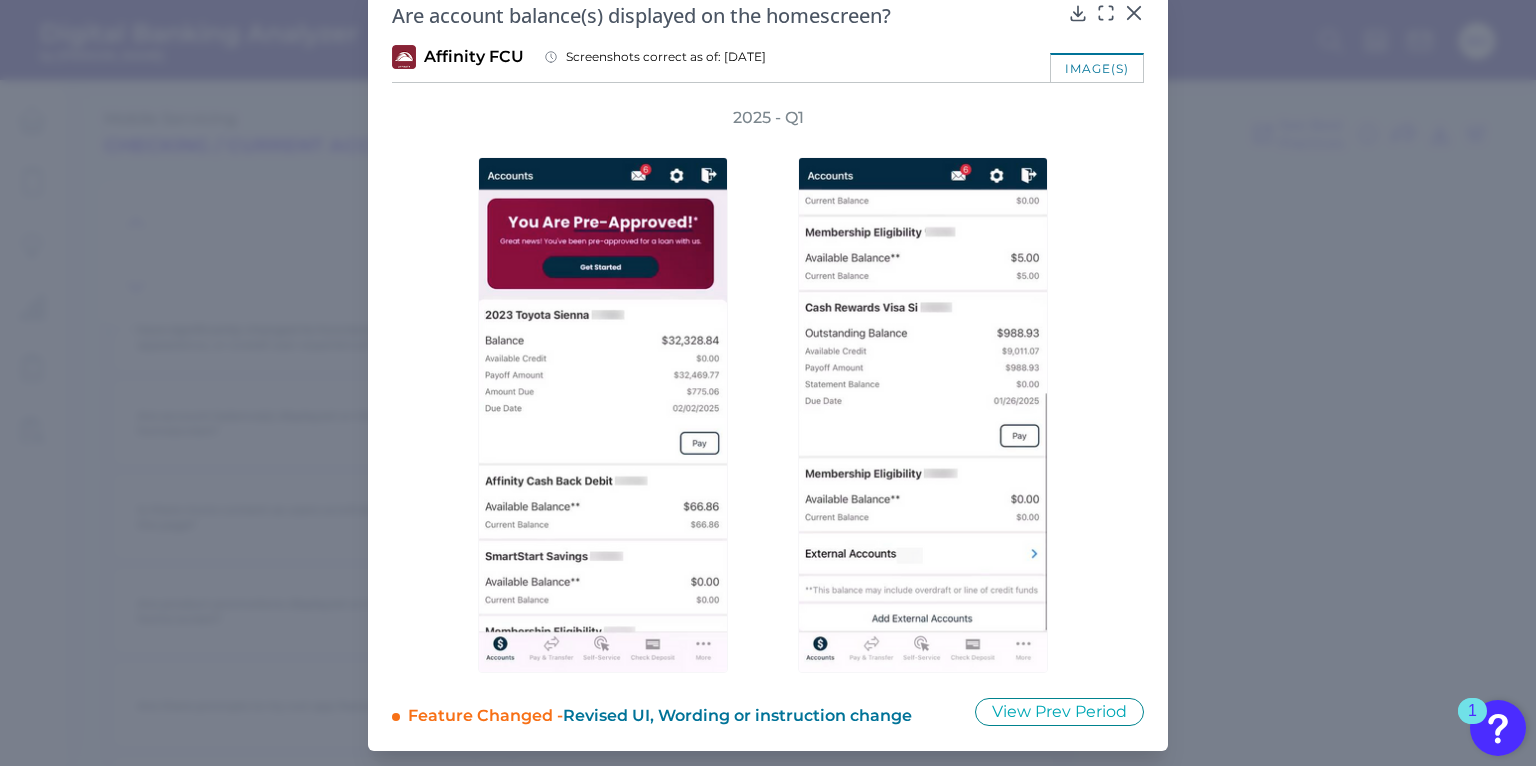 click on "View Prev Period" at bounding box center (1059, 712) 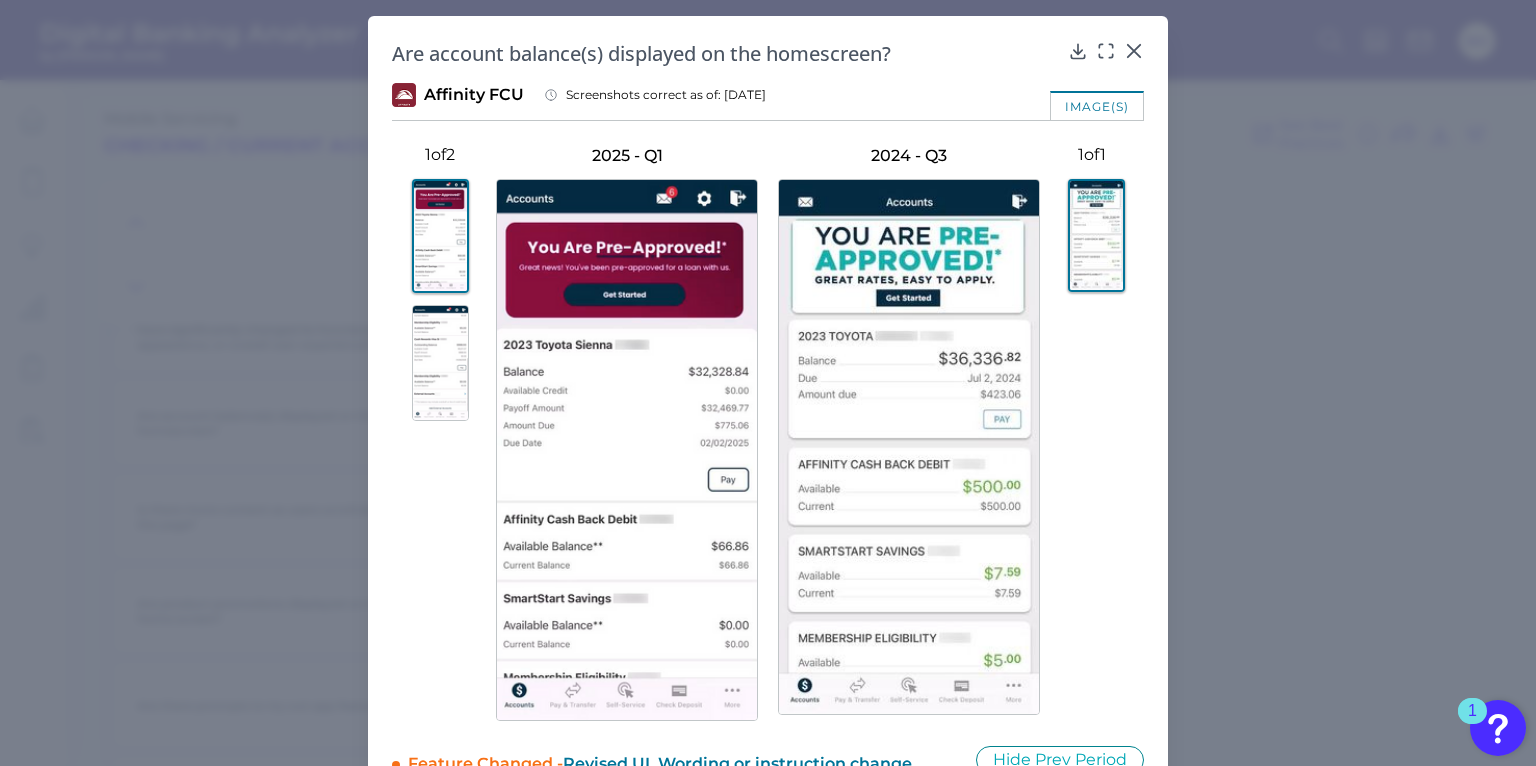 scroll, scrollTop: 2, scrollLeft: 0, axis: vertical 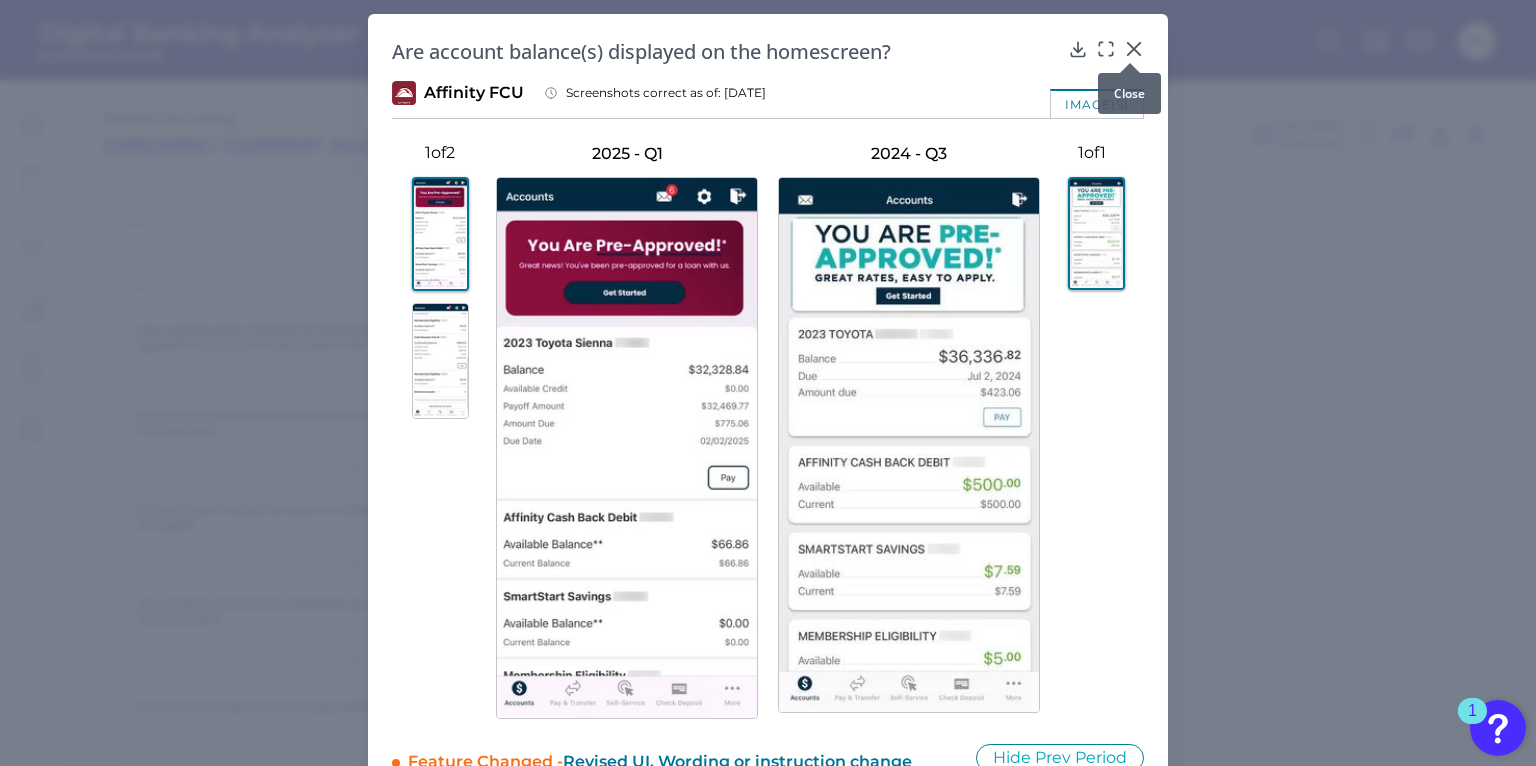 click 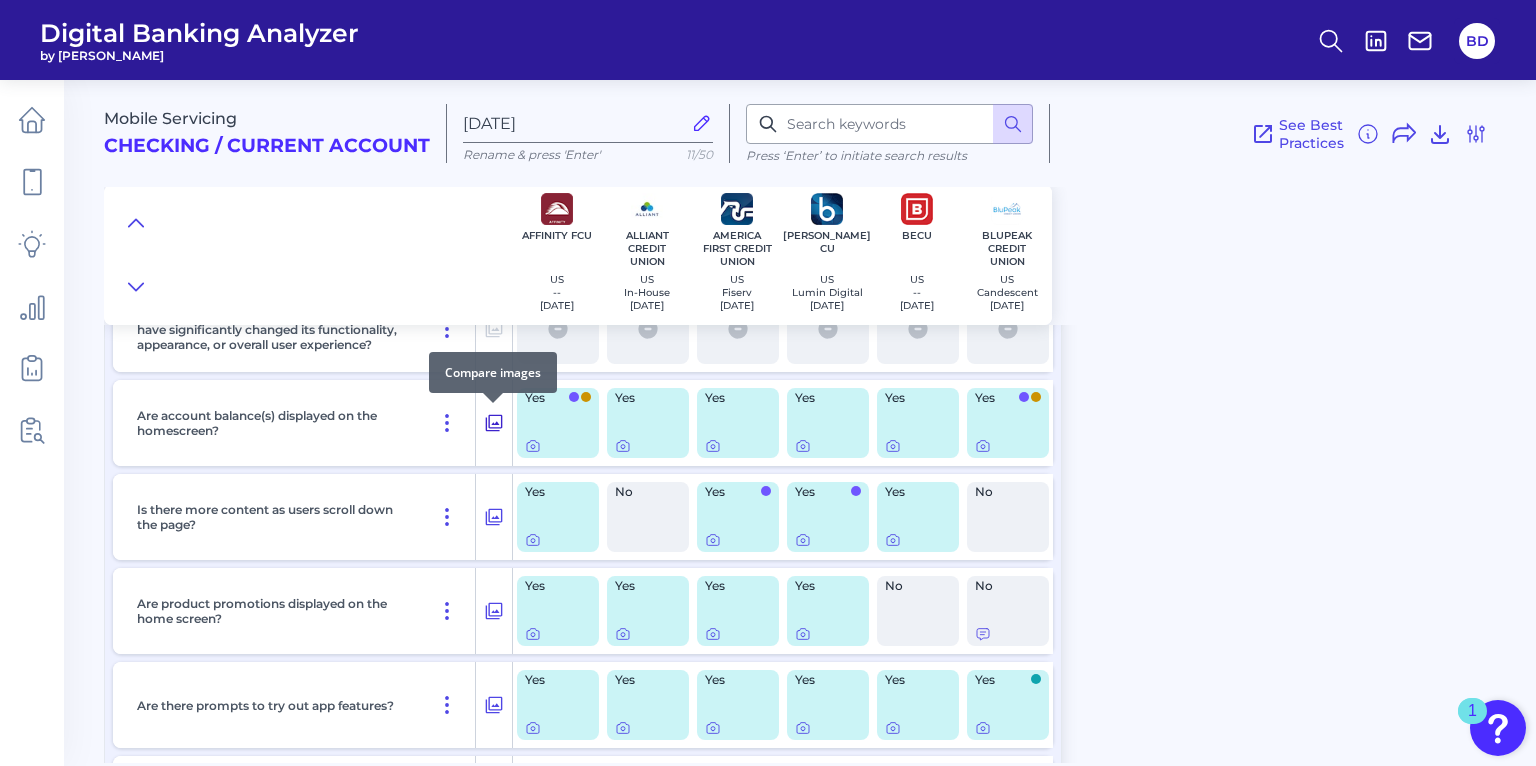 click 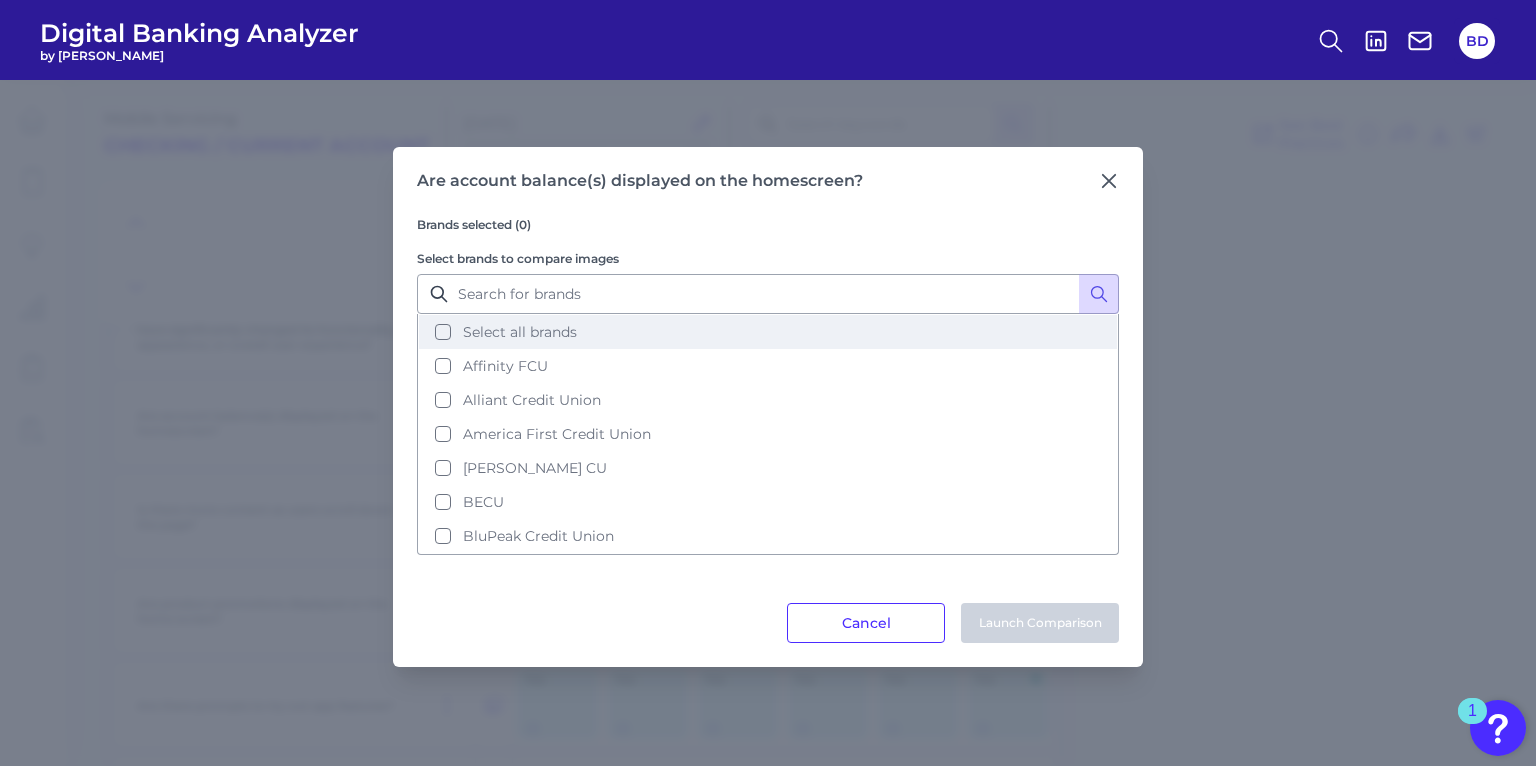 click on "Select all brands" at bounding box center (768, 332) 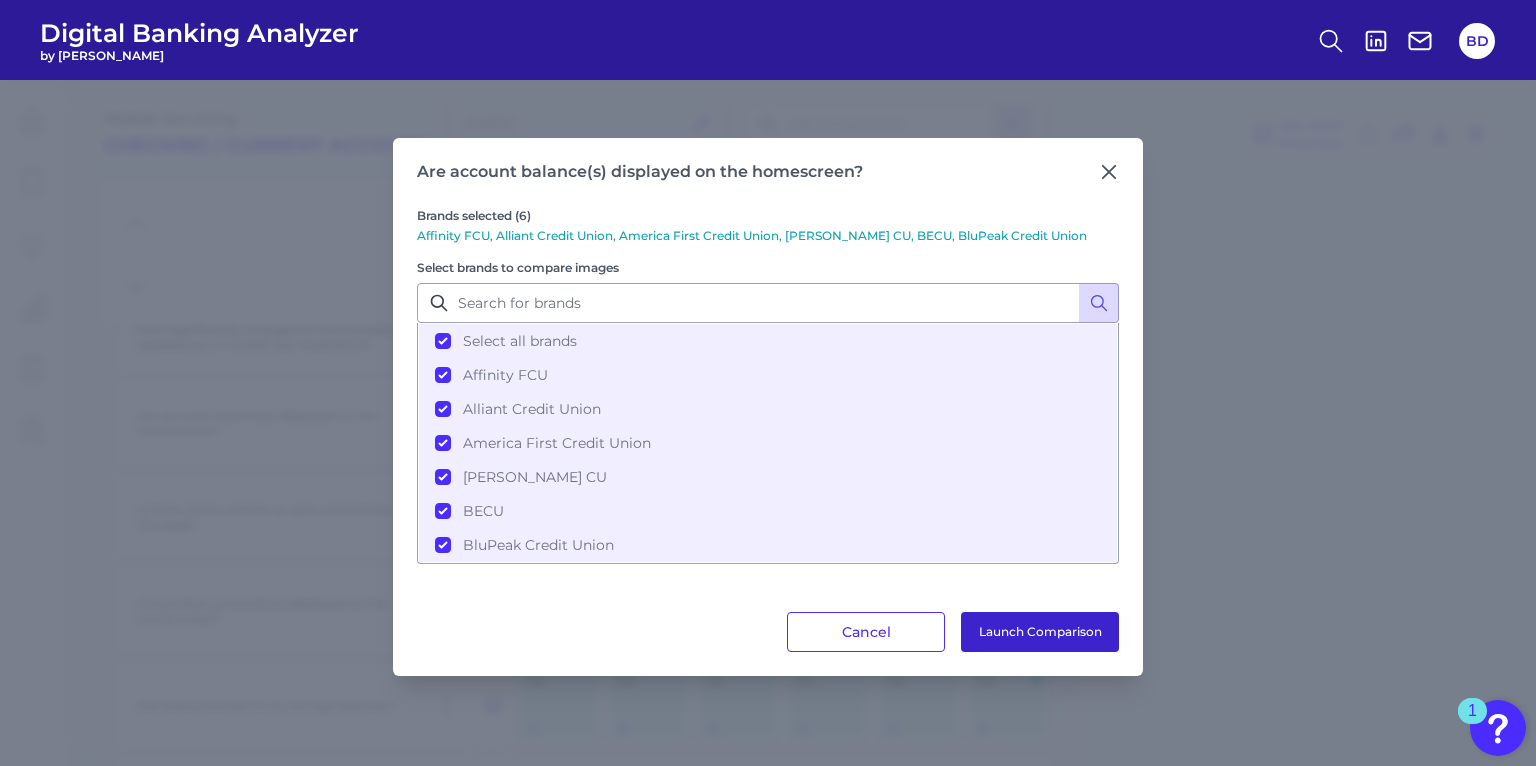 click on "Launch Comparison" at bounding box center (1040, 632) 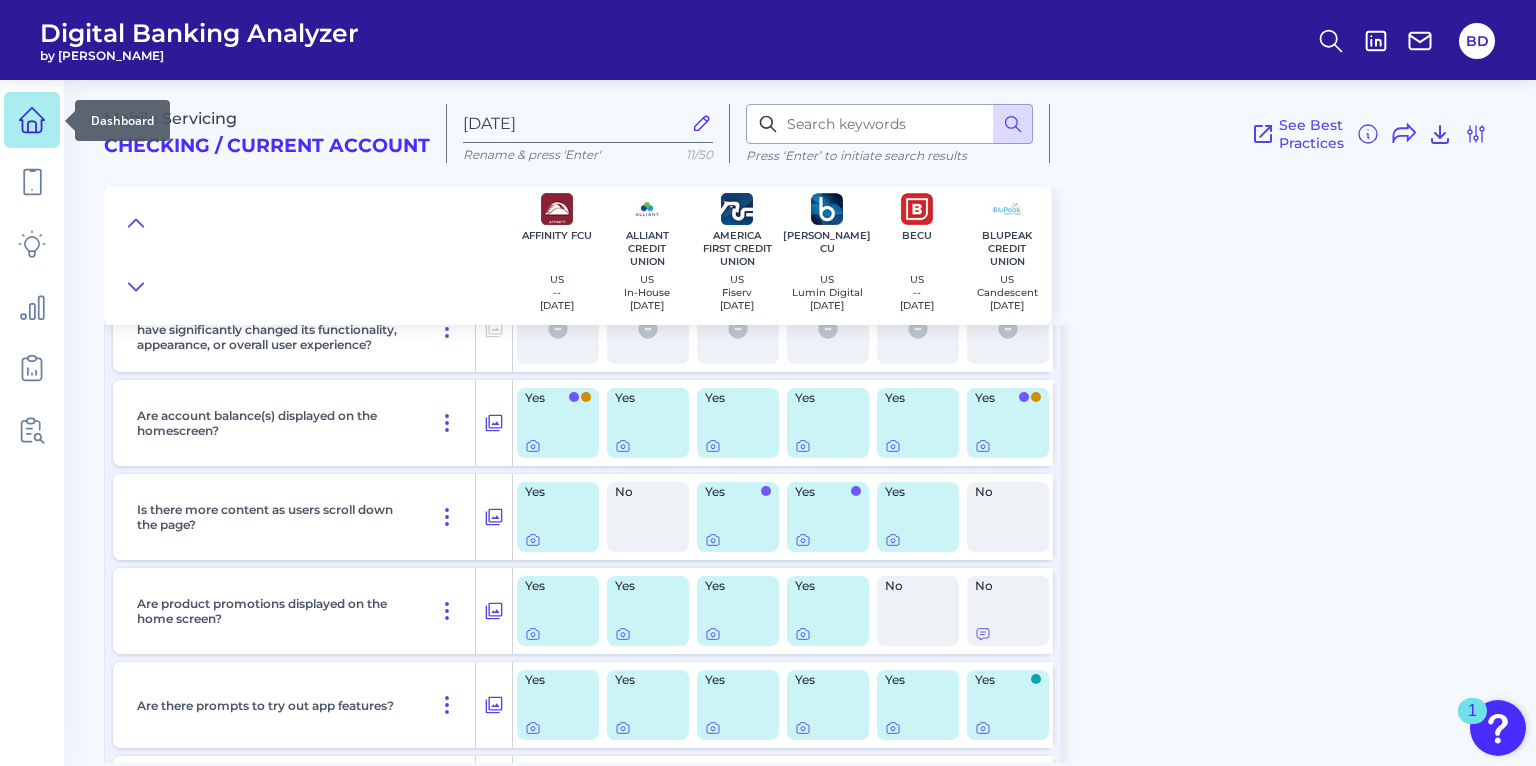 click 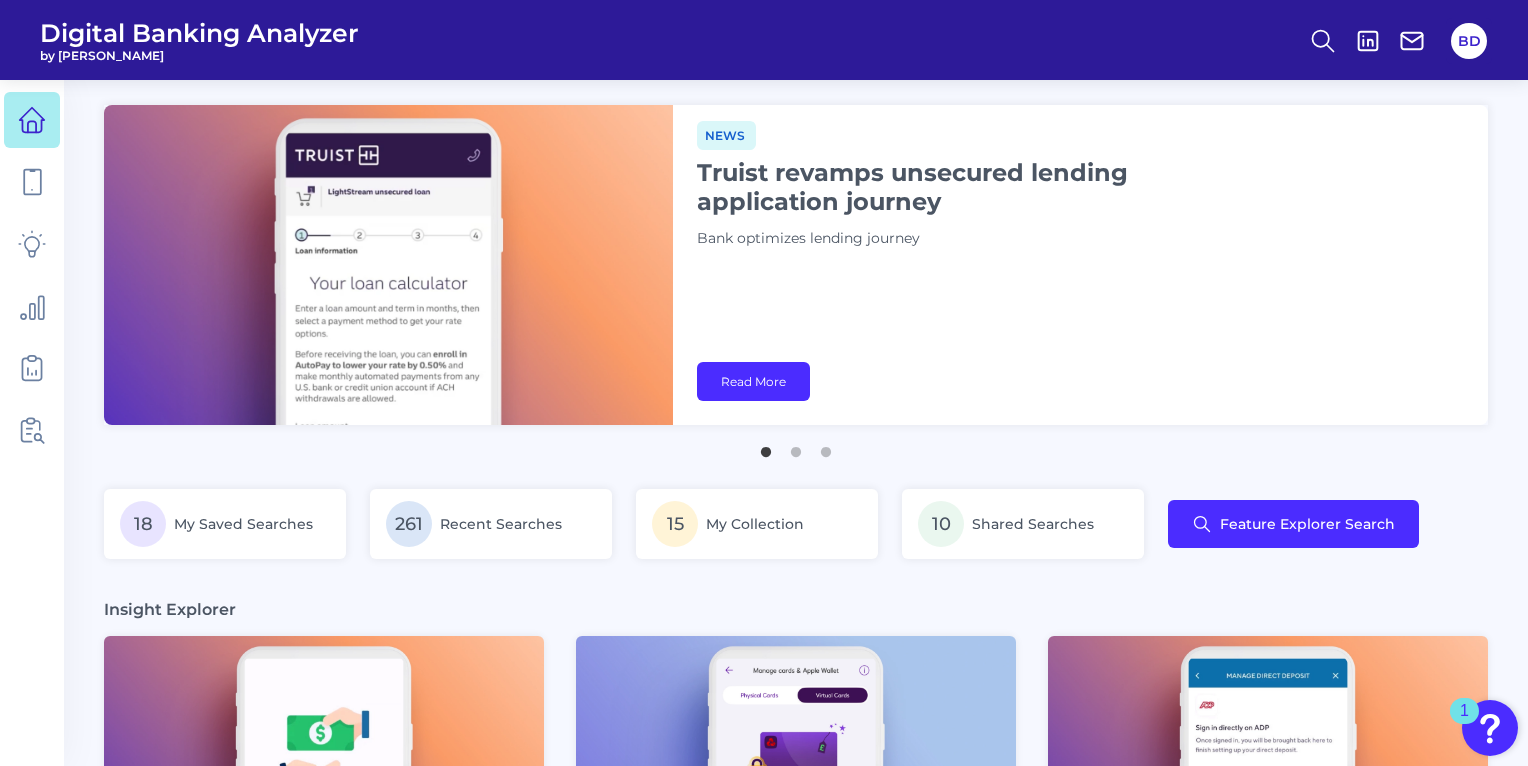 click on "18 My Saved Searches 261 Recent Searches 15 My Collection 10 Shared Searches Feature Explorer Search" at bounding box center (761, 524) 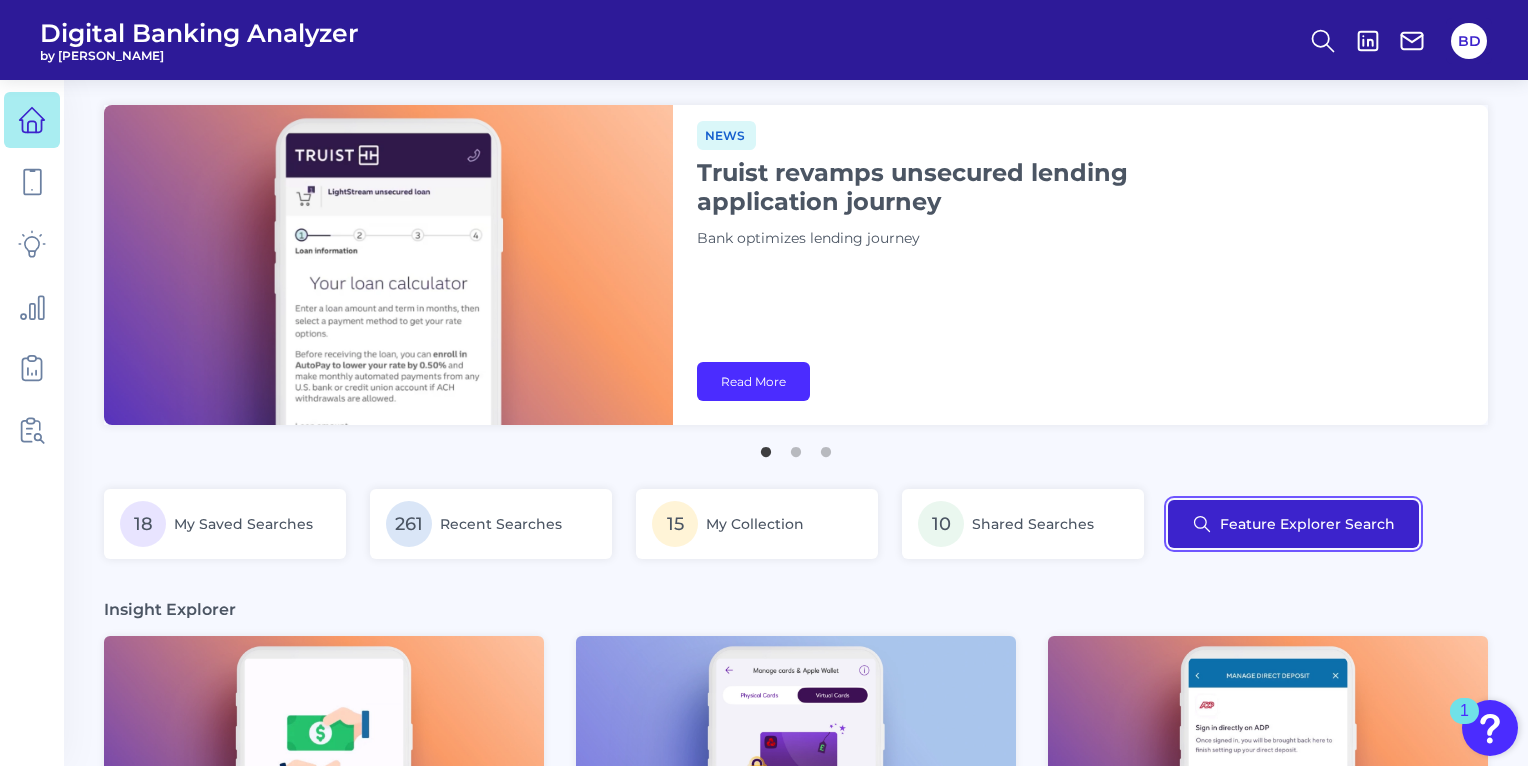 click on "Feature Explorer Search" at bounding box center [1293, 524] 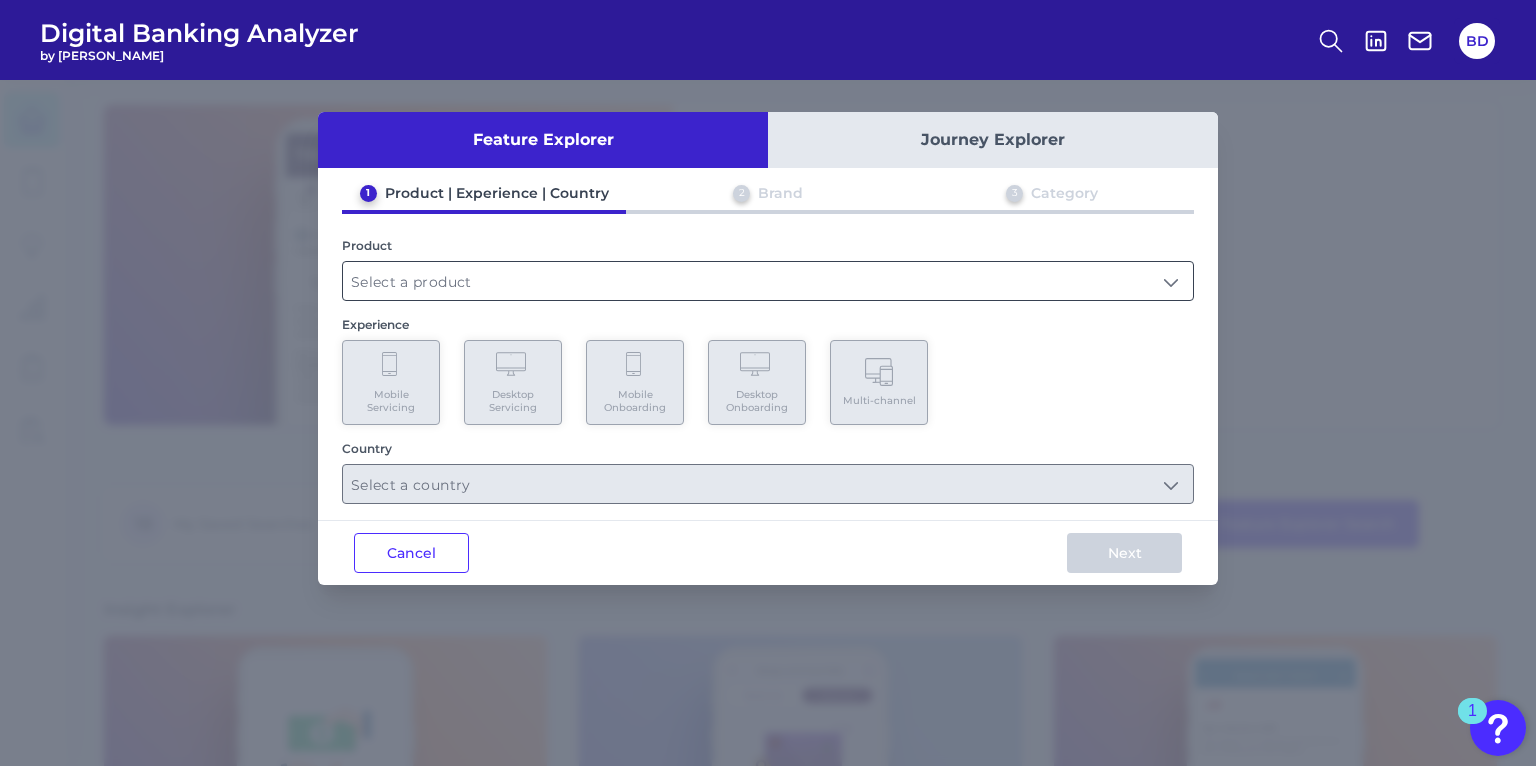 click at bounding box center [768, 281] 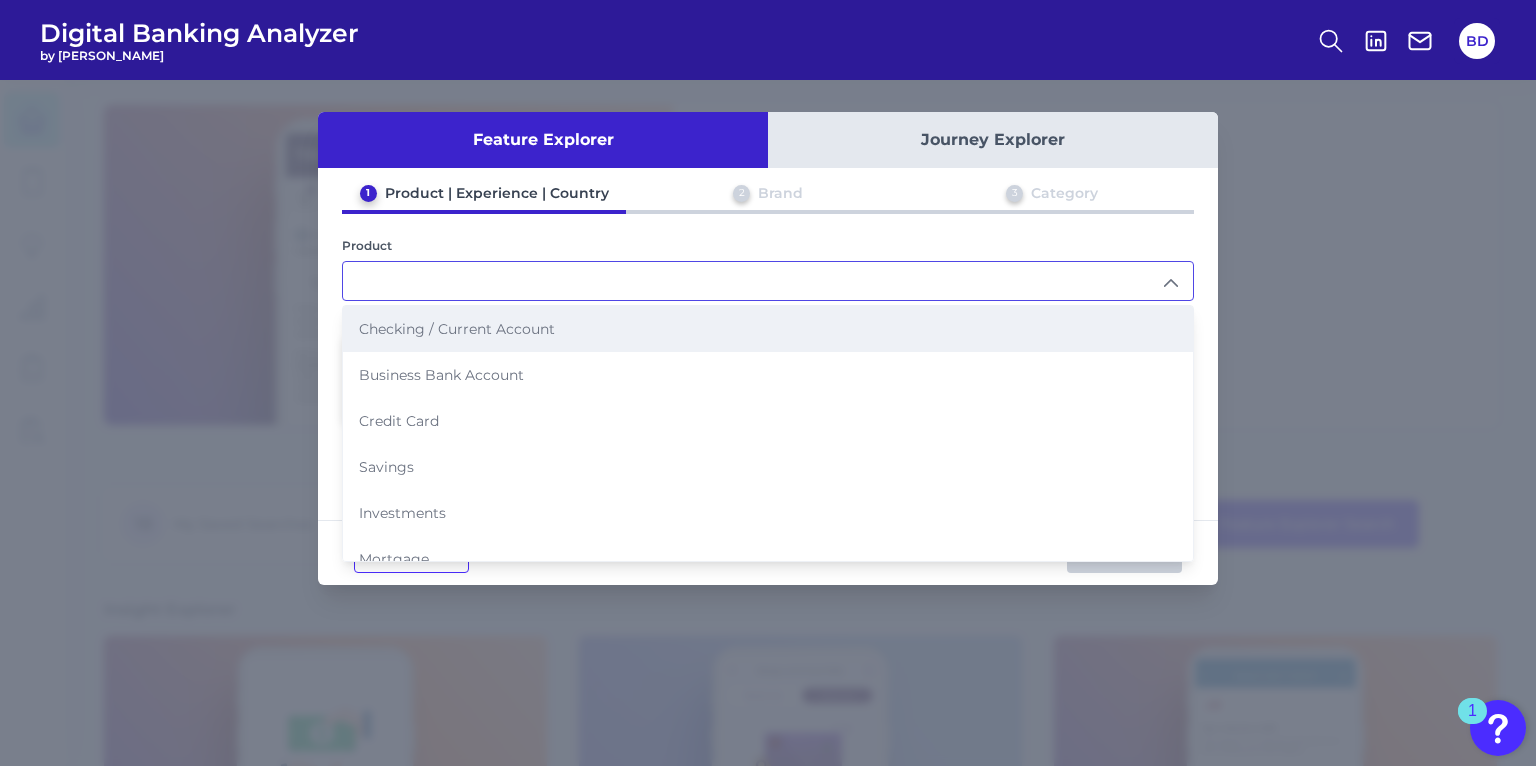 click on "Checking / Current Account" at bounding box center [457, 329] 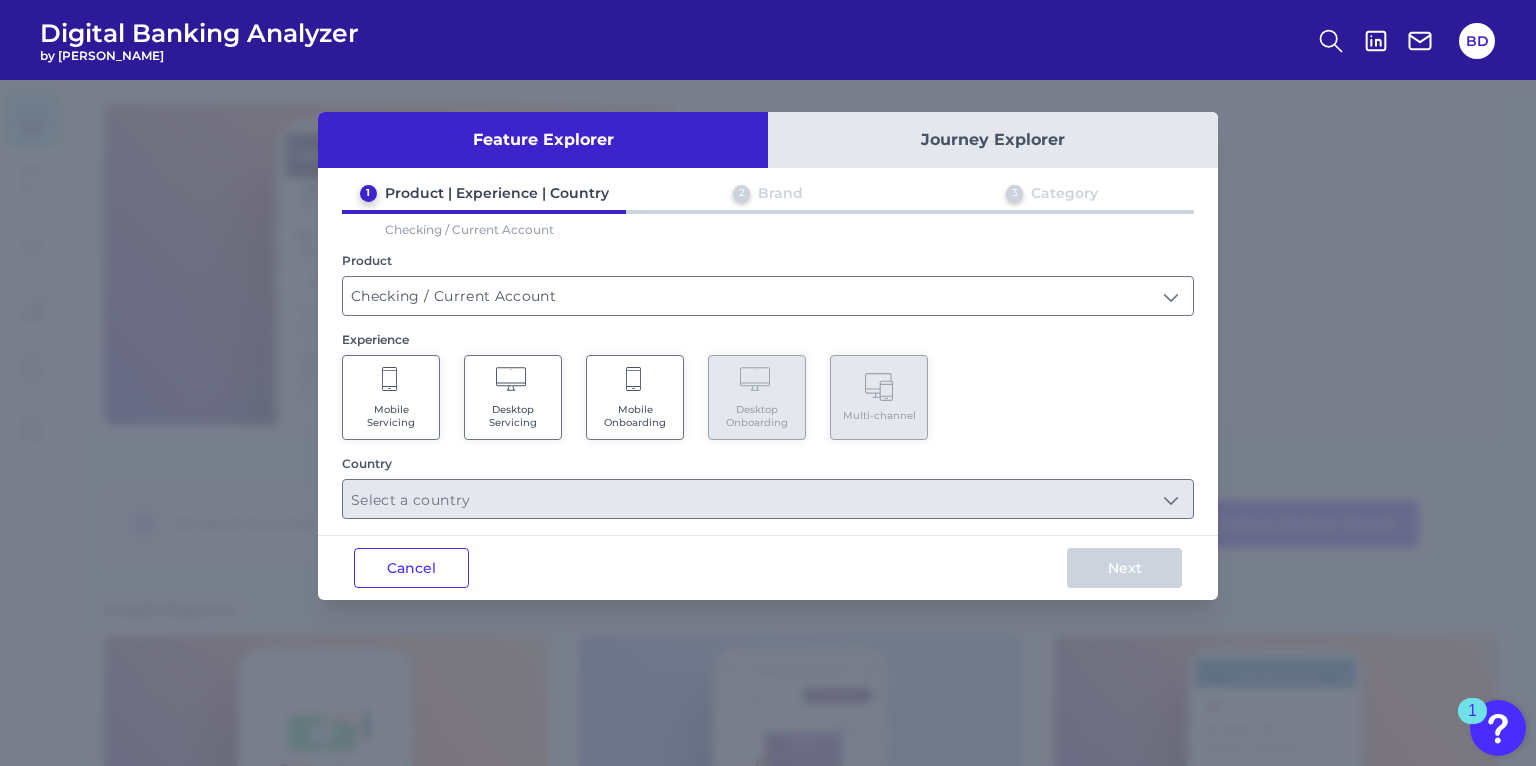 click on "Mobile Servicing" at bounding box center [391, 397] 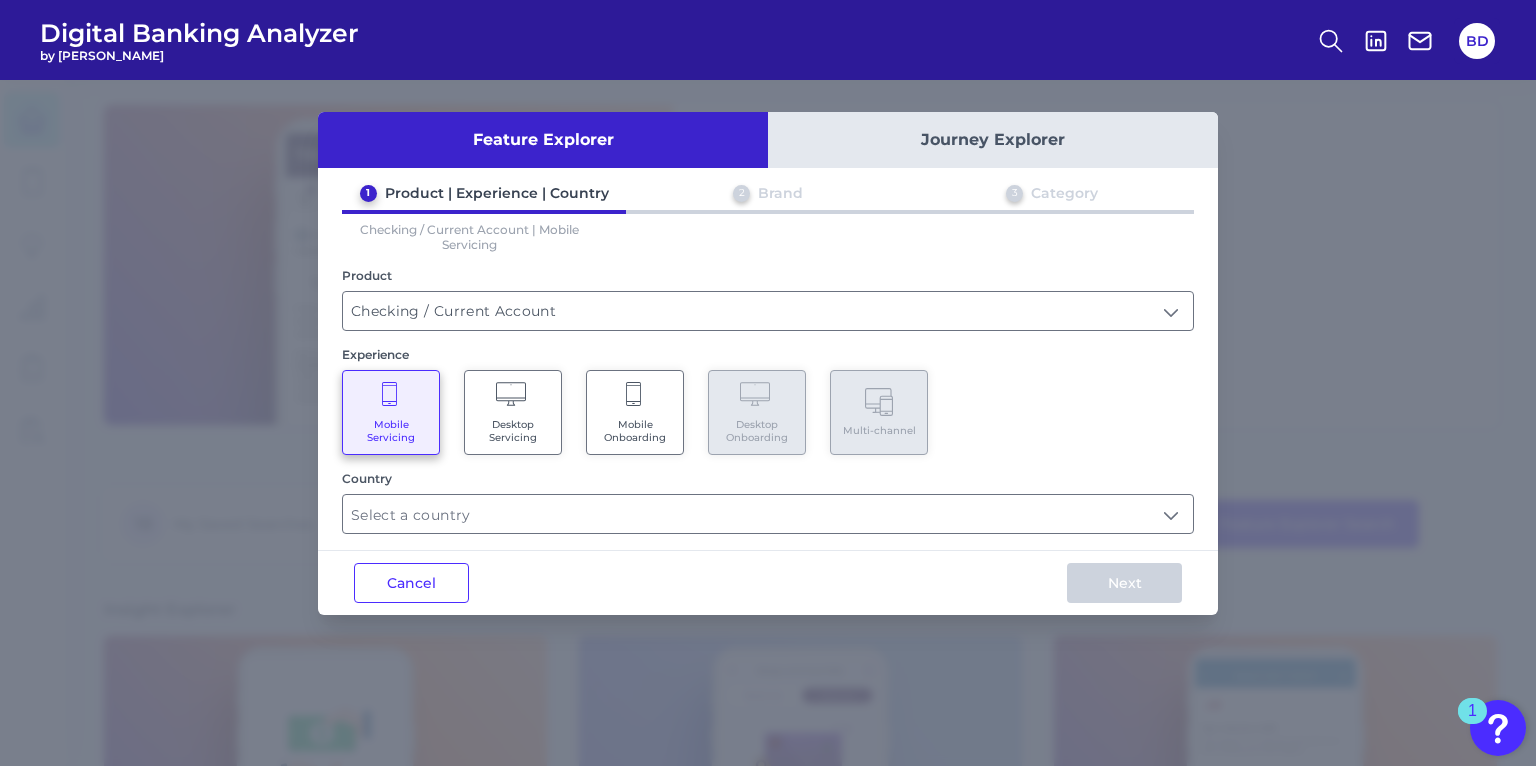 click on "Feature Explorer Journey Explorer 1 Product | Experience | Country  2 Brand 3 Category Checking / Current Account | Mobile Servicing Product Checking / Current Account Checking / Current Account Experience Mobile Servicing Desktop Servicing Mobile Onboarding Desktop Onboarding Multi-channel Country Cancel Next" at bounding box center [768, 363] 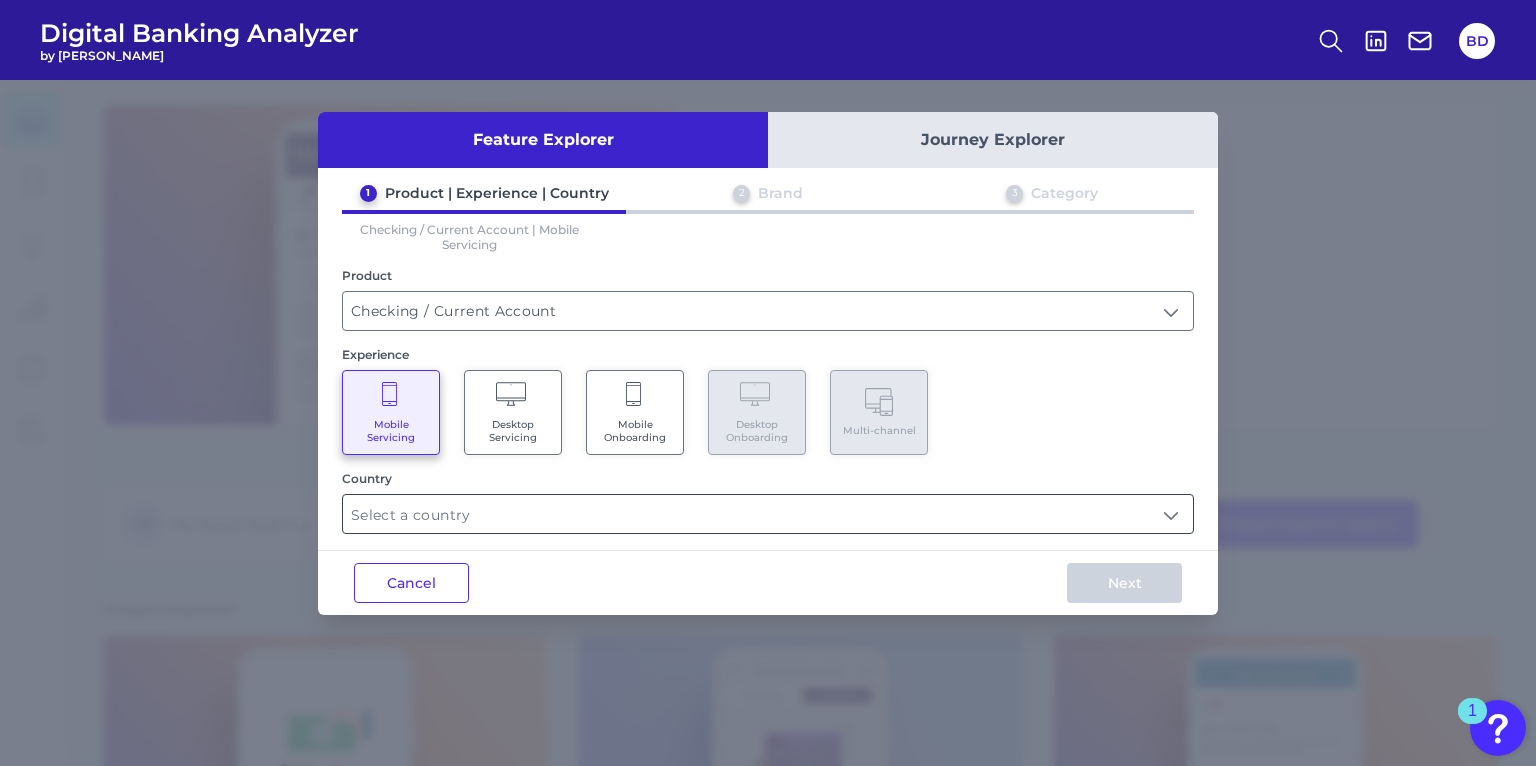 click at bounding box center (768, 514) 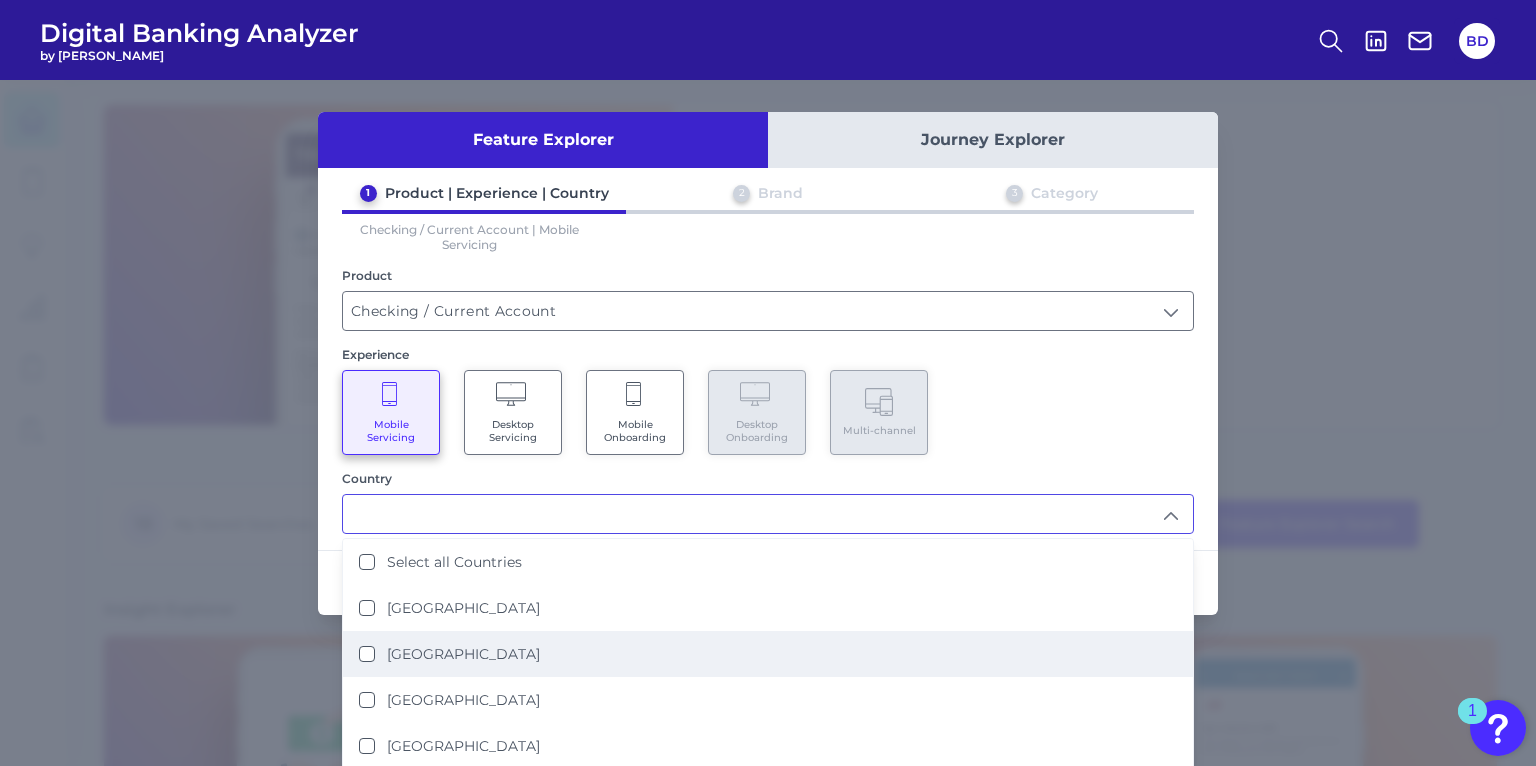 click on "[GEOGRAPHIC_DATA]" at bounding box center (367, 654) 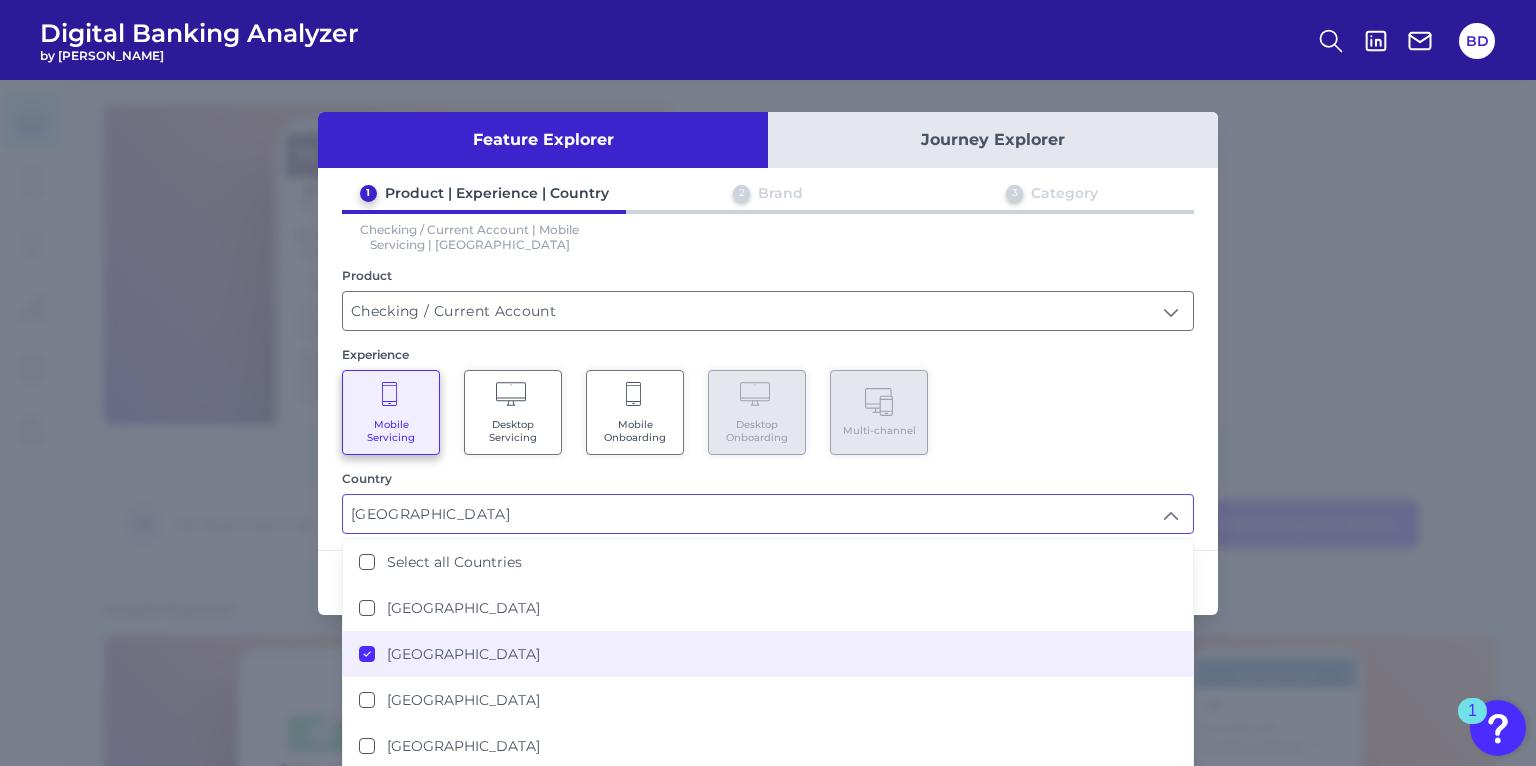 click on "Mobile Servicing Desktop Servicing Mobile Onboarding Desktop Onboarding Multi-channel" at bounding box center (768, 412) 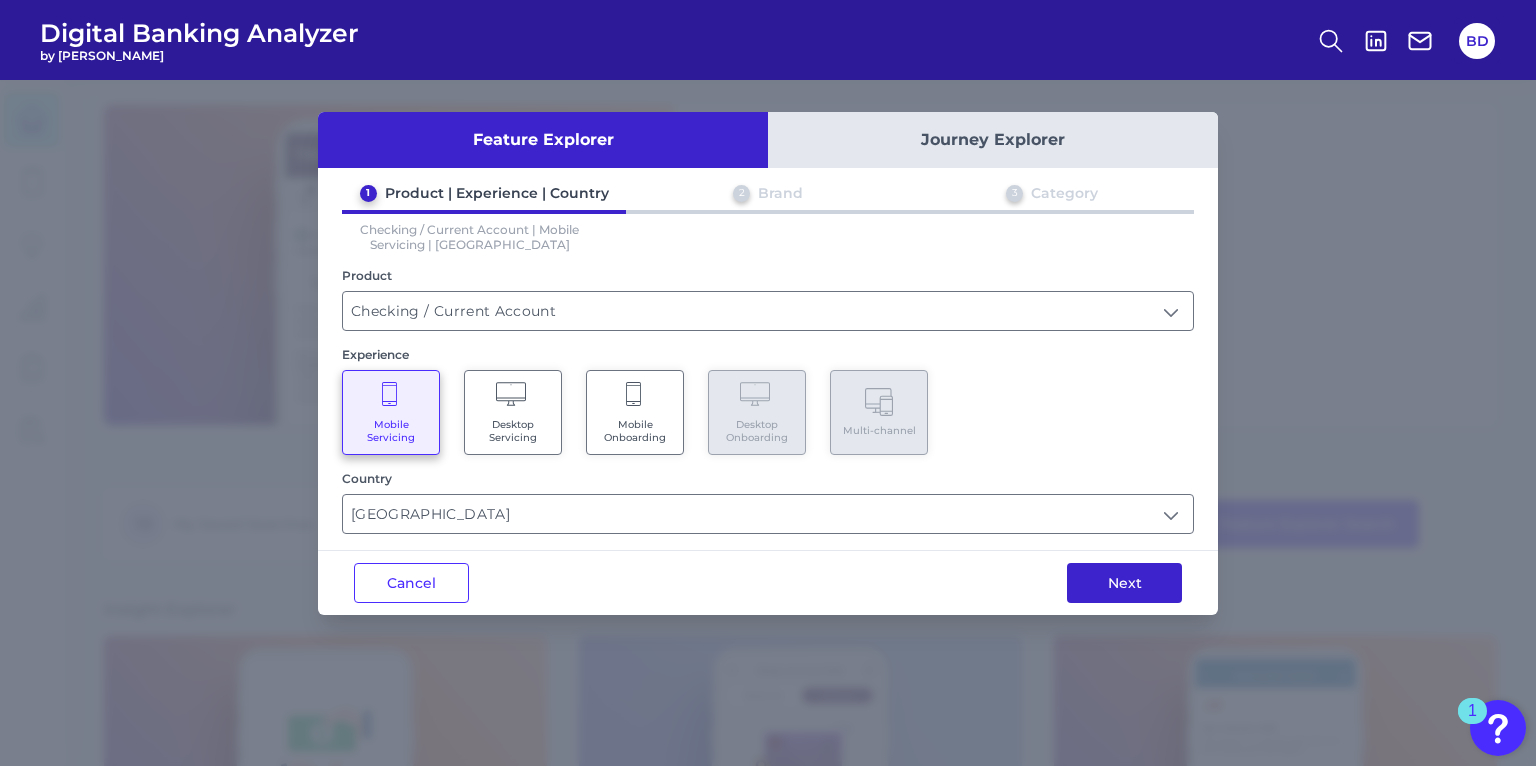 click on "Next" at bounding box center (1124, 583) 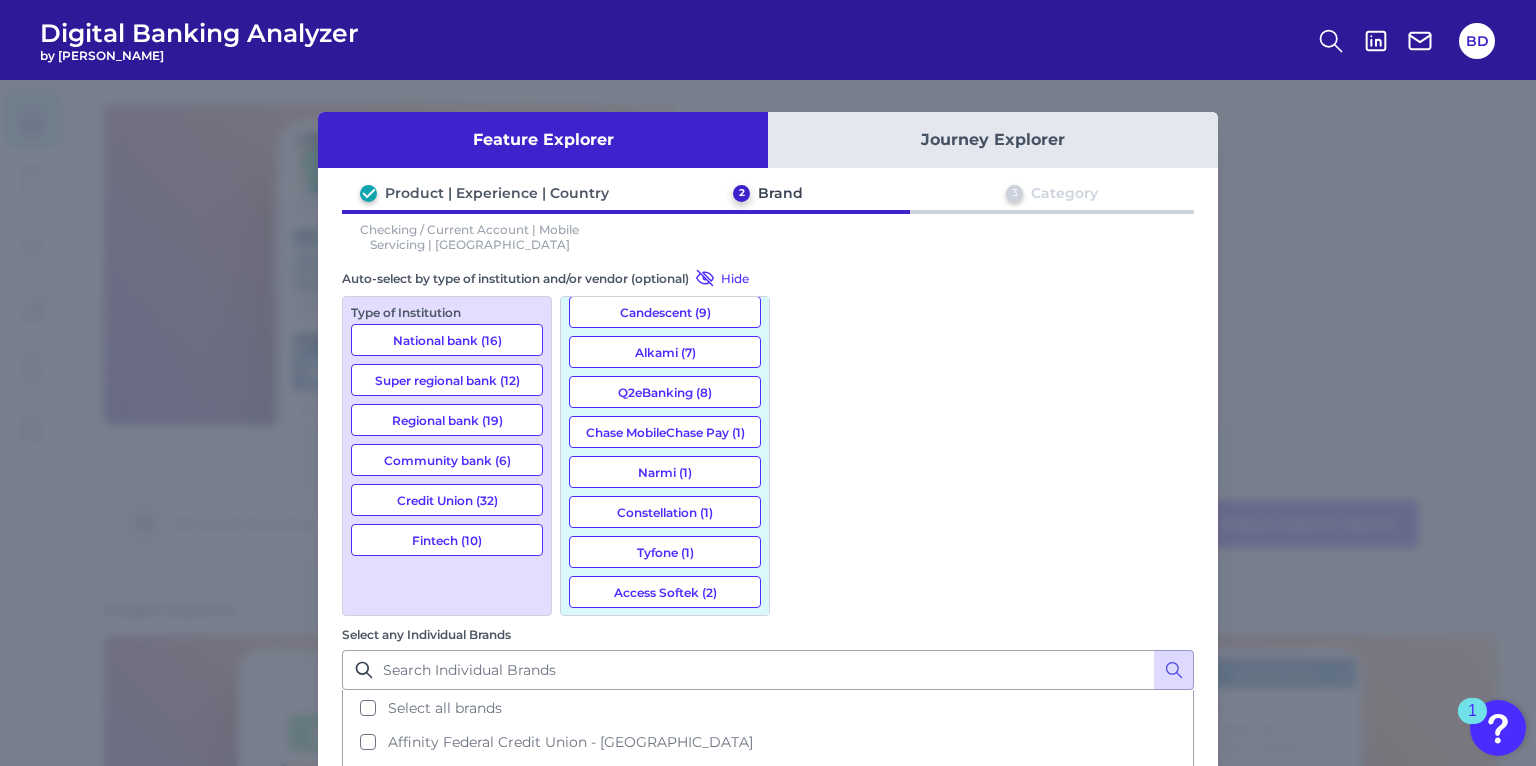scroll, scrollTop: 312, scrollLeft: 0, axis: vertical 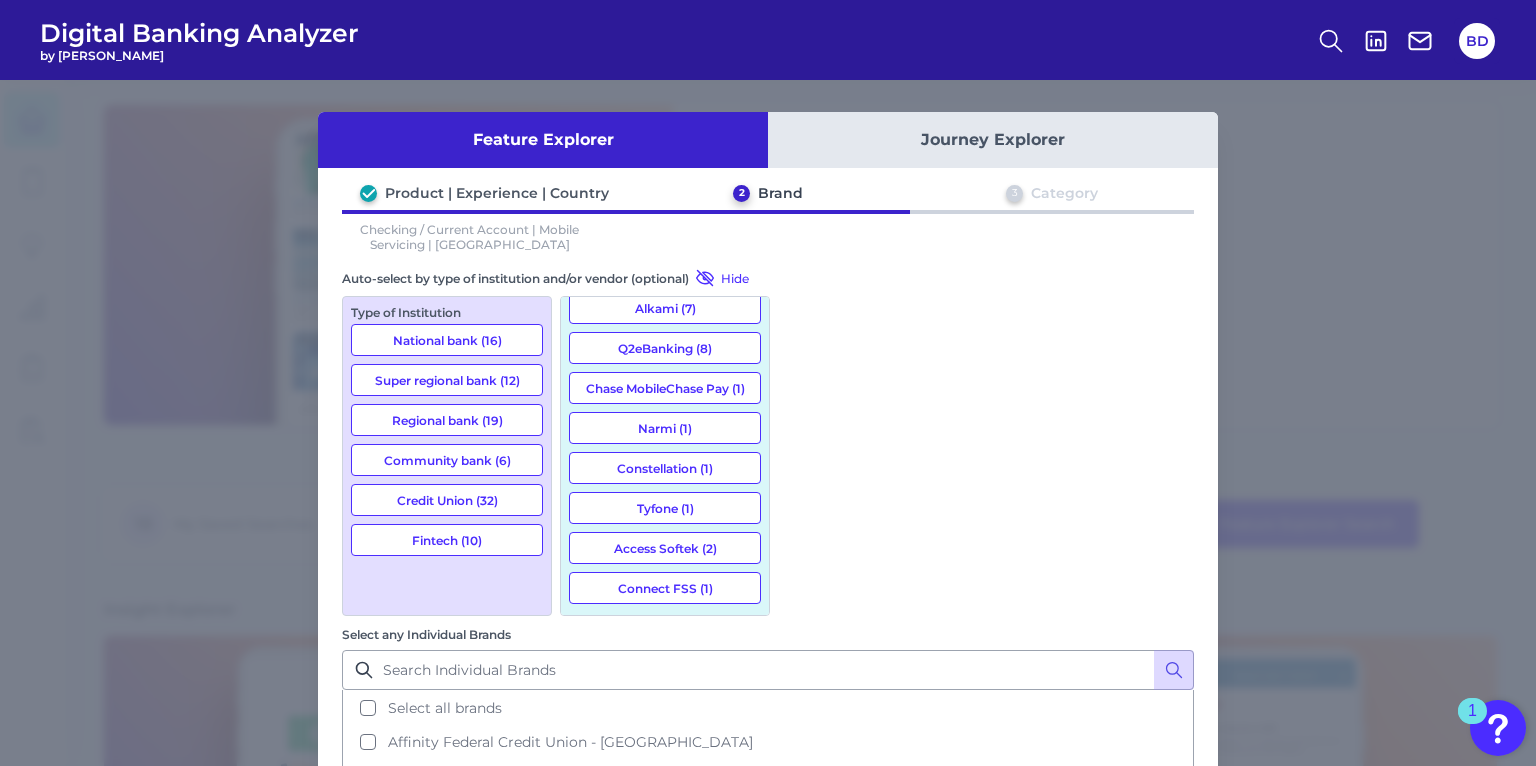click on "Q2eBanking (8)" at bounding box center (665, 348) 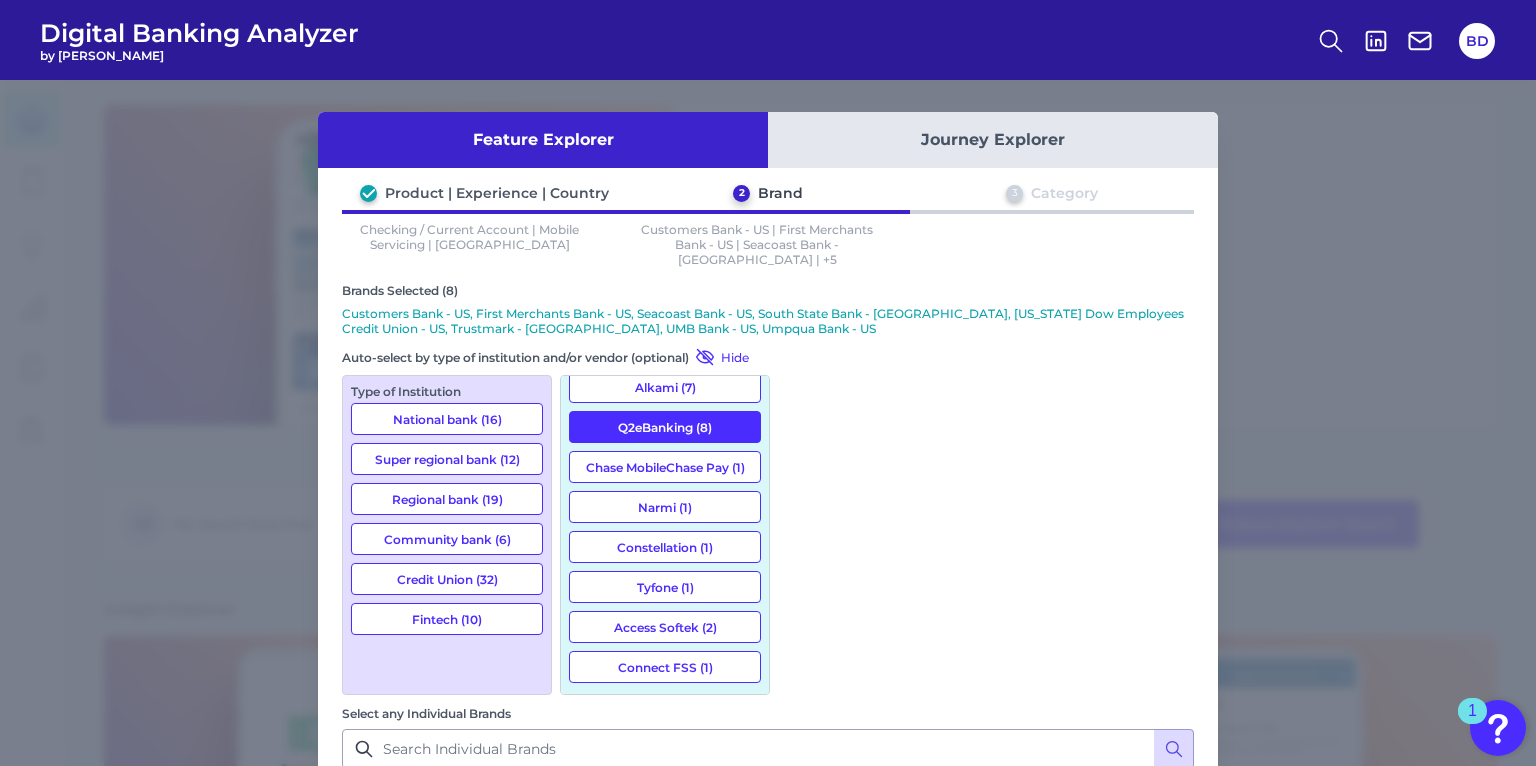 click on "Next" at bounding box center (1124, 1098) 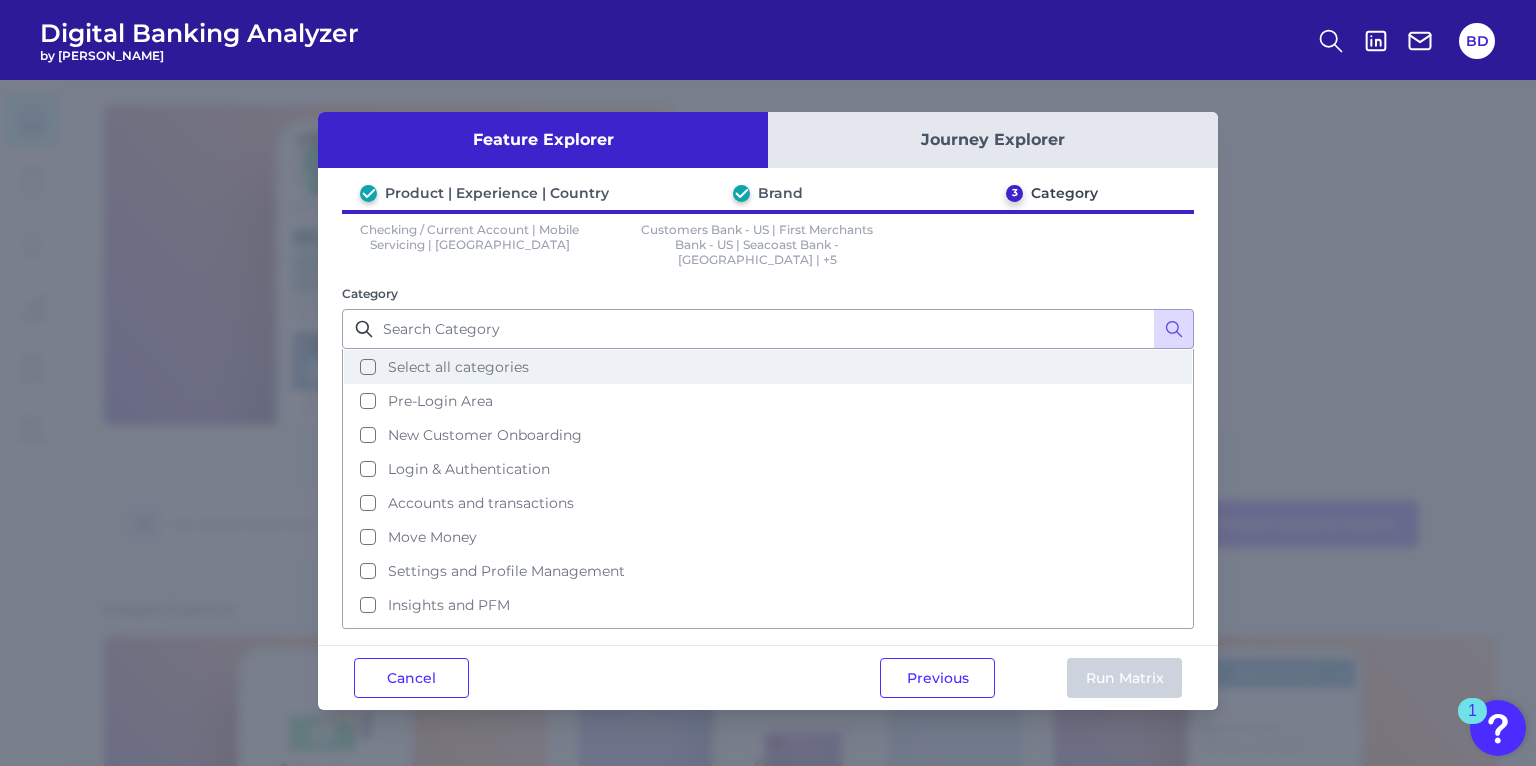 click on "Select all categories" at bounding box center (768, 367) 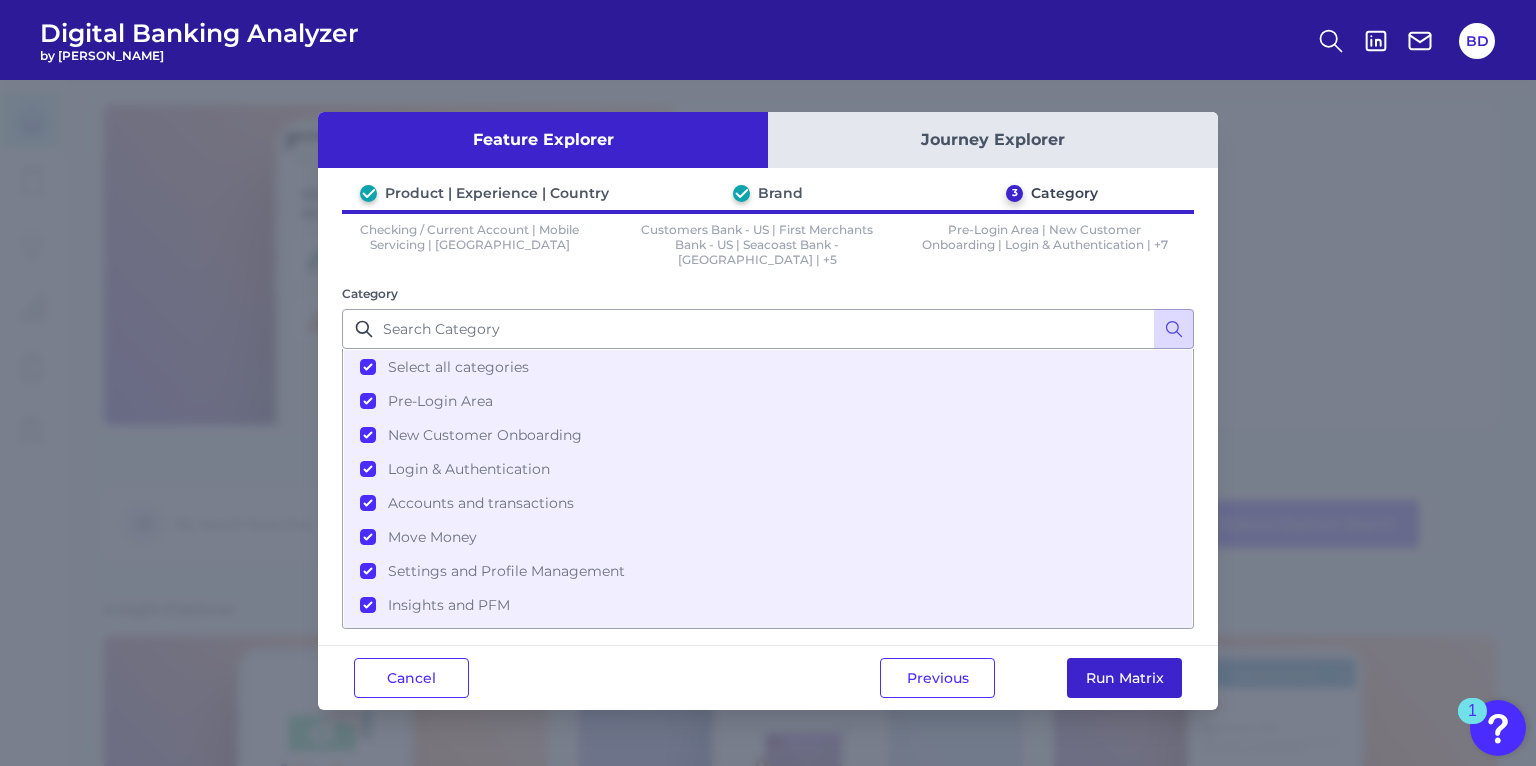 click on "Run Matrix" at bounding box center (1124, 678) 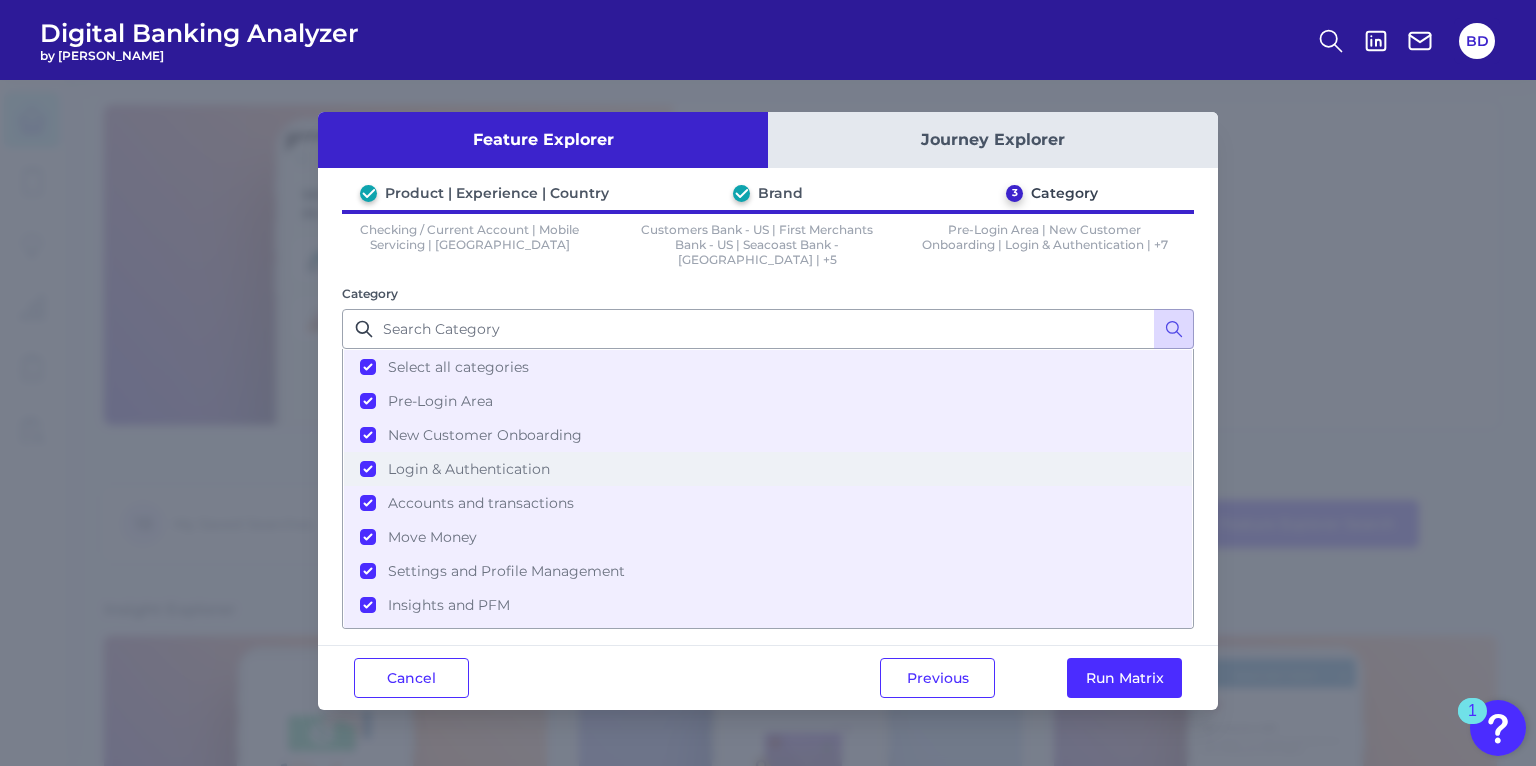 scroll, scrollTop: 0, scrollLeft: 0, axis: both 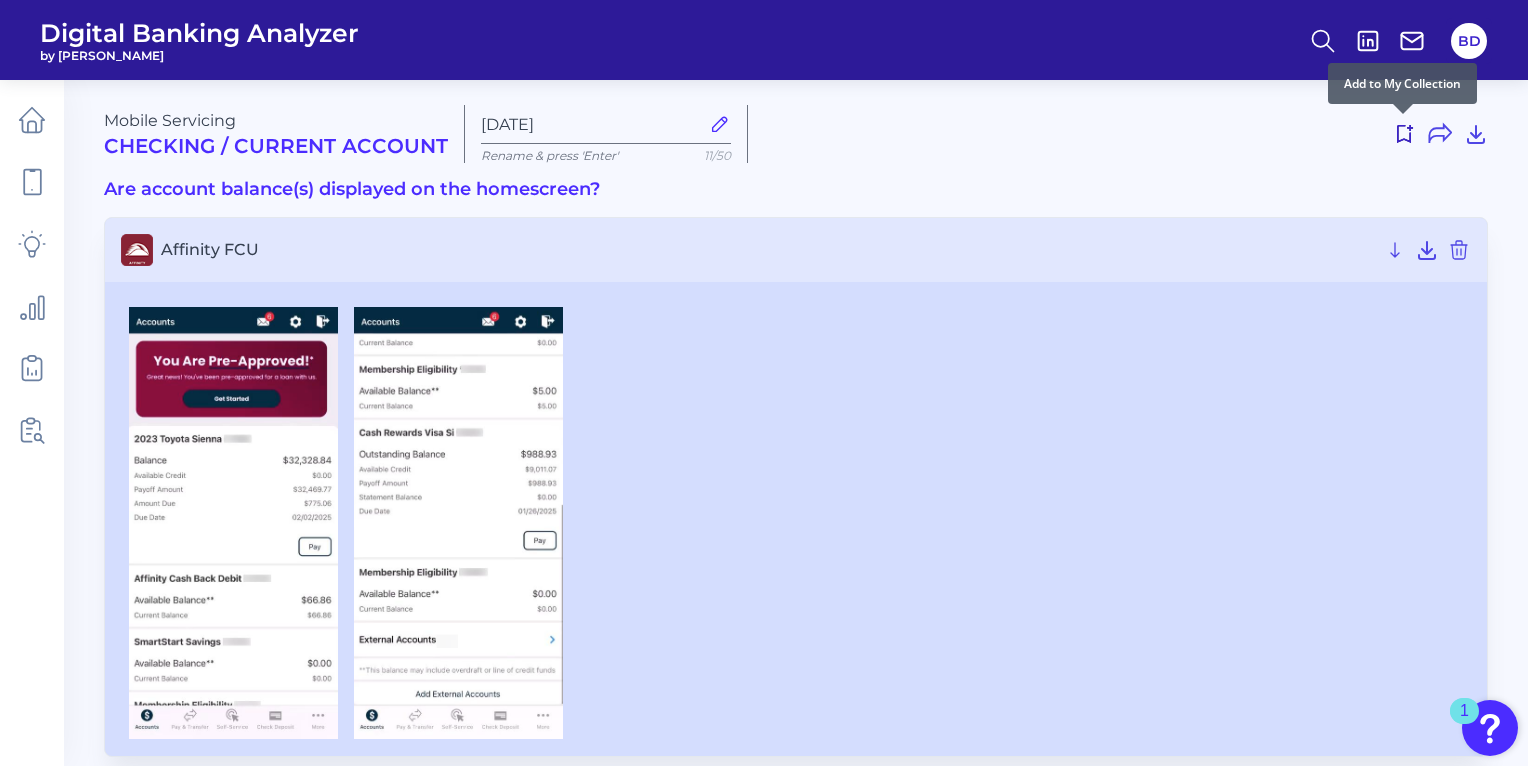 click 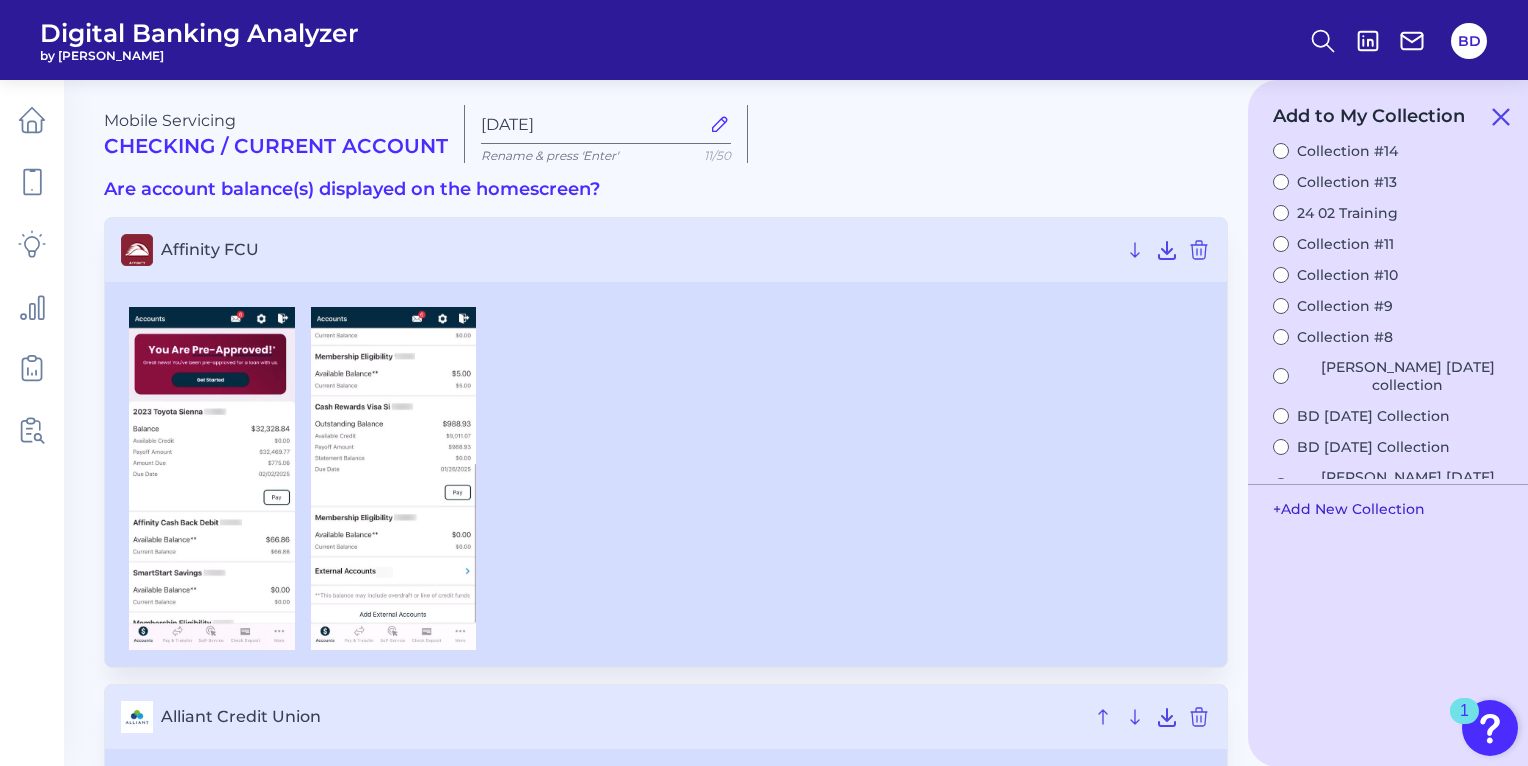 click on "+  Add New Collection" at bounding box center (1349, 509) 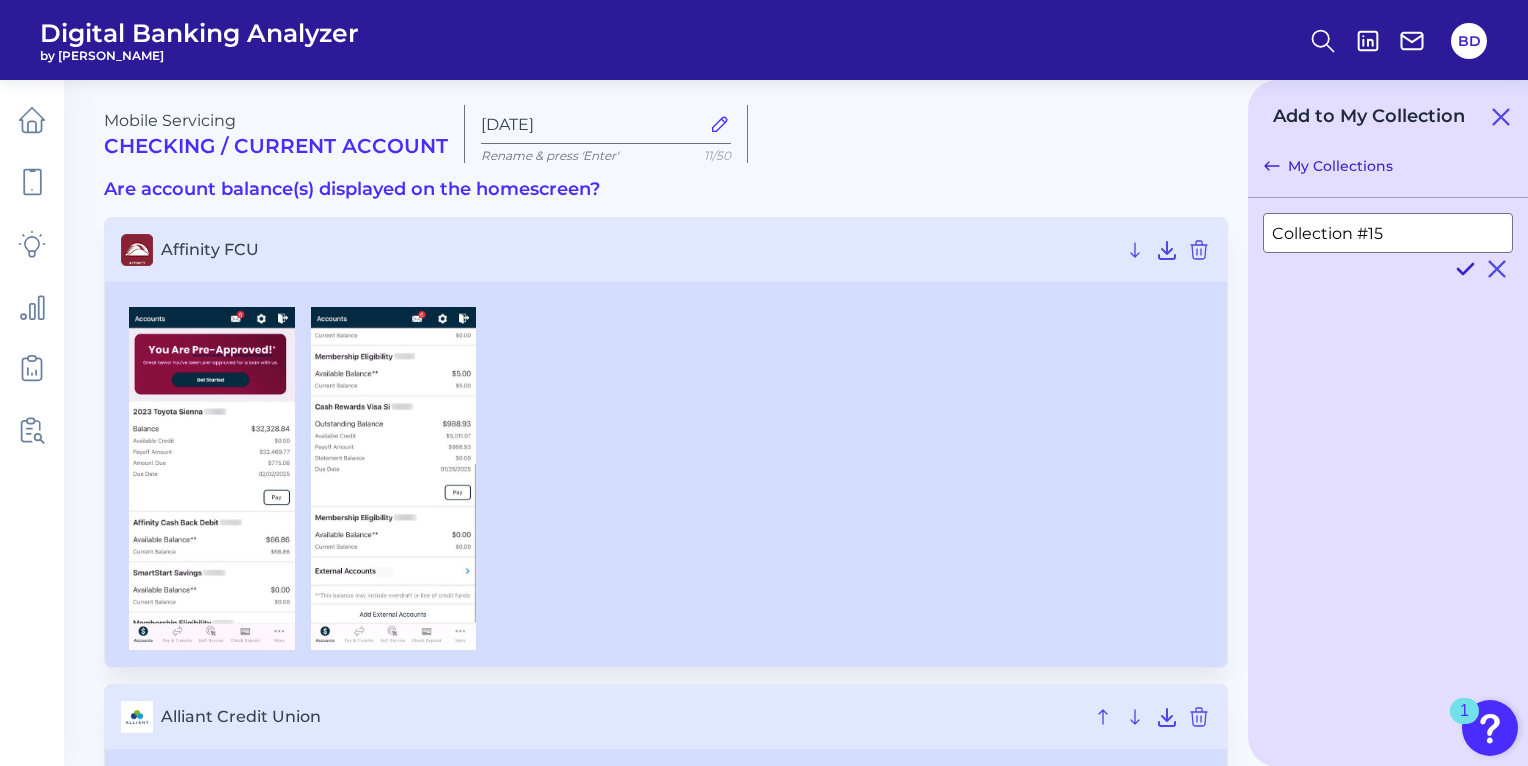click 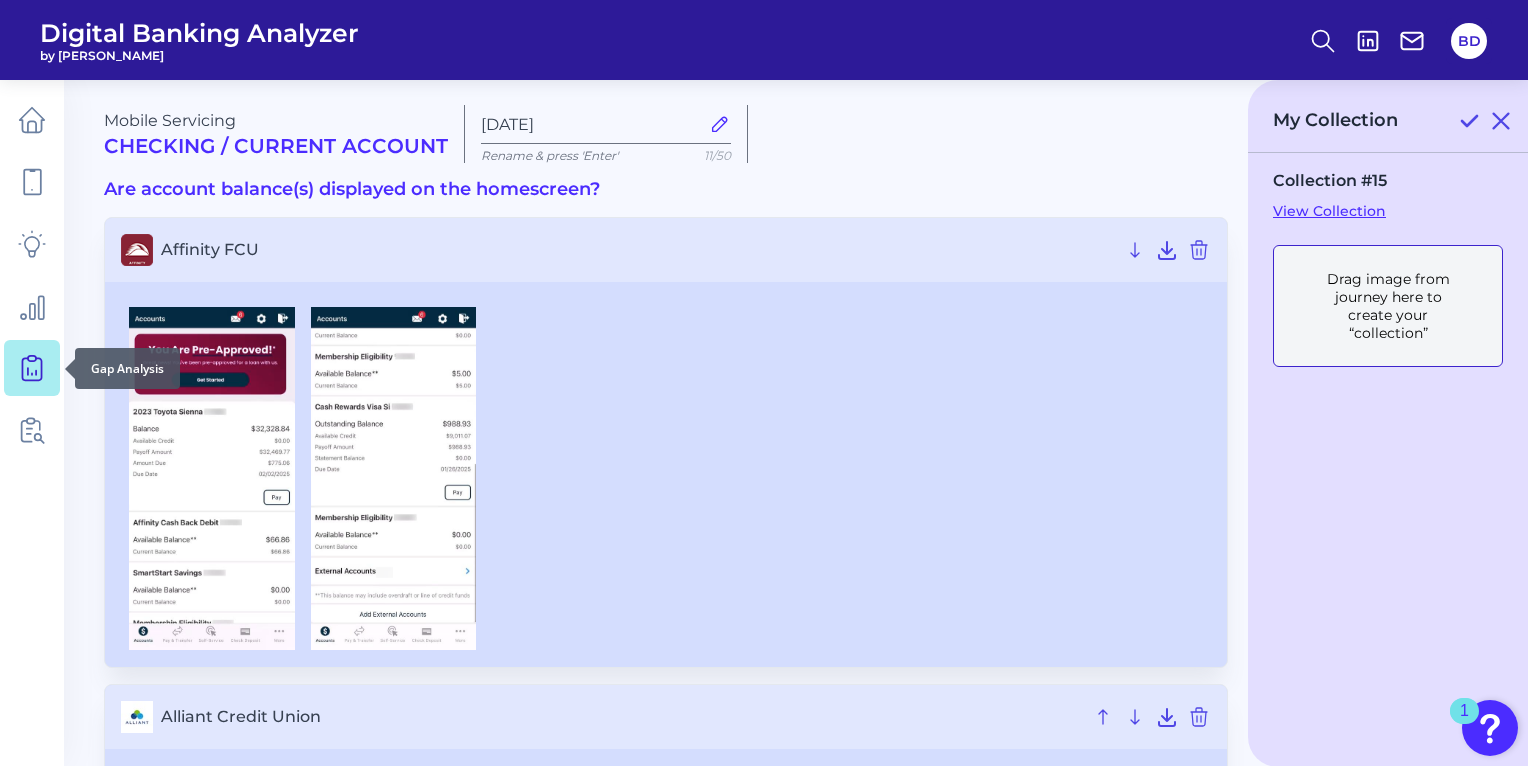 click 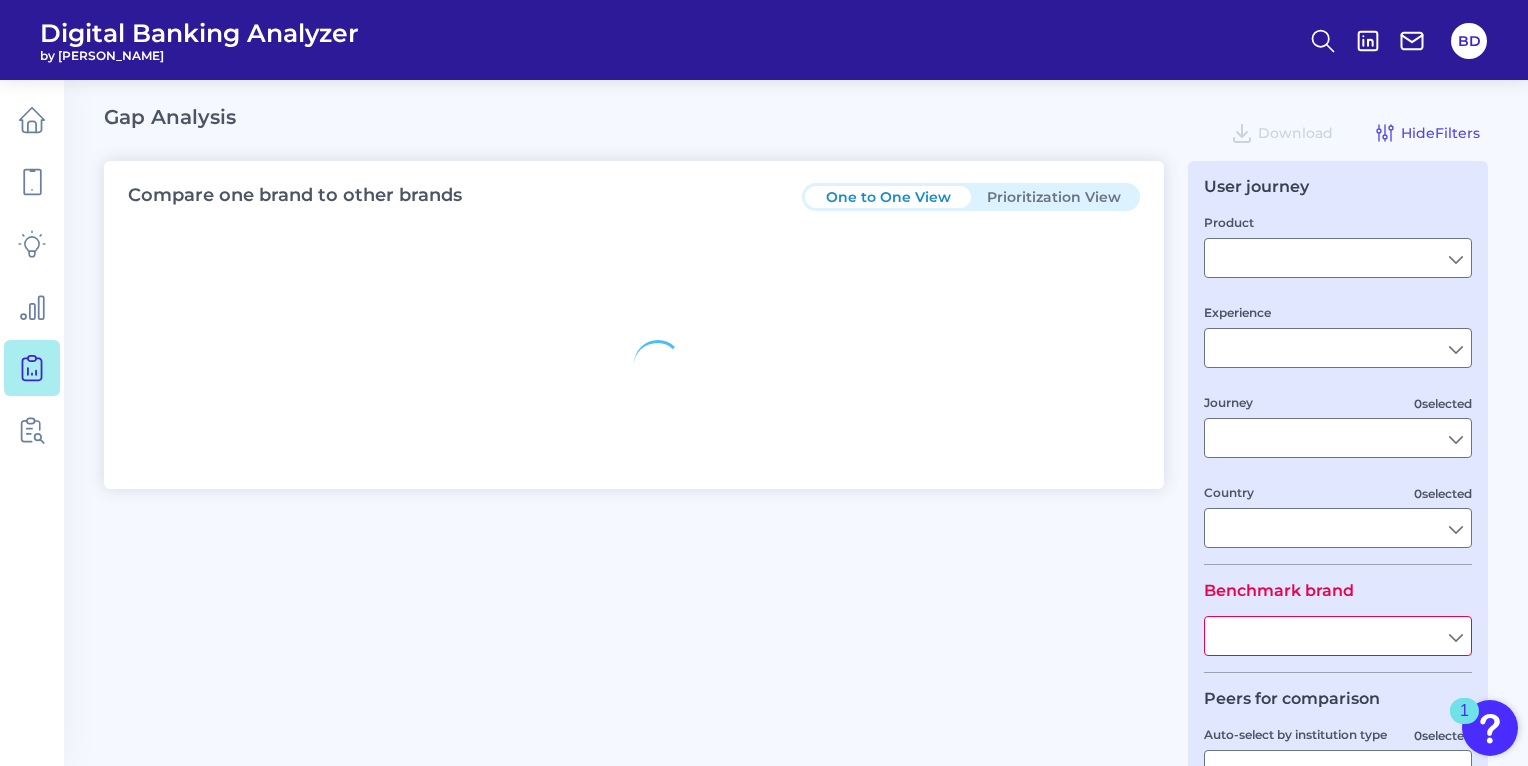 type on "Checking / Current Account" 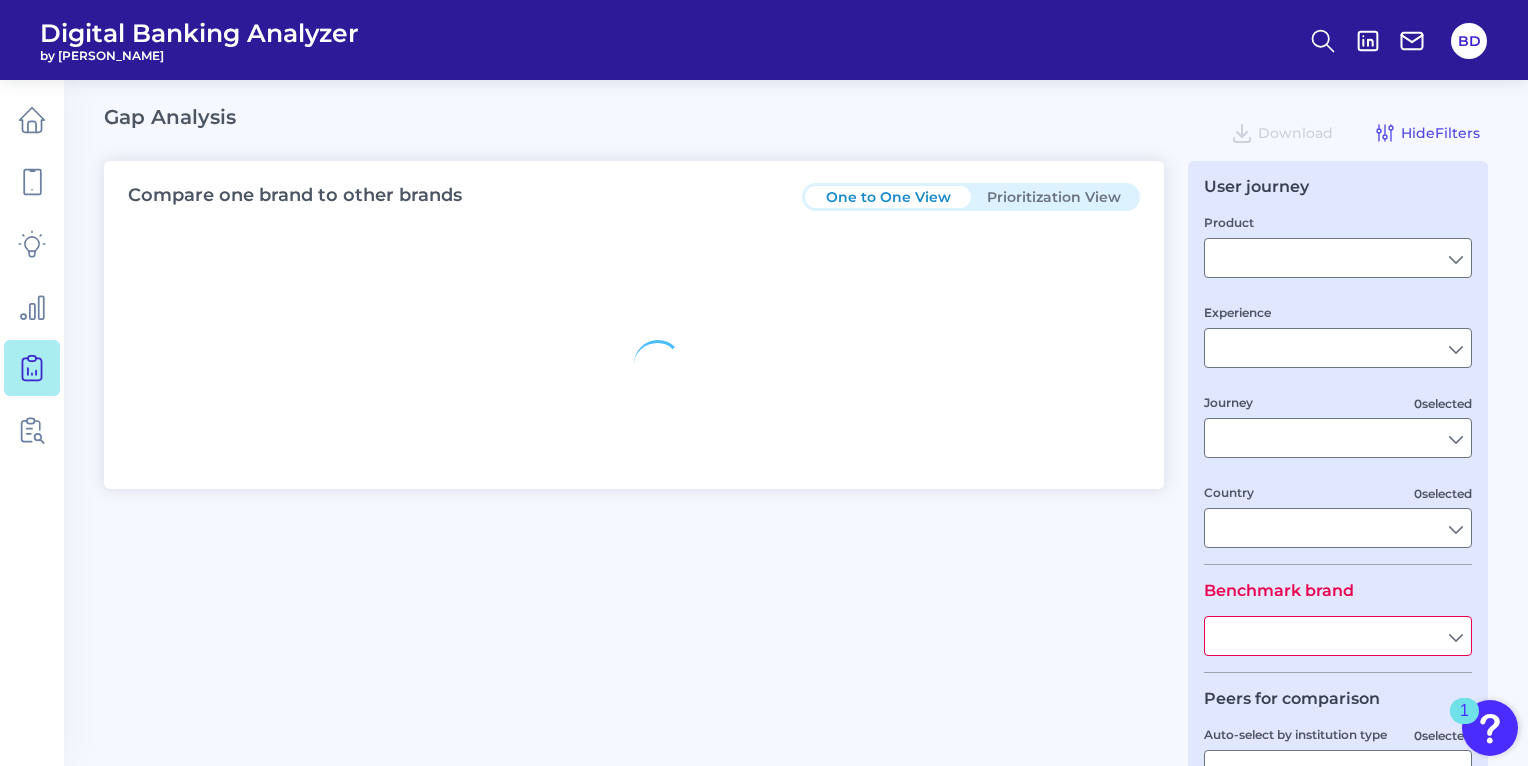 type on "Mobile Servicing" 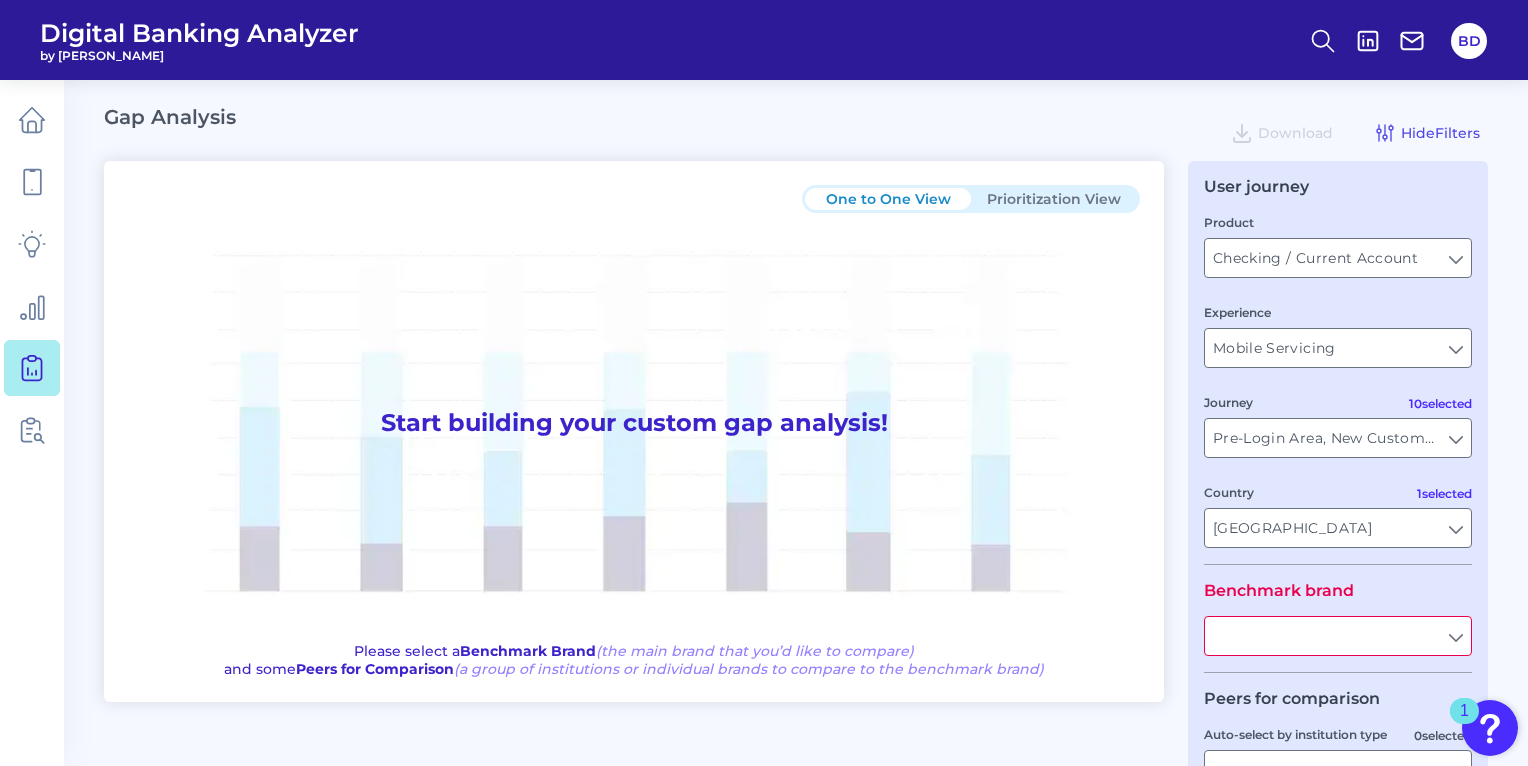 type on "All Journeys" 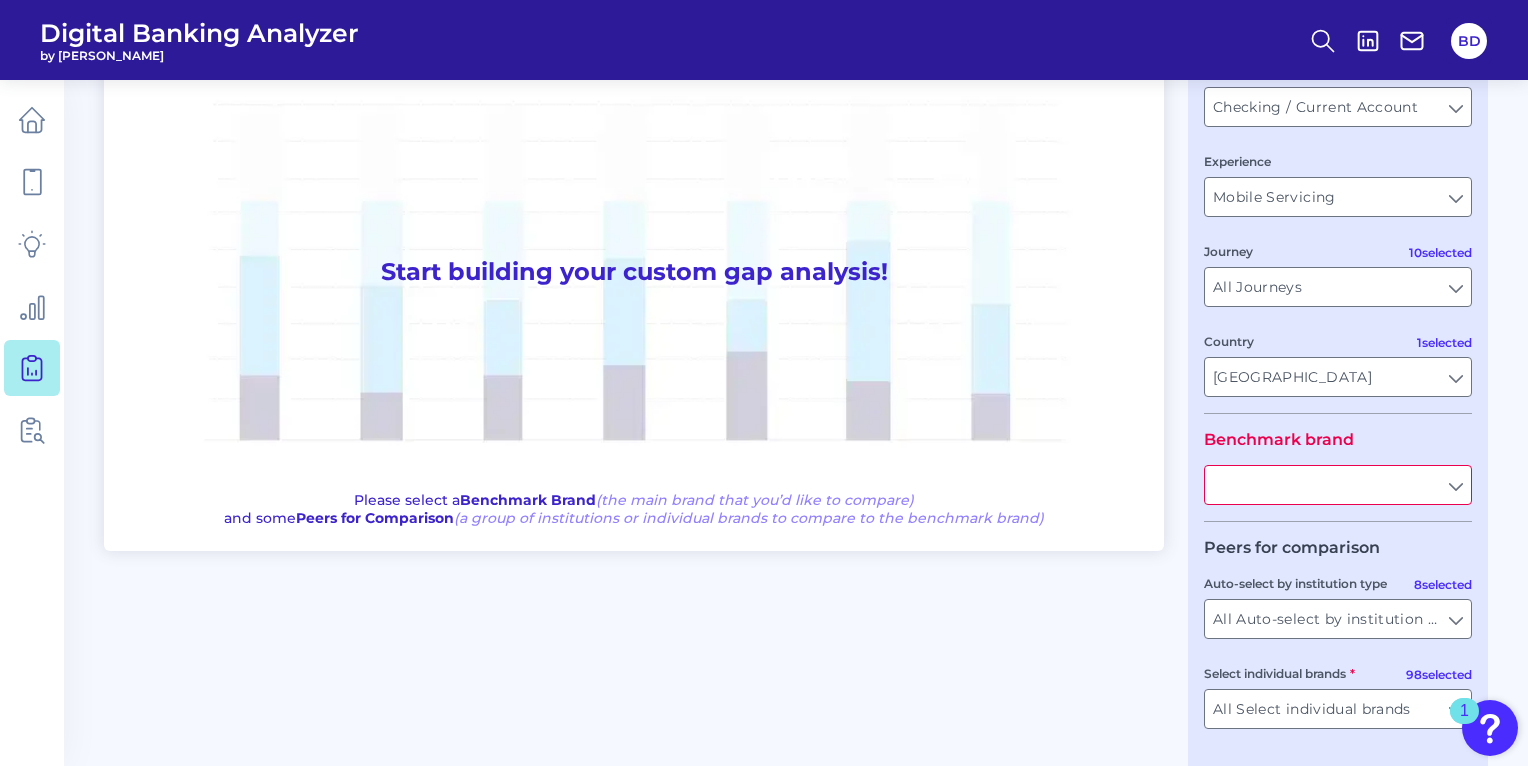 scroll, scrollTop: 233, scrollLeft: 0, axis: vertical 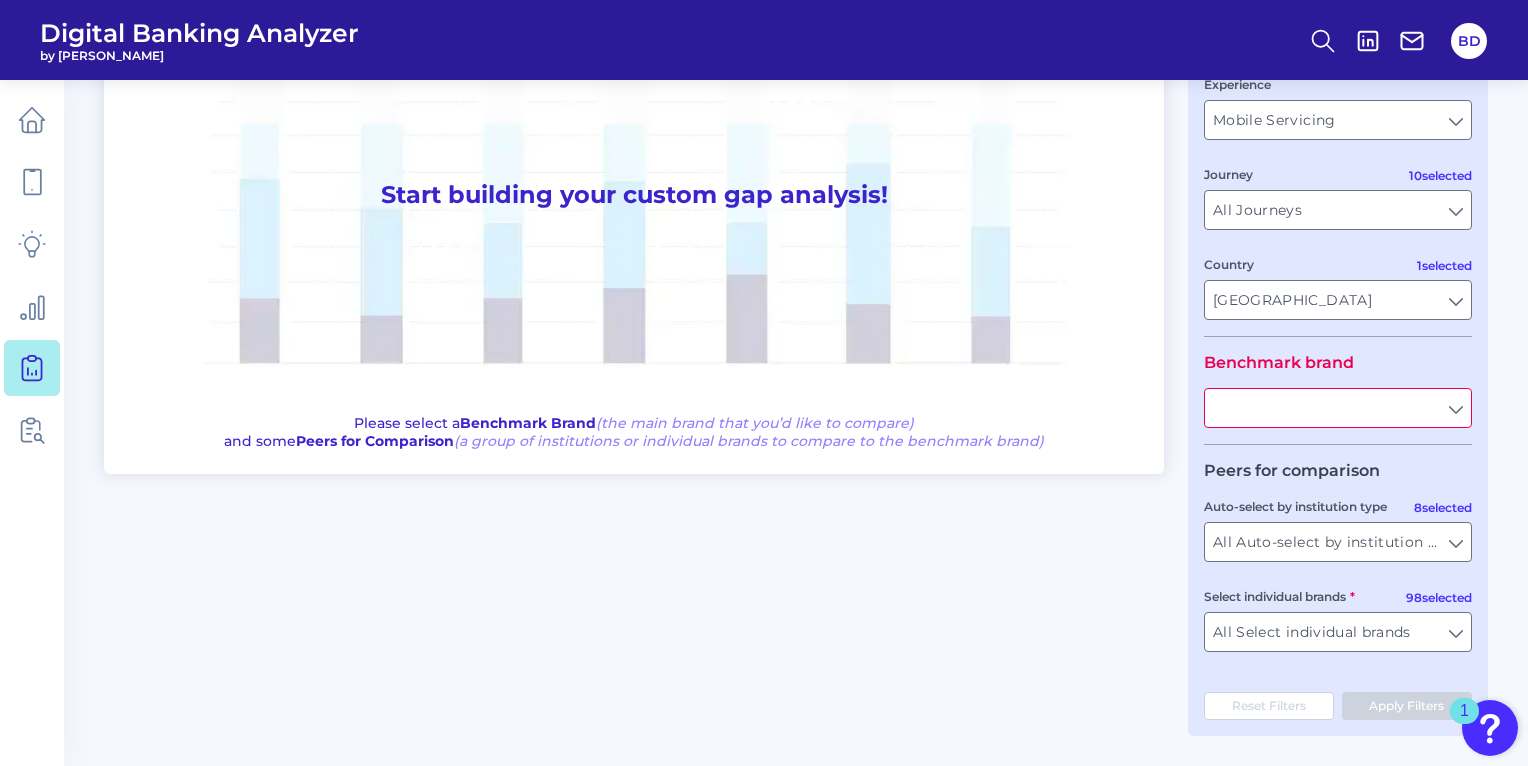 click at bounding box center (1338, 408) 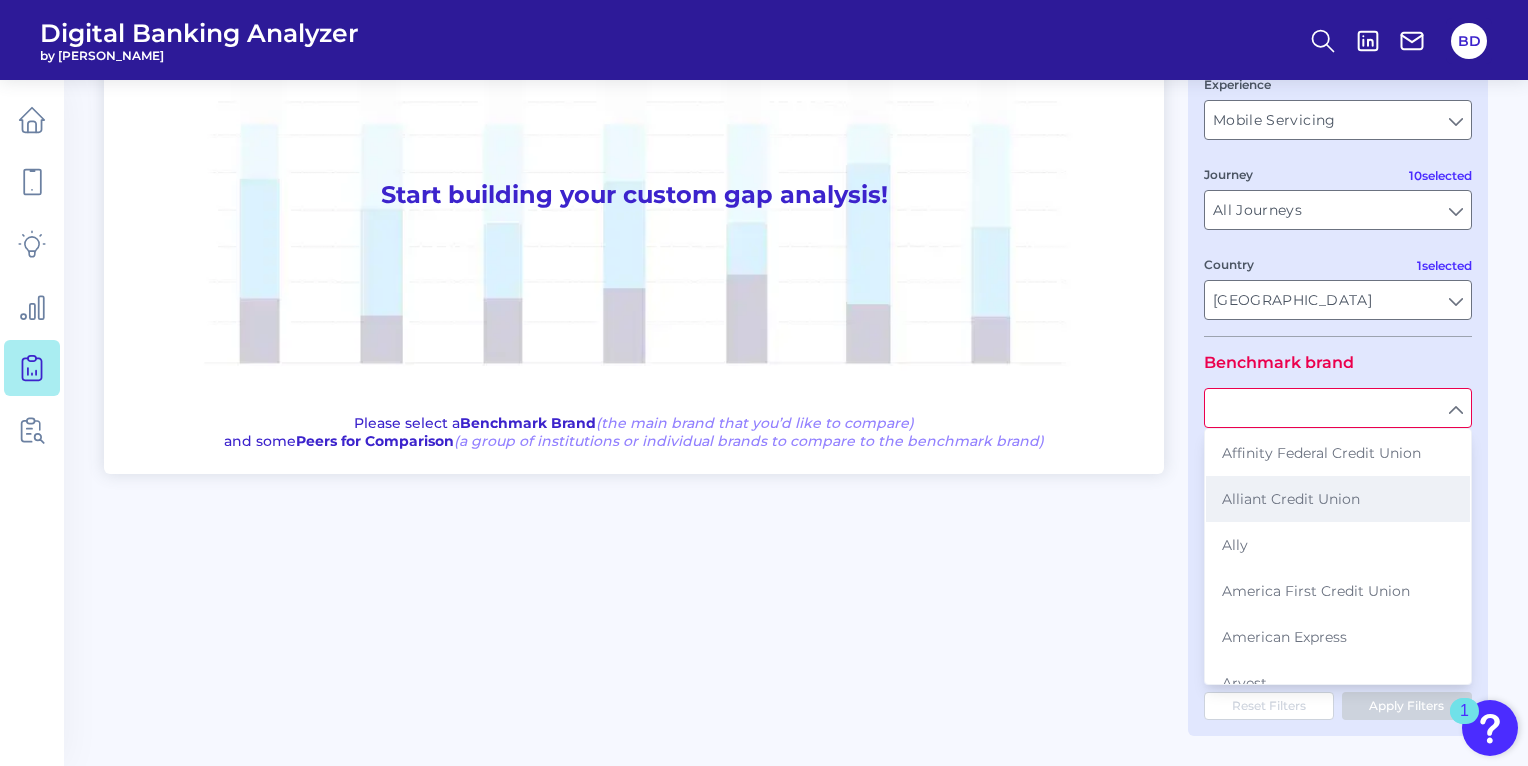 click on "Alliant Credit Union" at bounding box center (1291, 499) 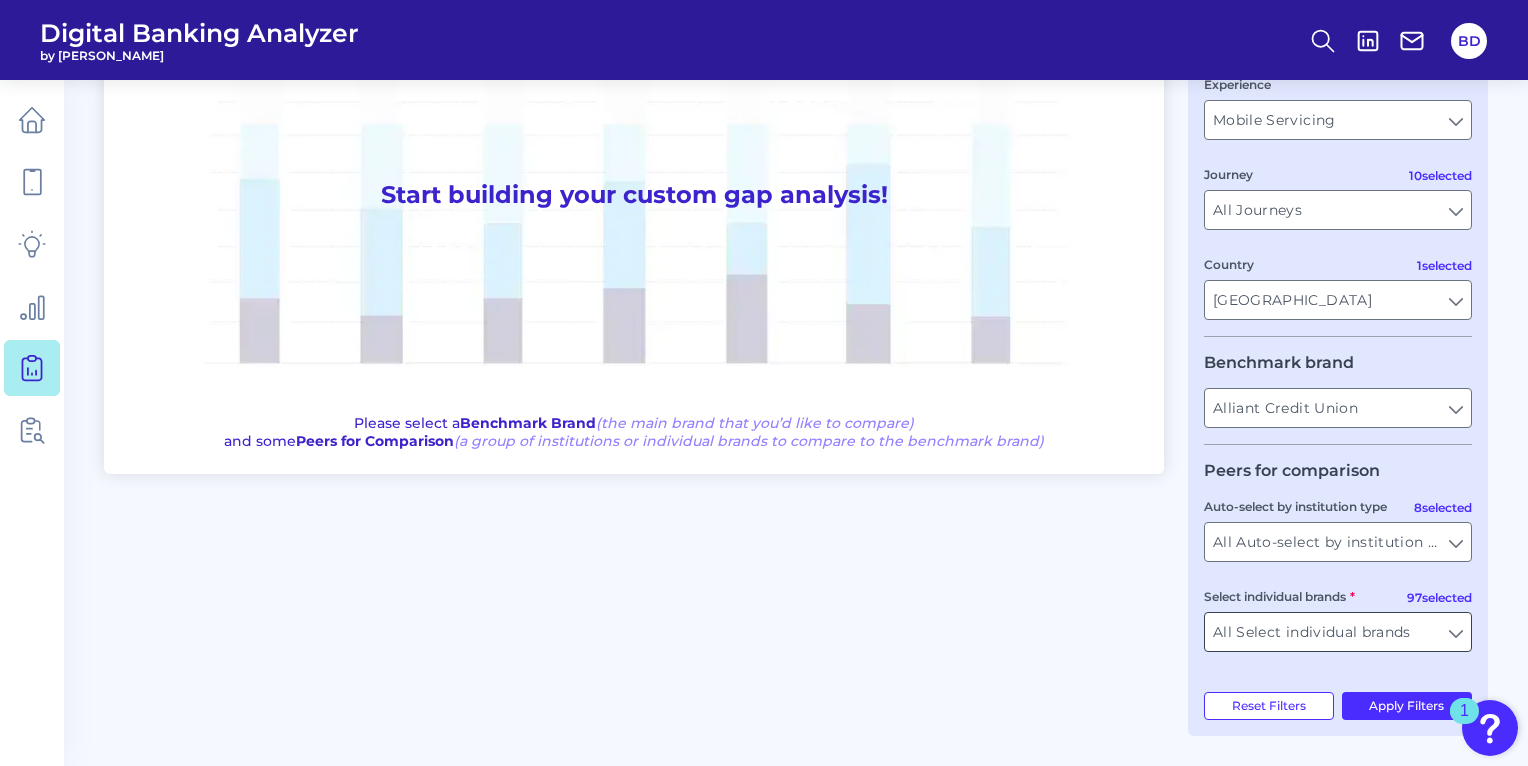 click on "All Select individual brands" at bounding box center [1338, 632] 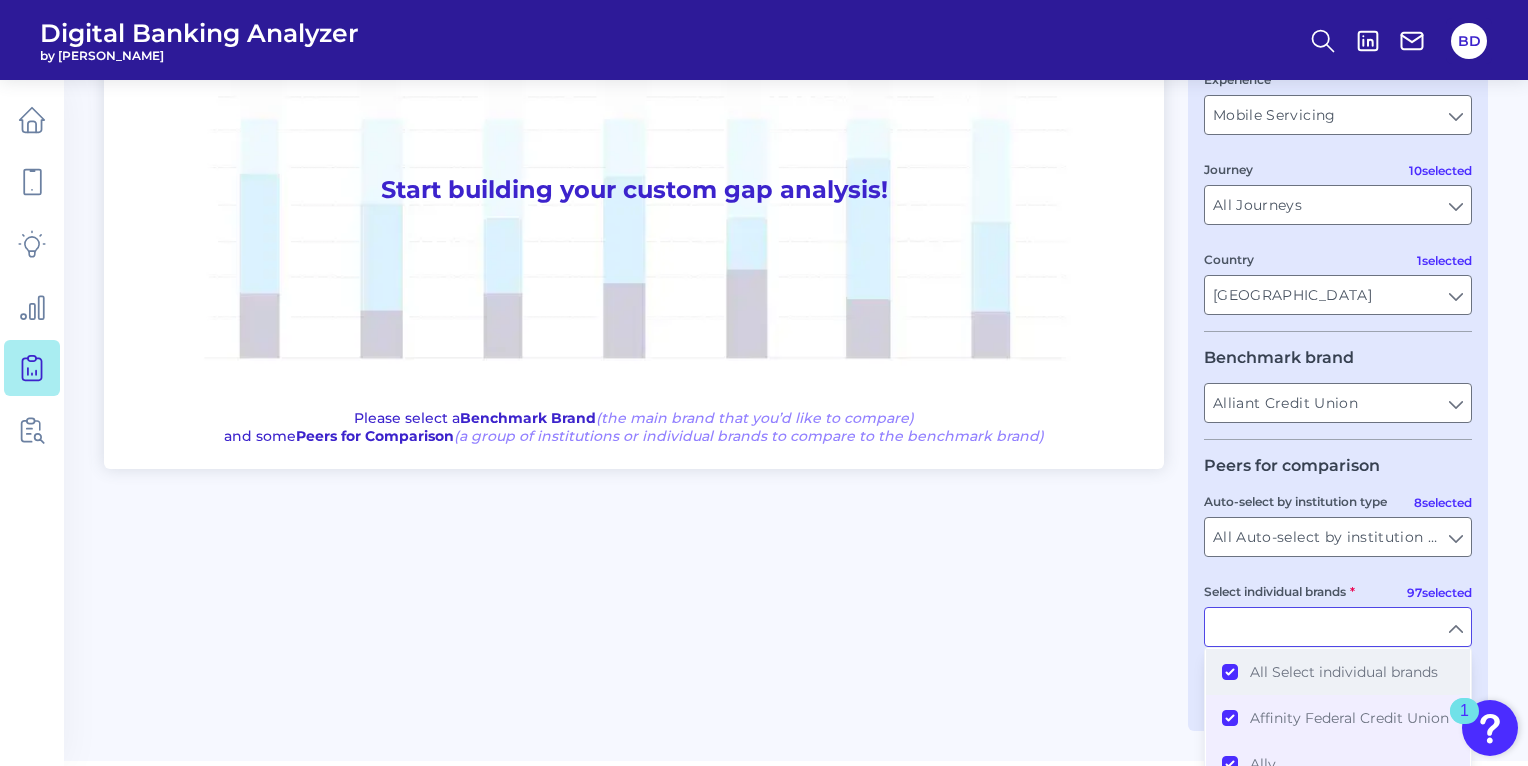 click on "All Select individual brands" at bounding box center [1338, 672] 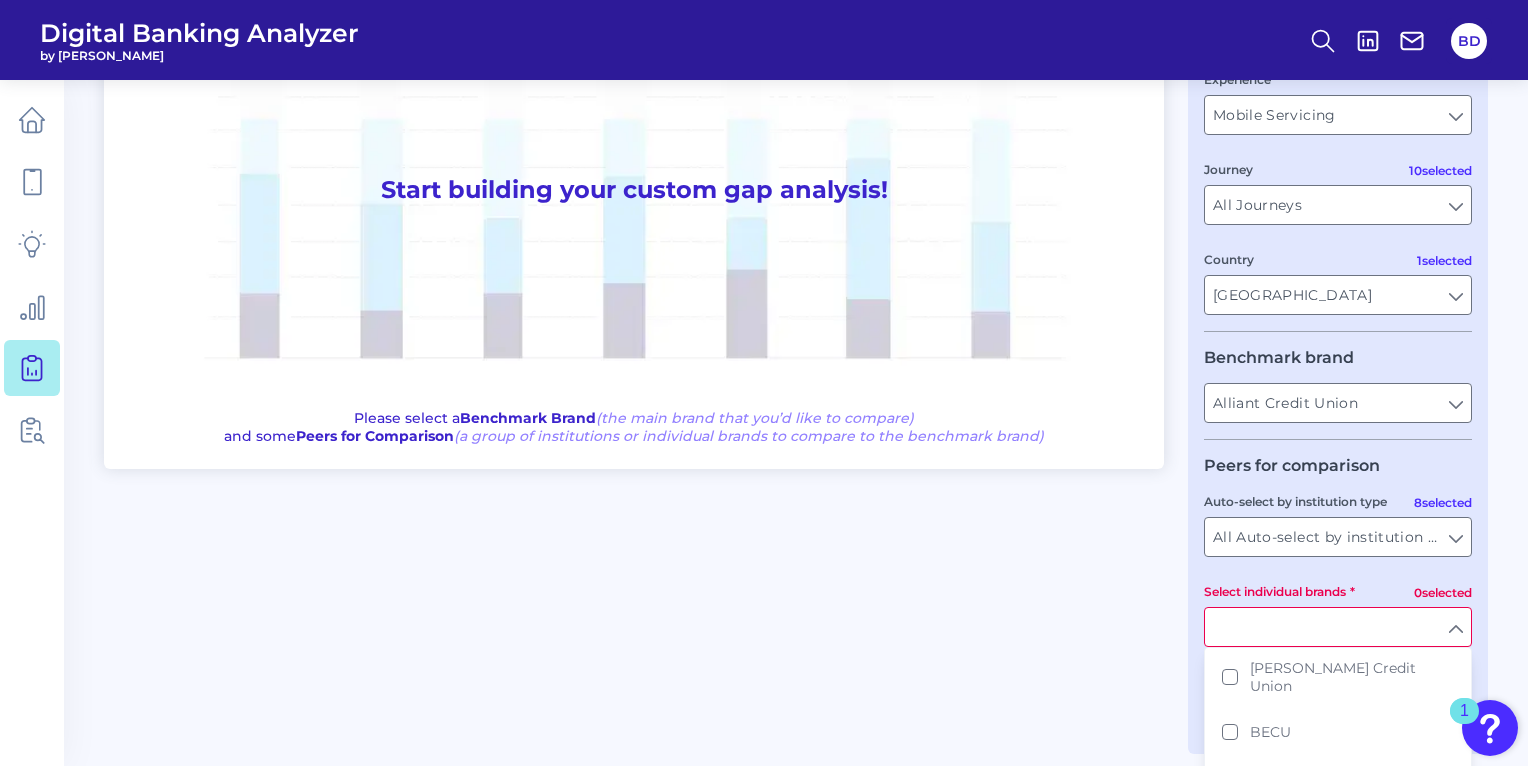 scroll, scrollTop: 558, scrollLeft: 0, axis: vertical 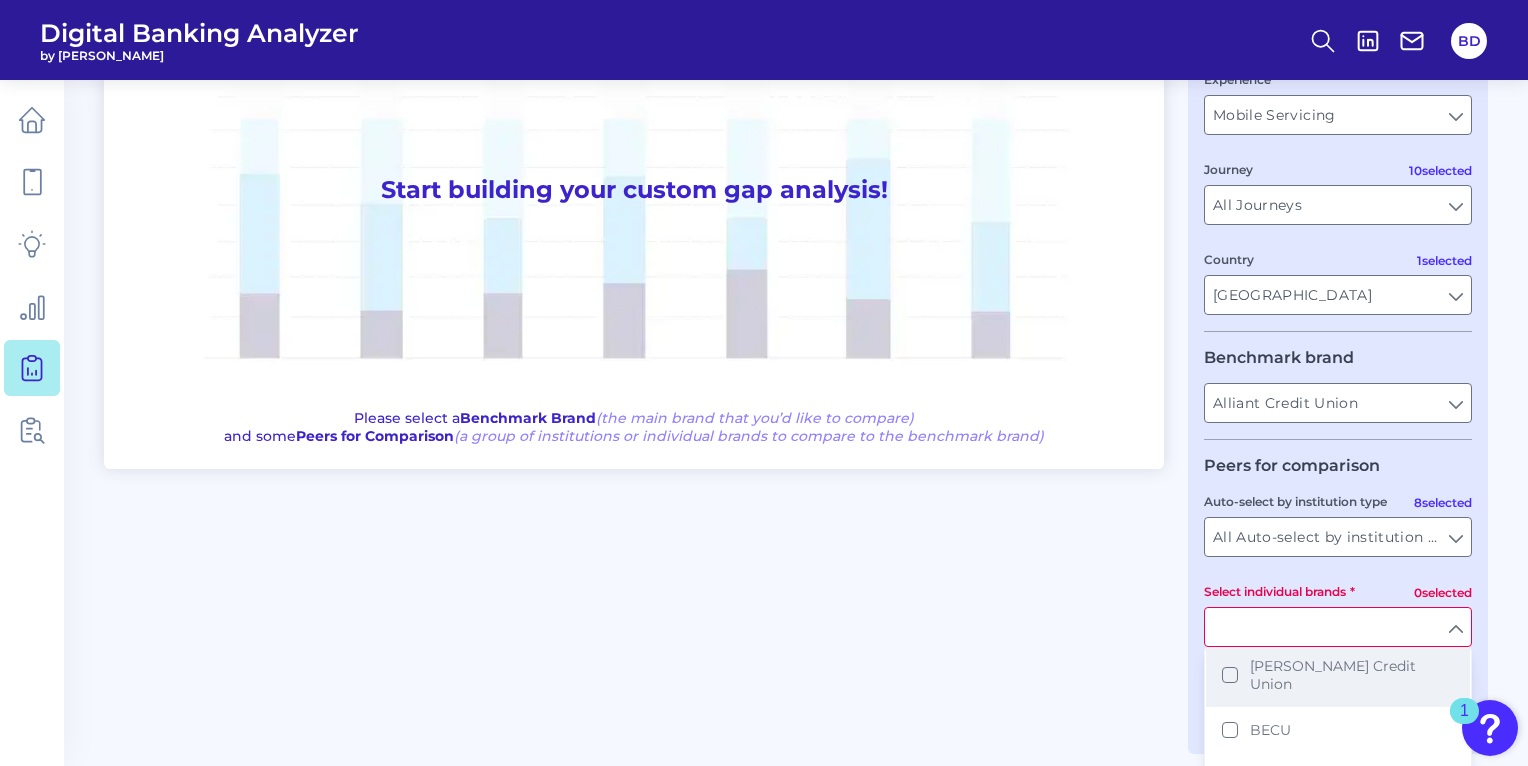 click on "[PERSON_NAME] Credit Union" at bounding box center [1338, 675] 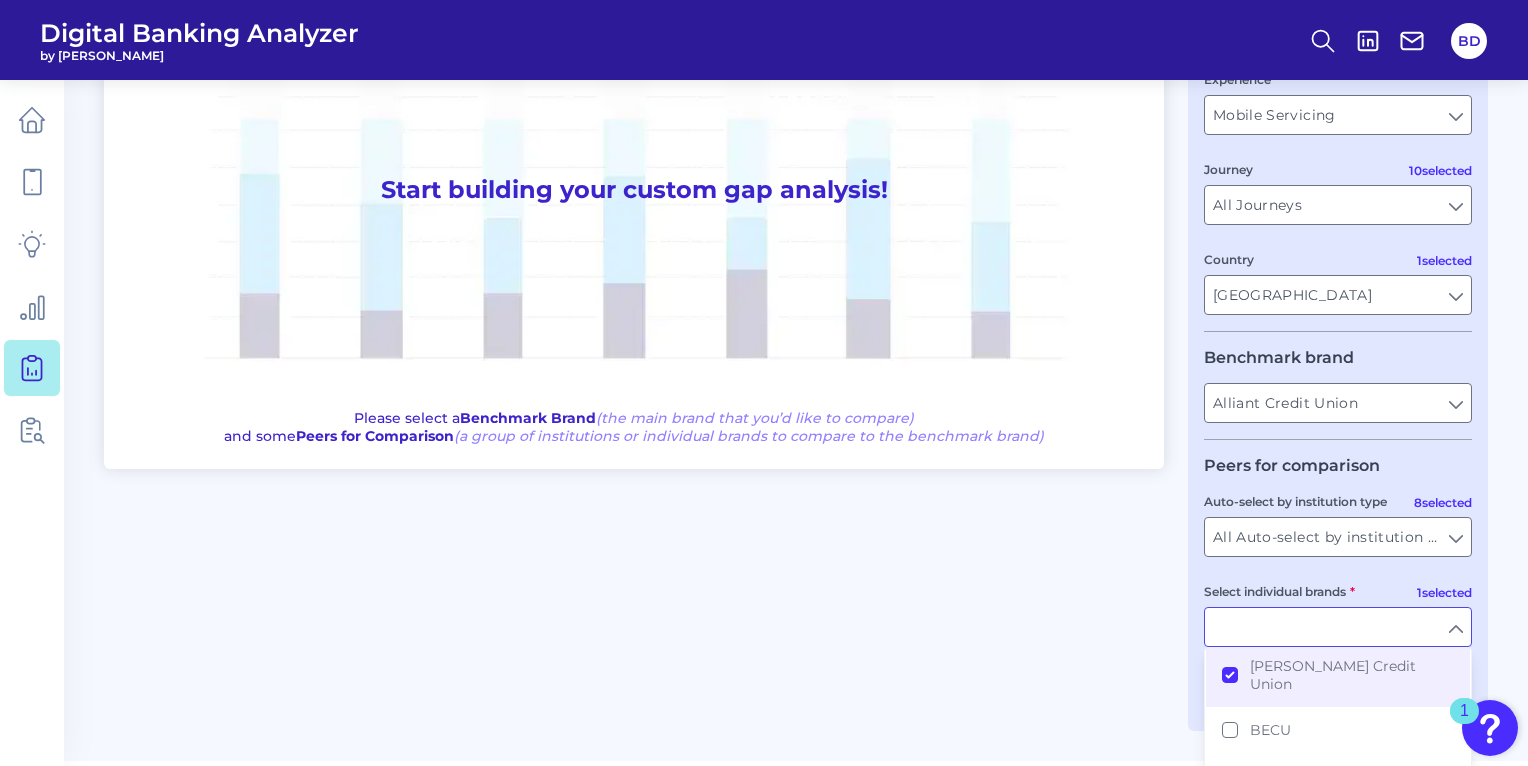 click on "One to One View Prioritization View Start building your custom gap analysis! Please select a  Benchmark Brand  (the main brand that you’d like to compare) and some  Peers for Comparison  (a group of institutions or individual brands to compare to the benchmark brand) User journey Product Checking / Current Account Checking / Current Account Experience Mobile Servicing Mobile Servicing 10  selected Journey All Journeys All Journeys 1  selected Country [GEOGRAPHIC_DATA] [GEOGRAPHIC_DATA] Benchmark brand Alliant Credit Union Alliant Credit Union Peers for comparison 8  selected Auto-select by institution type All Auto-select by institution types All Auto-select by institution types 1  selected Select individual brands All Select individual brands Affinity Federal Credit Union Ally America First Credit Union American Express Arvest Aspiration Associated Bank Bank of America Bank of [US_STATE] BankUnited Barclays [PERSON_NAME] Credit Union BECU BluPeak Credit Union BMO Cadence Bank Capital One Cash App [PERSON_NAME] [PERSON_NAME] Chime" at bounding box center [796, 329] 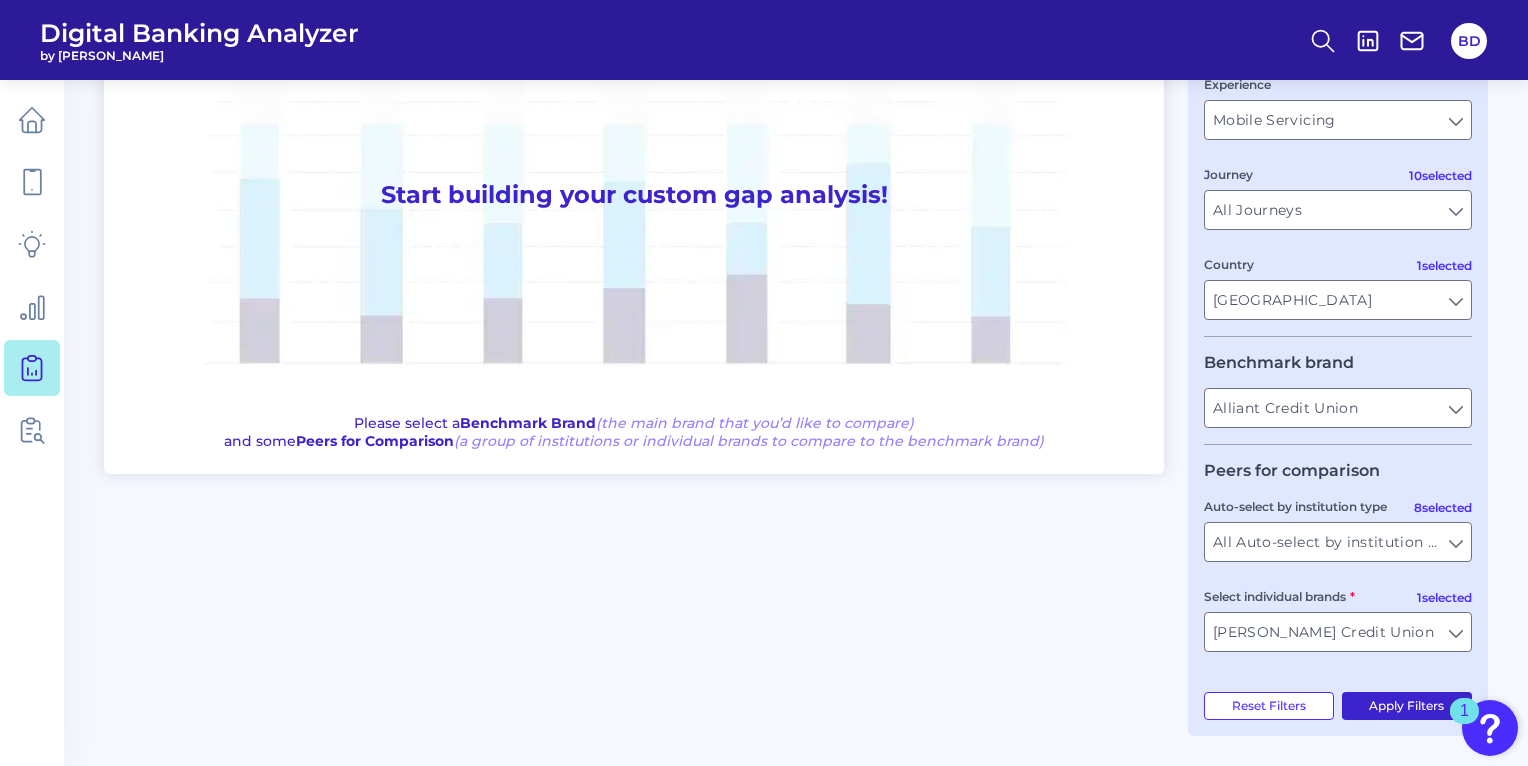 click on "Apply Filters" at bounding box center [1407, 706] 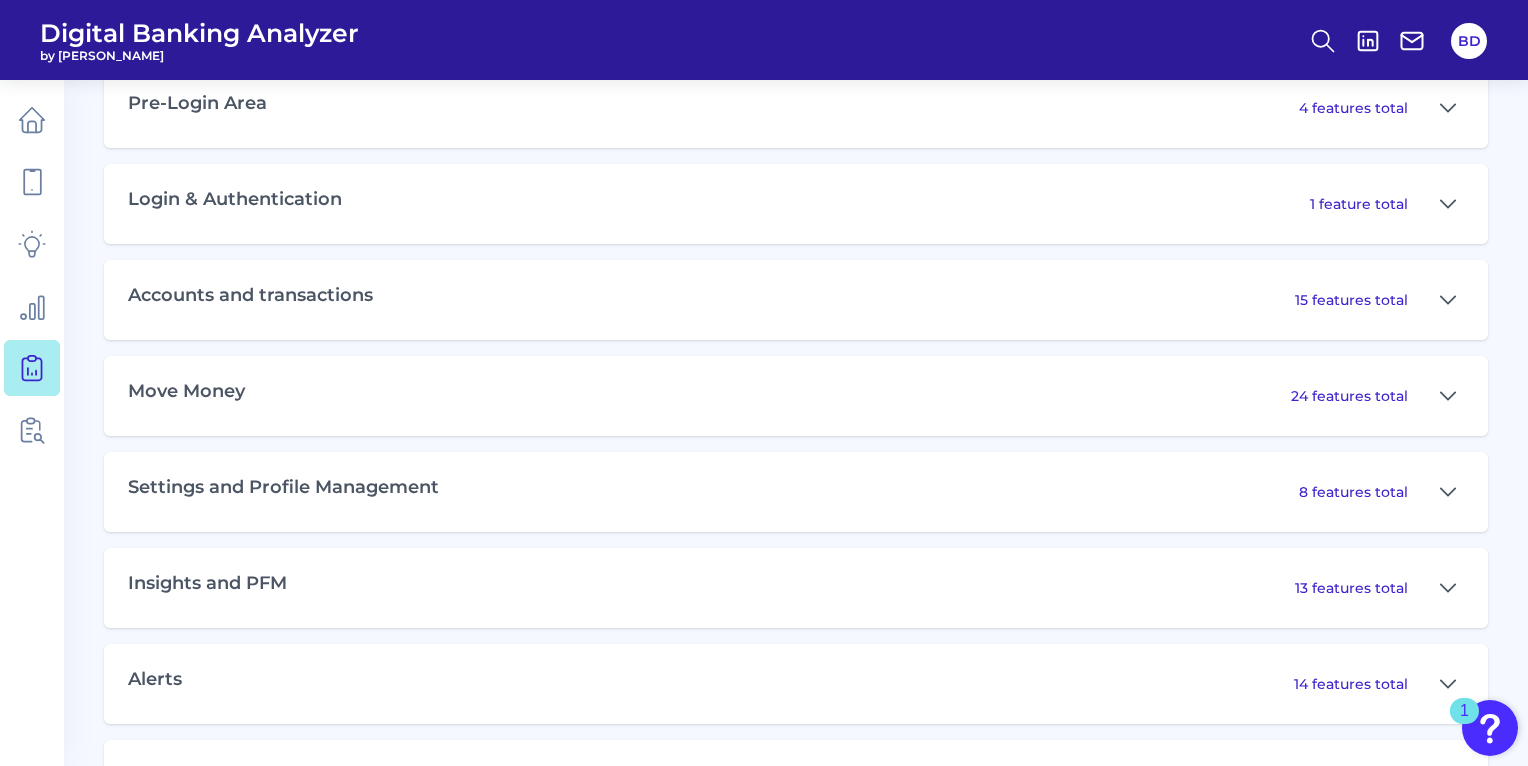 scroll, scrollTop: 1009, scrollLeft: 0, axis: vertical 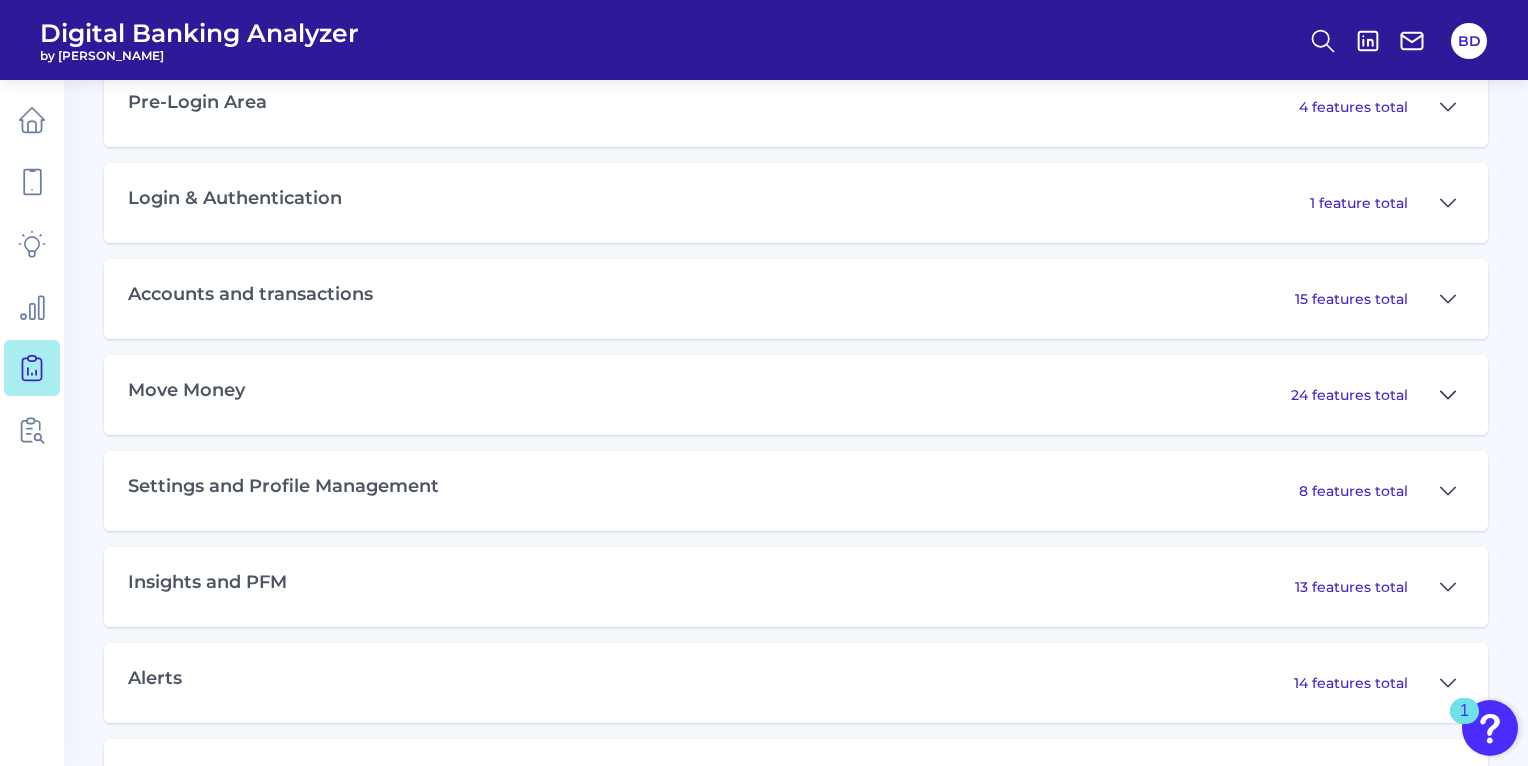 click 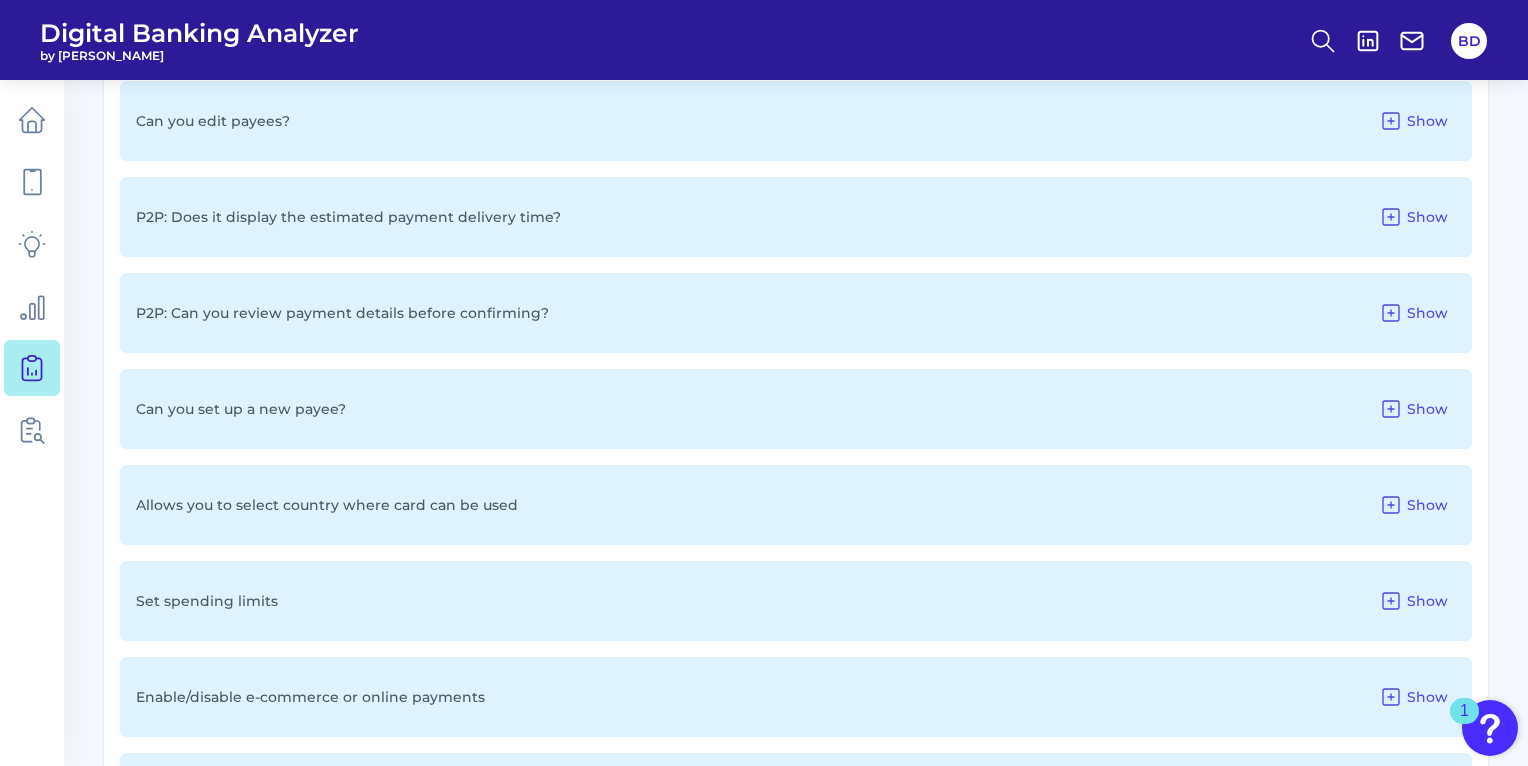 scroll, scrollTop: 2454, scrollLeft: 0, axis: vertical 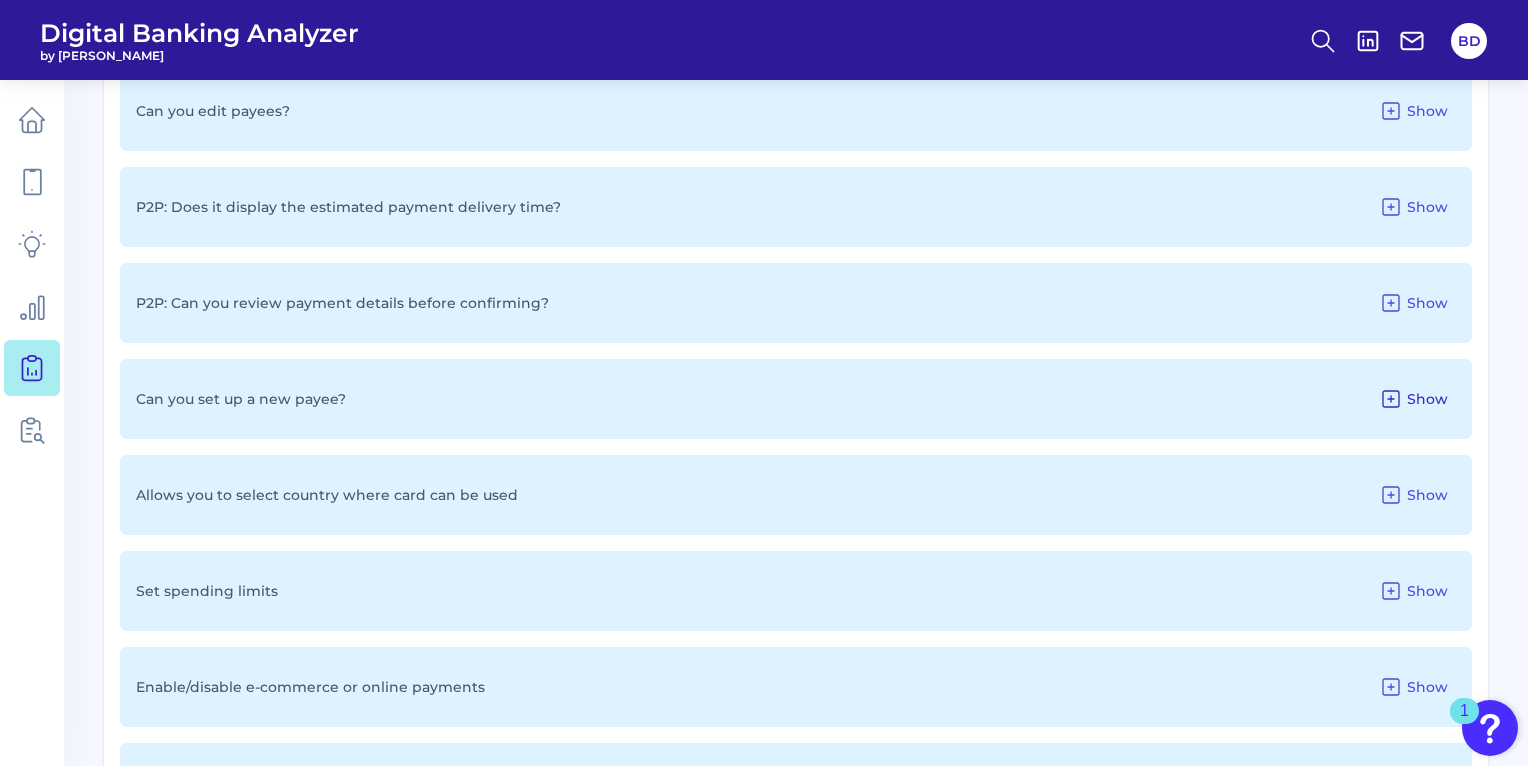 click 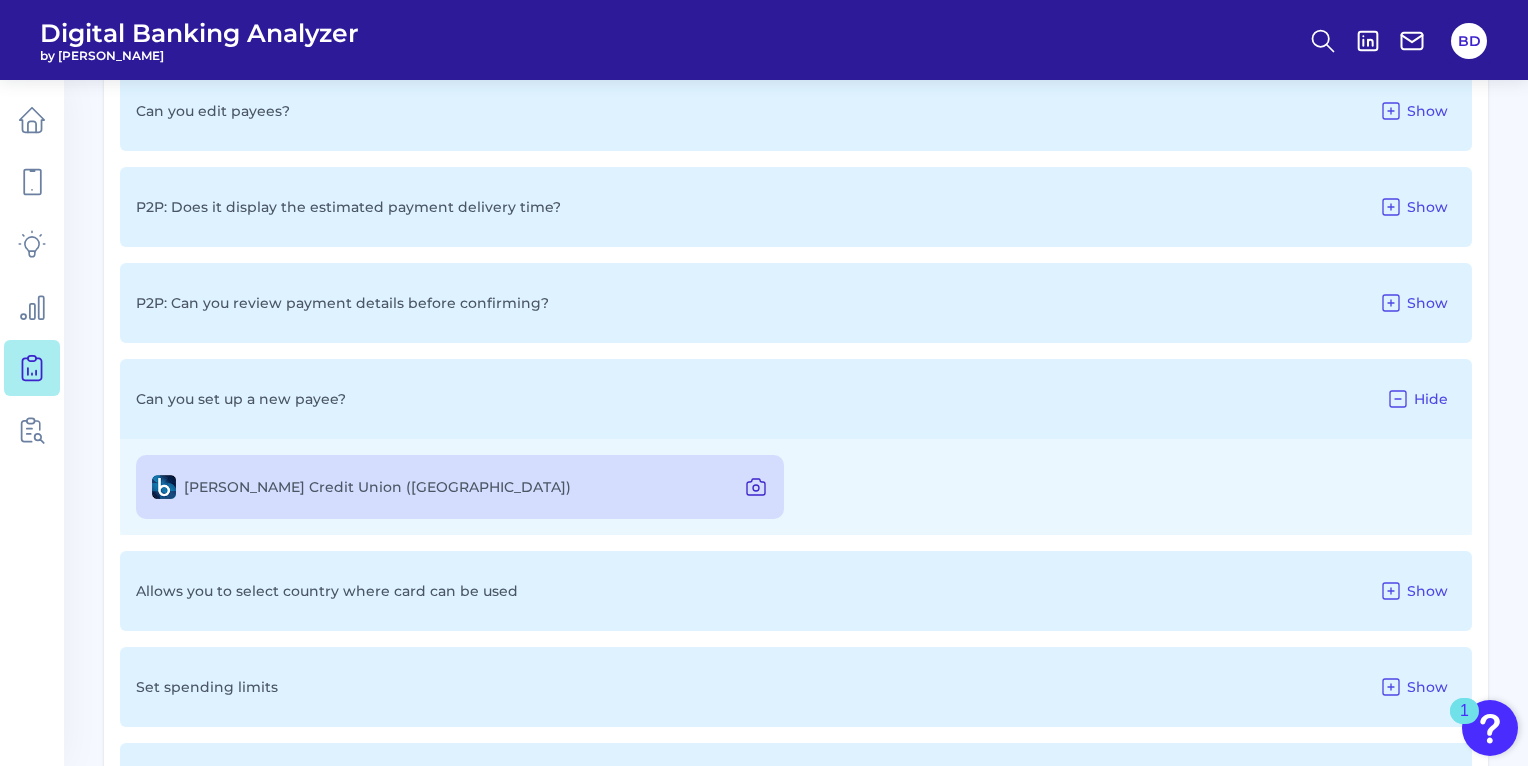 click 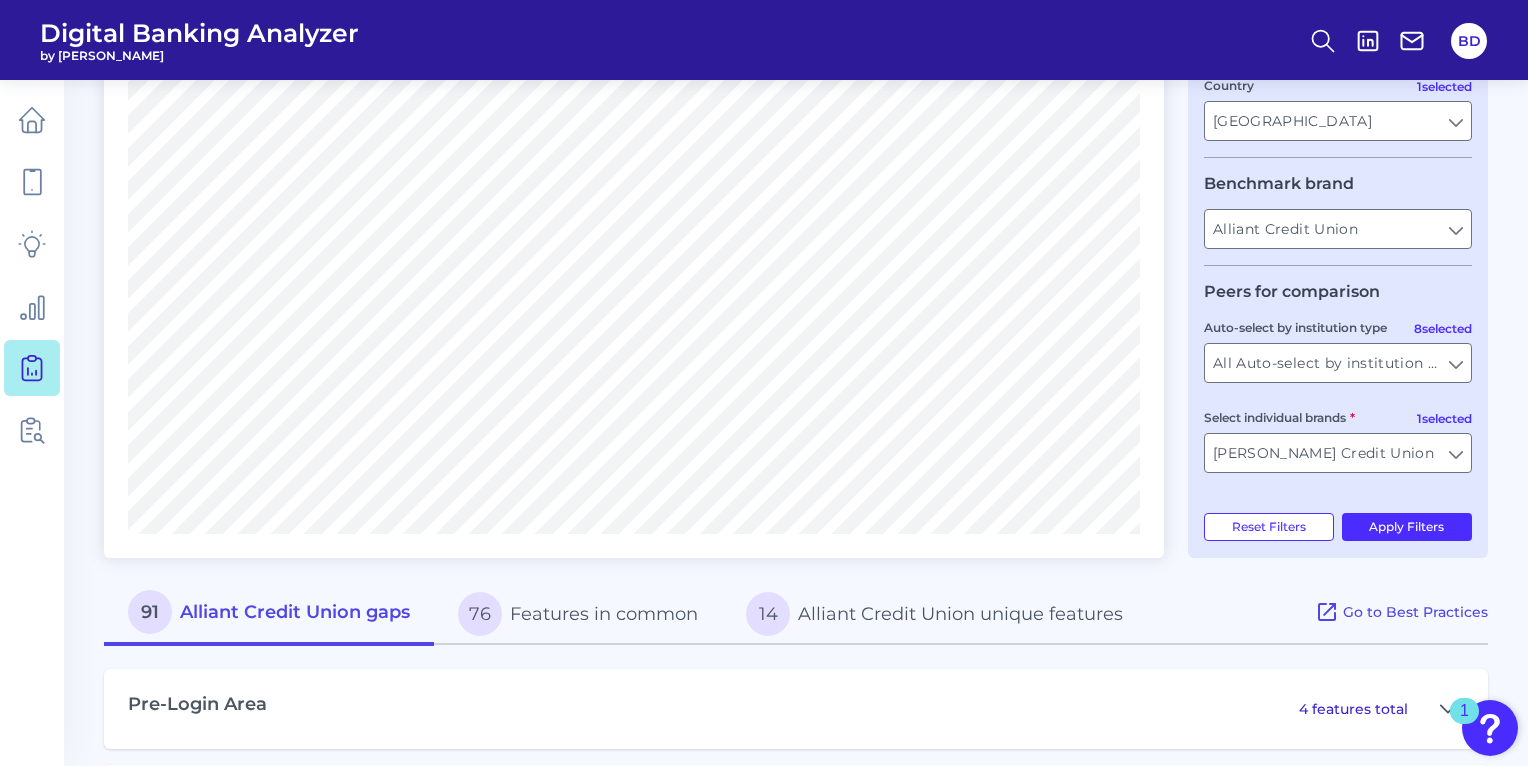 scroll, scrollTop: 470, scrollLeft: 0, axis: vertical 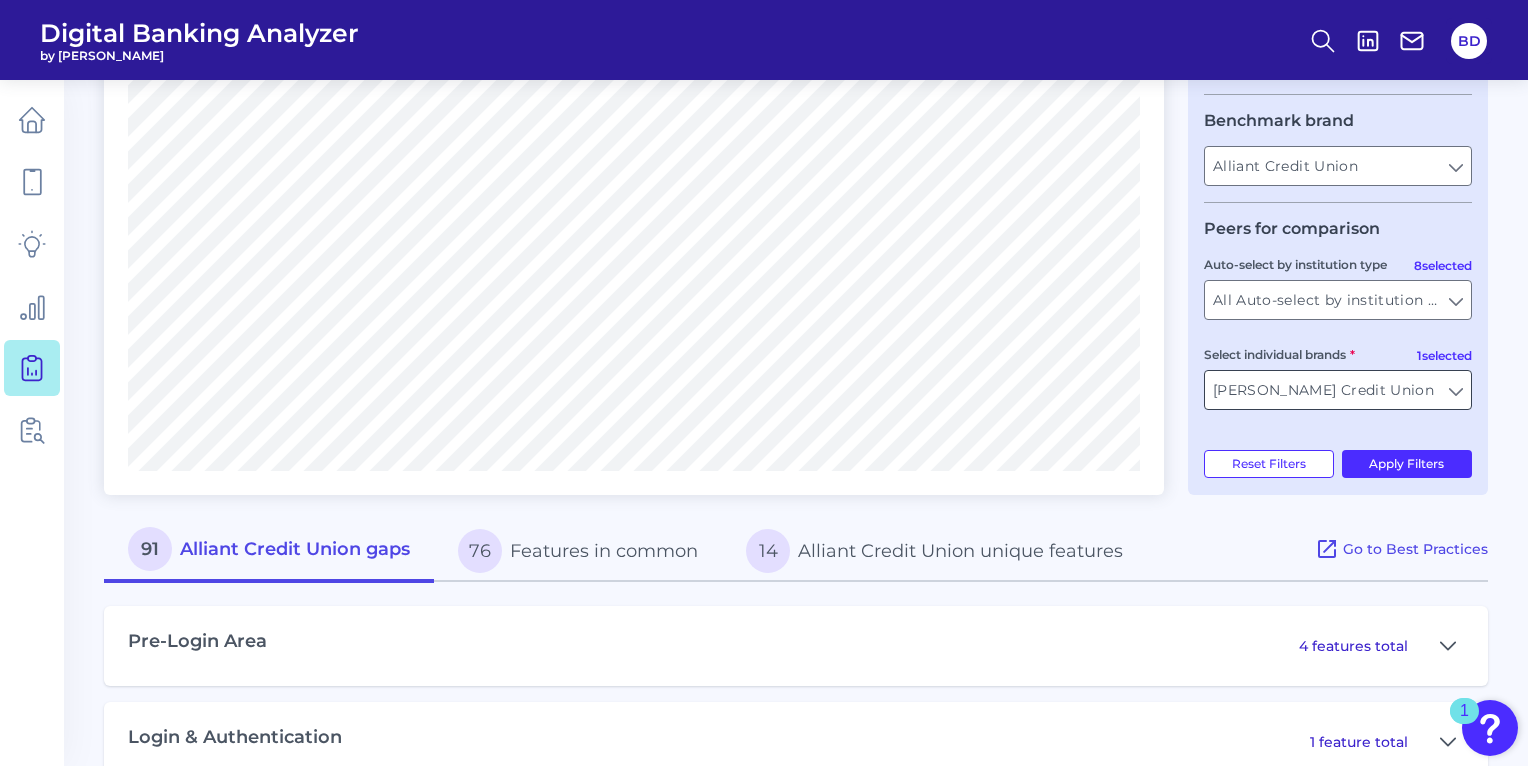 click on "[PERSON_NAME] Credit Union" at bounding box center [1338, 390] 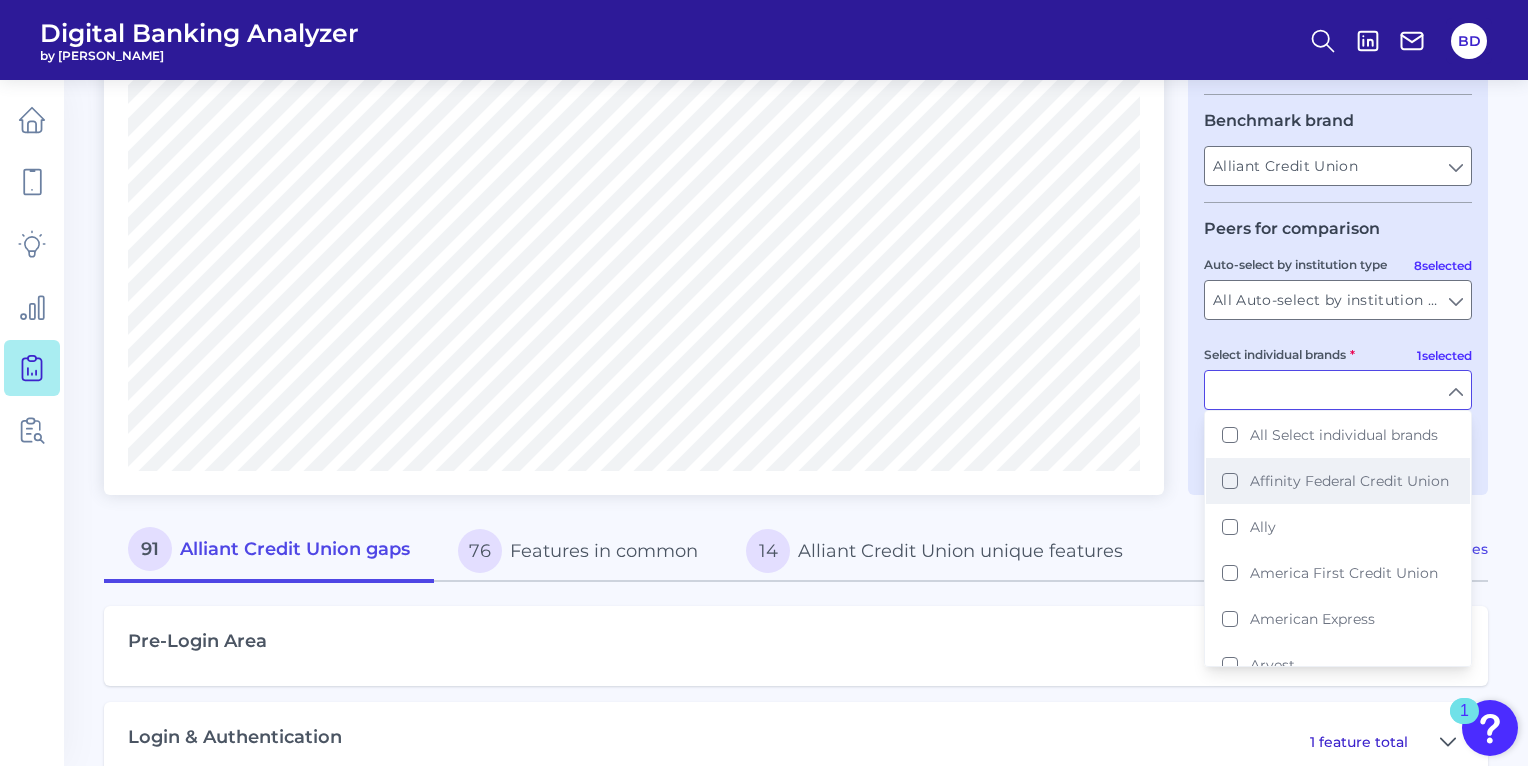 click on "Affinity Federal Credit Union" at bounding box center [1338, 481] 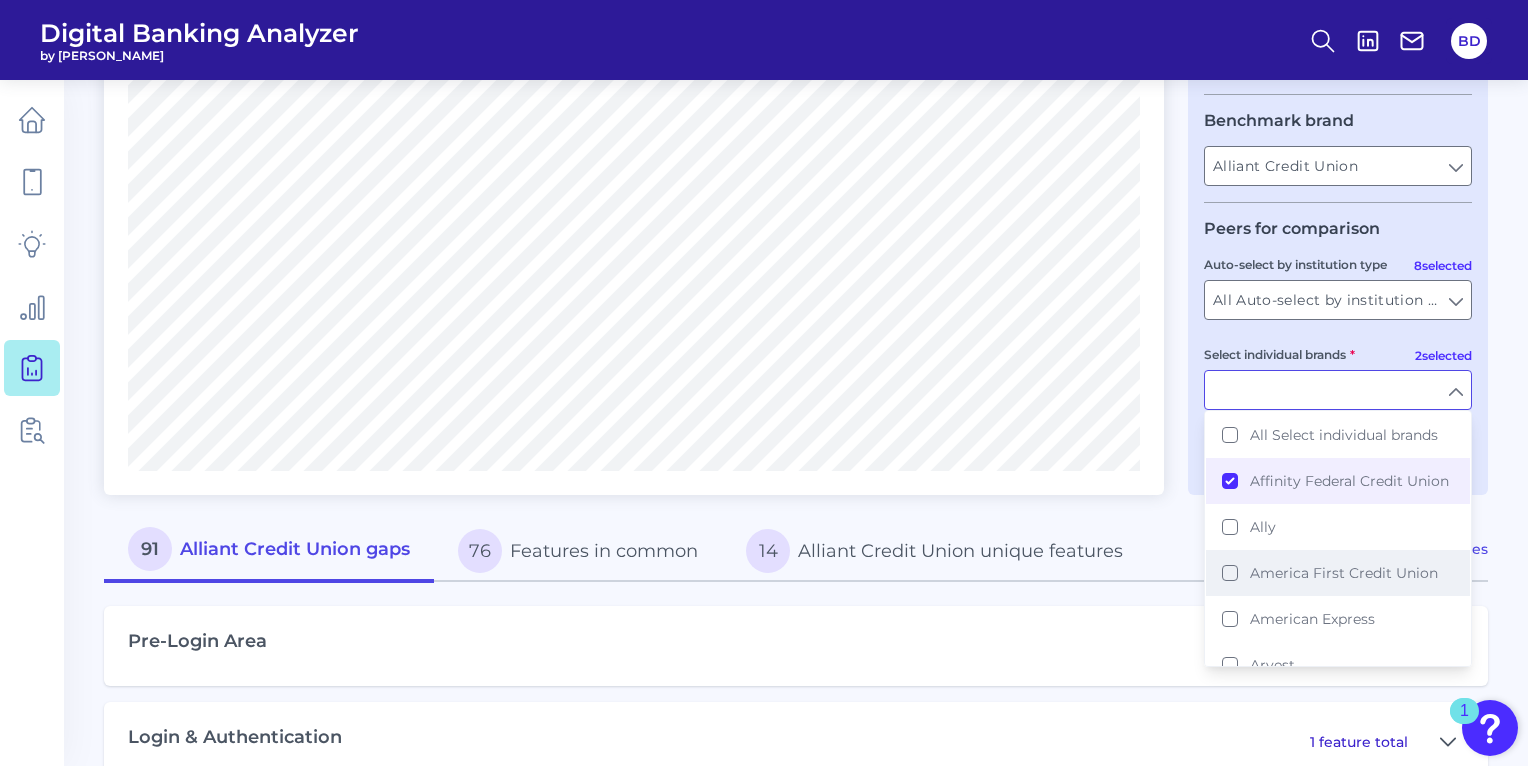 click on "America First Credit Union" at bounding box center (1338, 573) 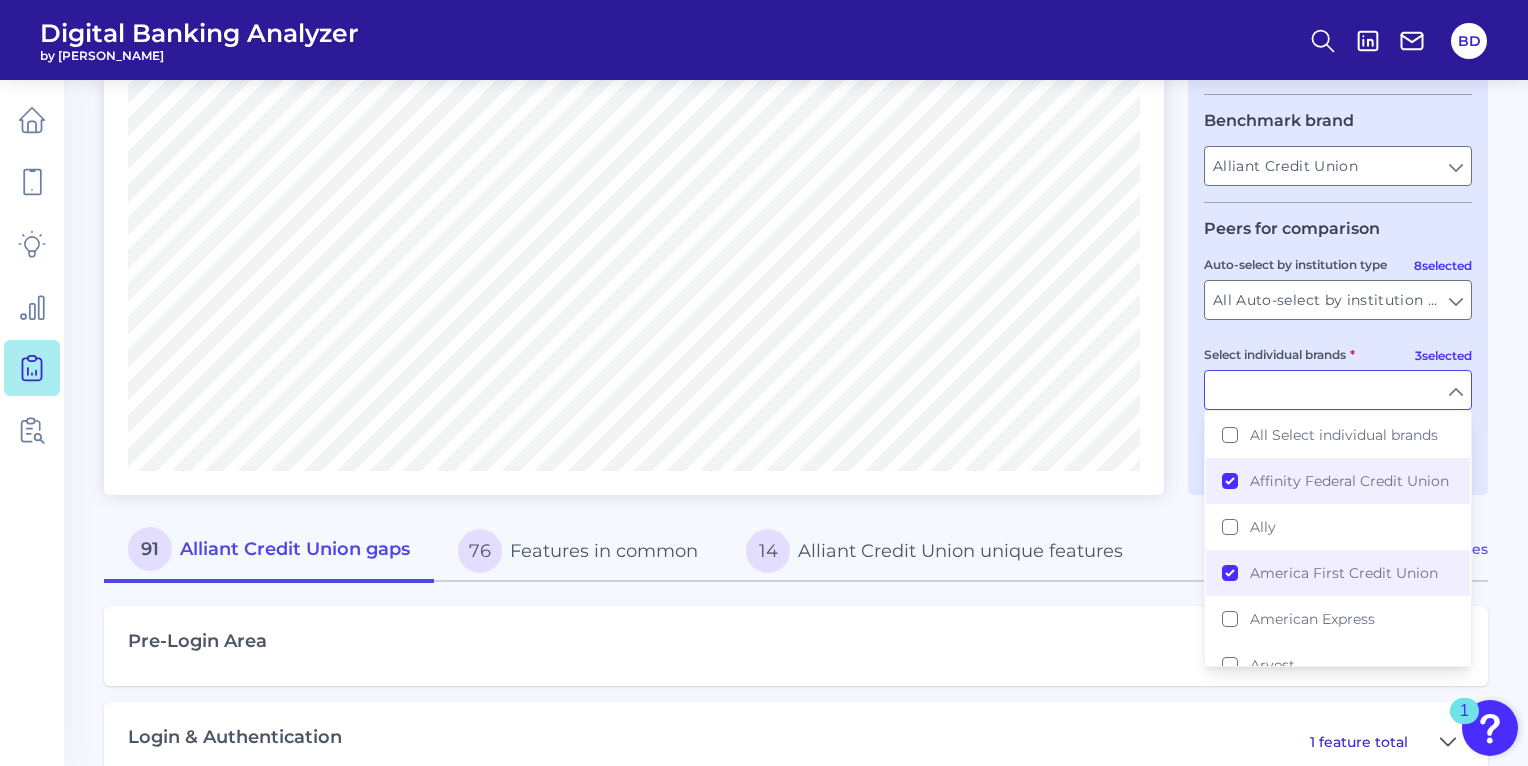 click on "Compare one brand to other brands One to One View Prioritization View Count Percentage 76 91 Alliant Credit Union gaps 76 Features in common 14 Alliant Credit Union unique features Go to Best Practices Pre-Login Area 4 features total Login & Authentication 1 feature total Accounts and transactions 15 features total Move Money 24 features total Is there a payment hub? Show Enable/Disable Payment to specific merchant types Show Are the limits of the card freeze explained to the user? Show Can the users contacts be automatically pulled from the device? Show Can you add a message to the payment? Show Does it show a list of the payees you pay the most frequently? Show Does it display the estimated transfer time? (US ONLY) Show P2P: Can you delete/cancel scheduled payments? Show P2P: Can you view existing scheduled payments? Show Can you view the payment history? Show P2P: Can you delete payees? Show Can you edit payees? Show P2P: Does it display the estimated payment delivery time? Show Show Hide Show Show Show 10" at bounding box center [796, 1789] 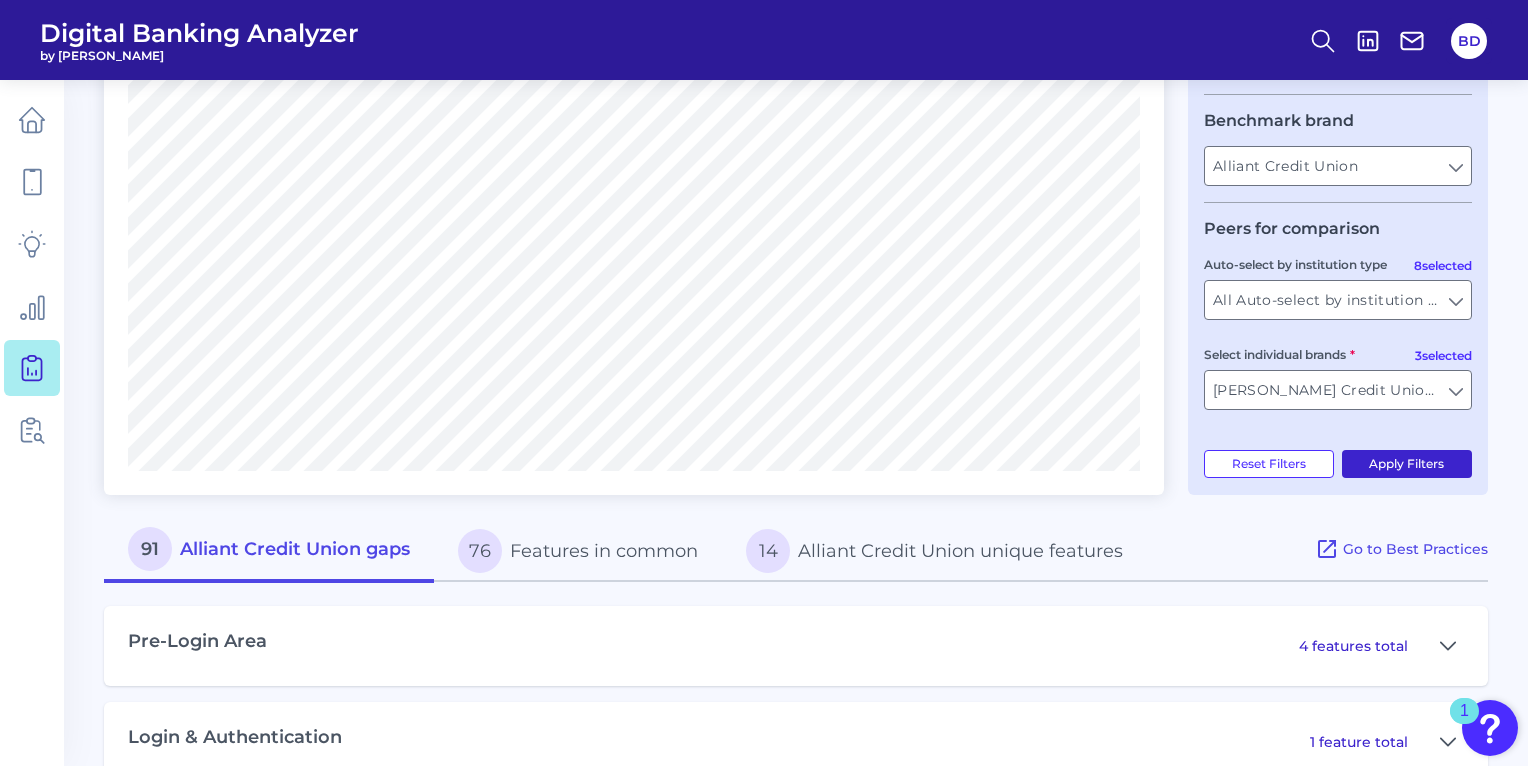 click on "Apply Filters" at bounding box center (1407, 464) 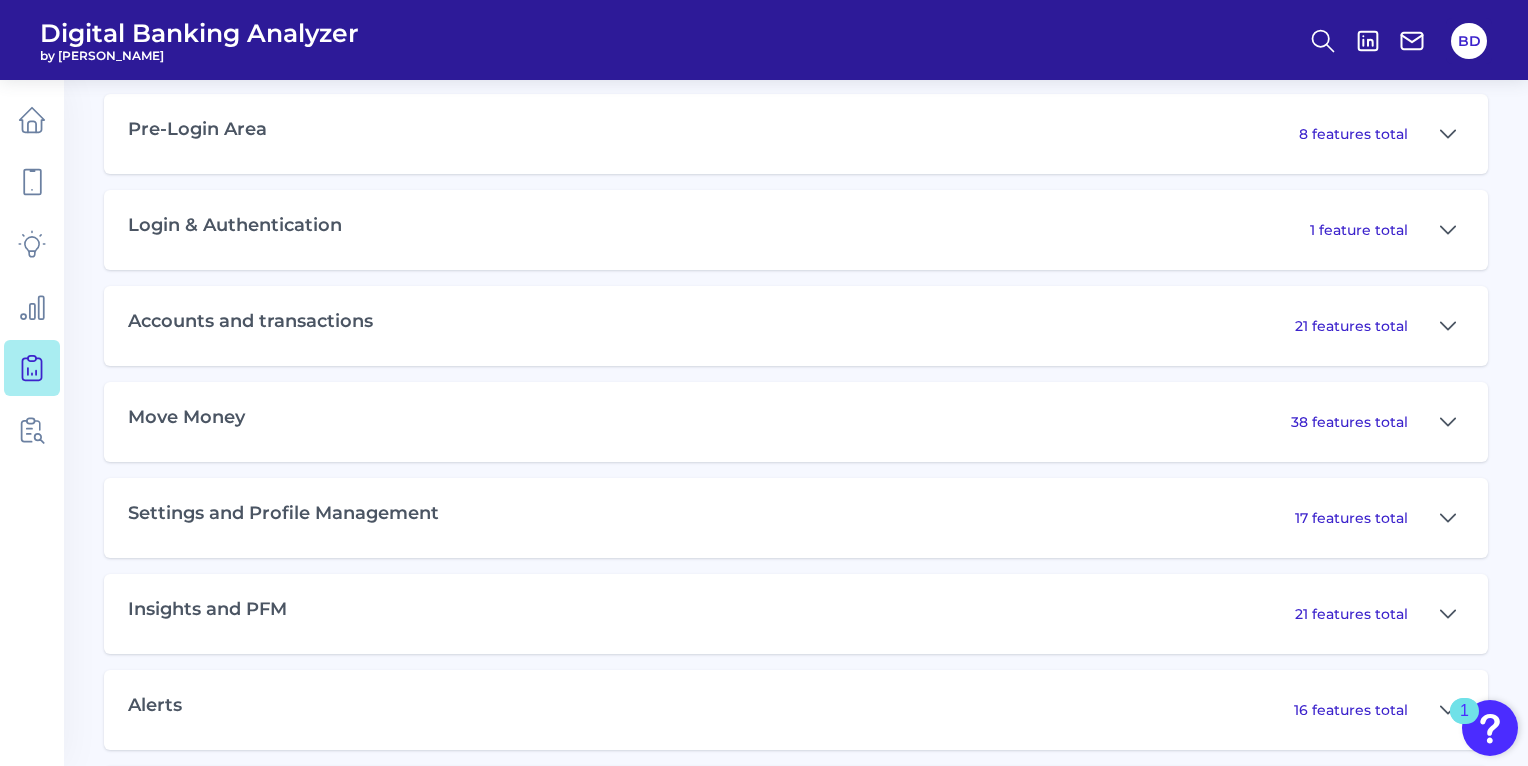 scroll, scrollTop: 997, scrollLeft: 0, axis: vertical 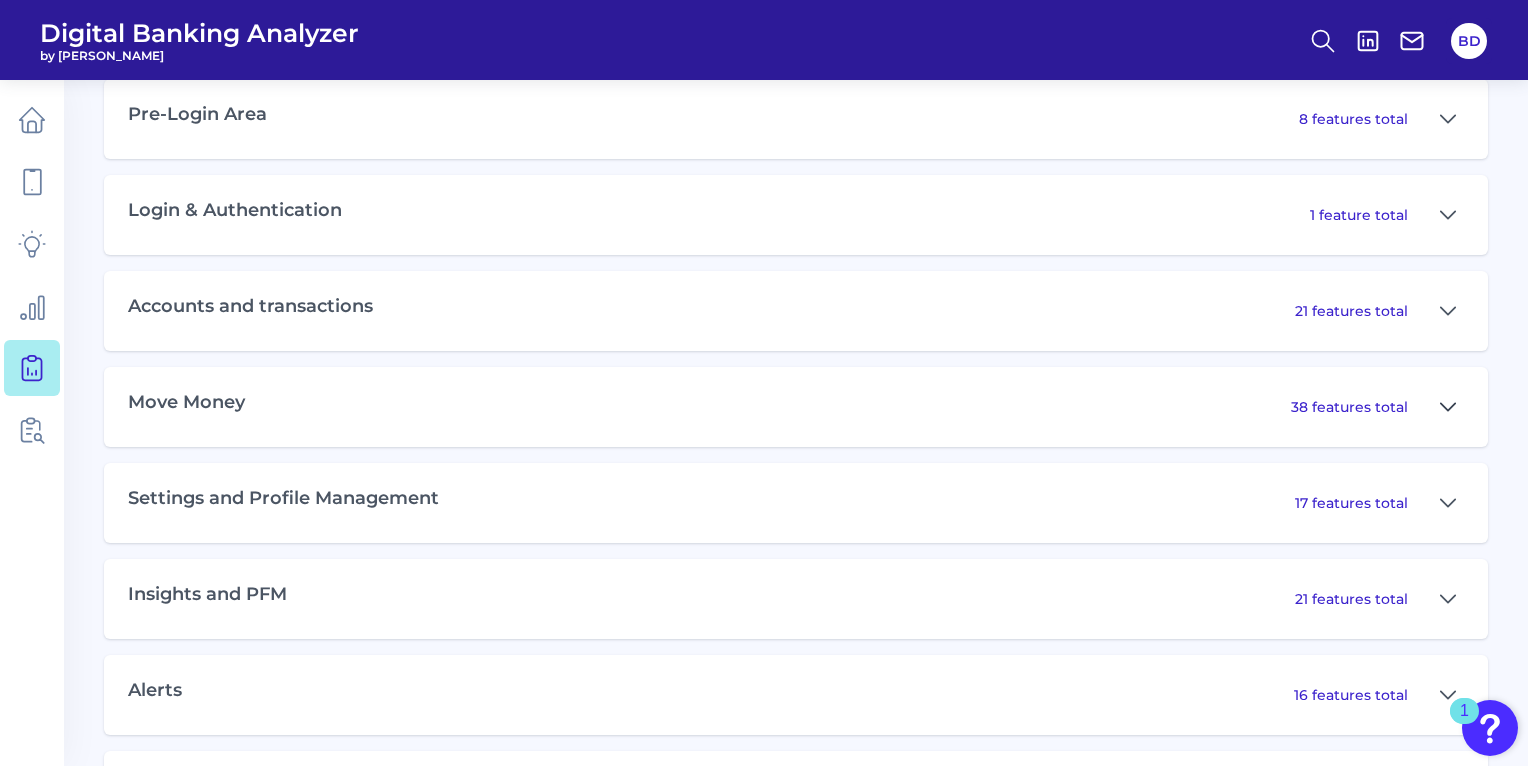 click 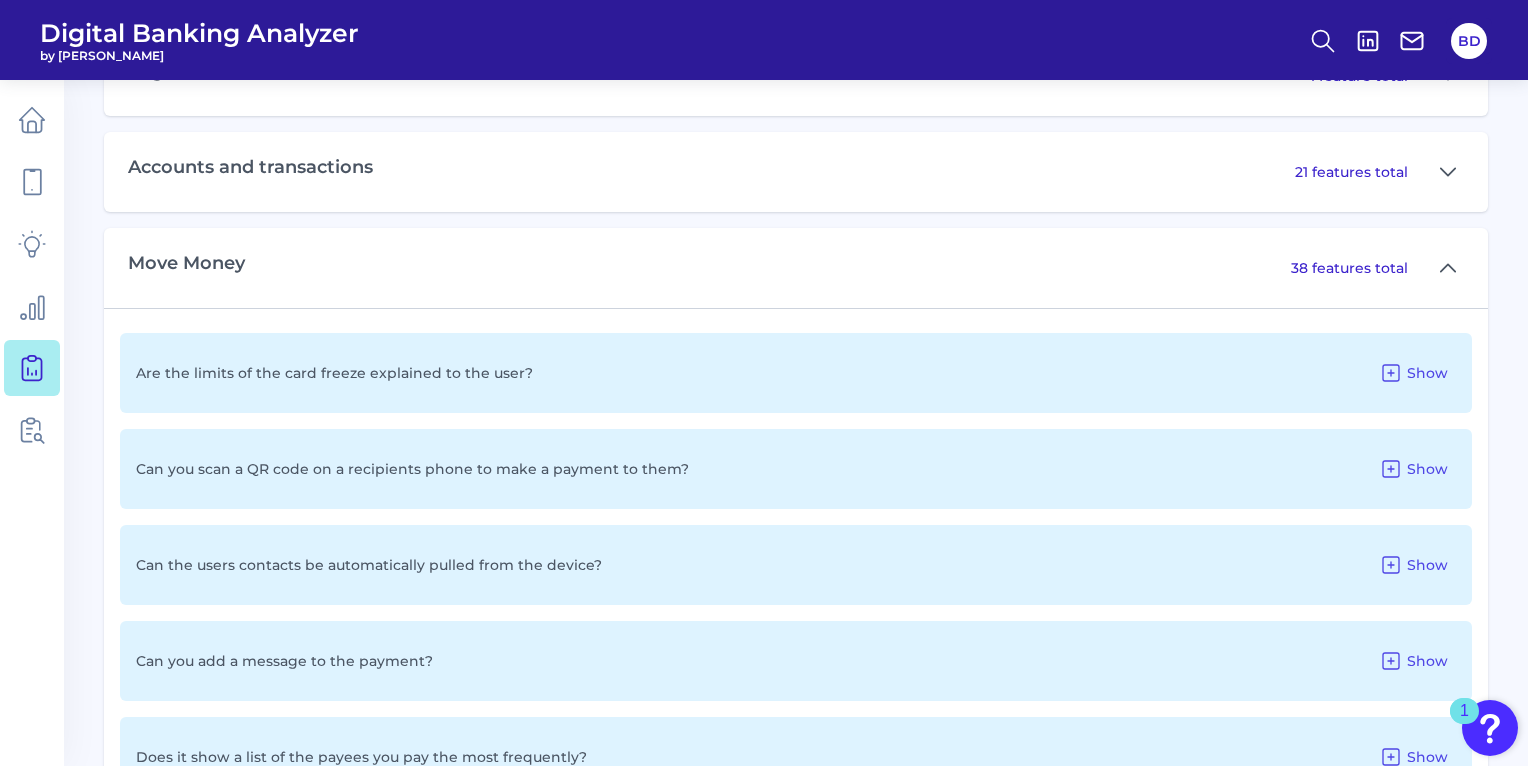 scroll, scrollTop: 1137, scrollLeft: 0, axis: vertical 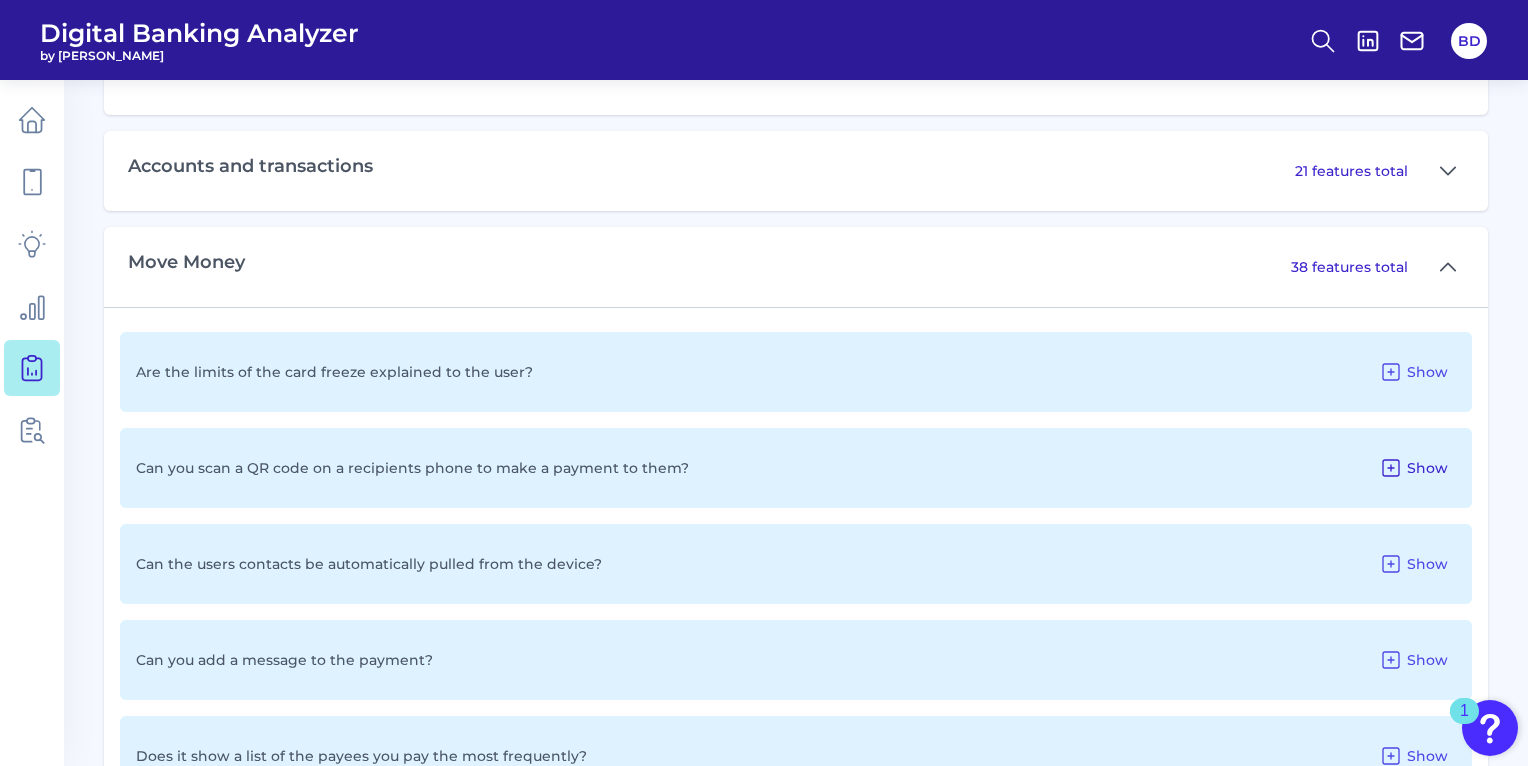 click 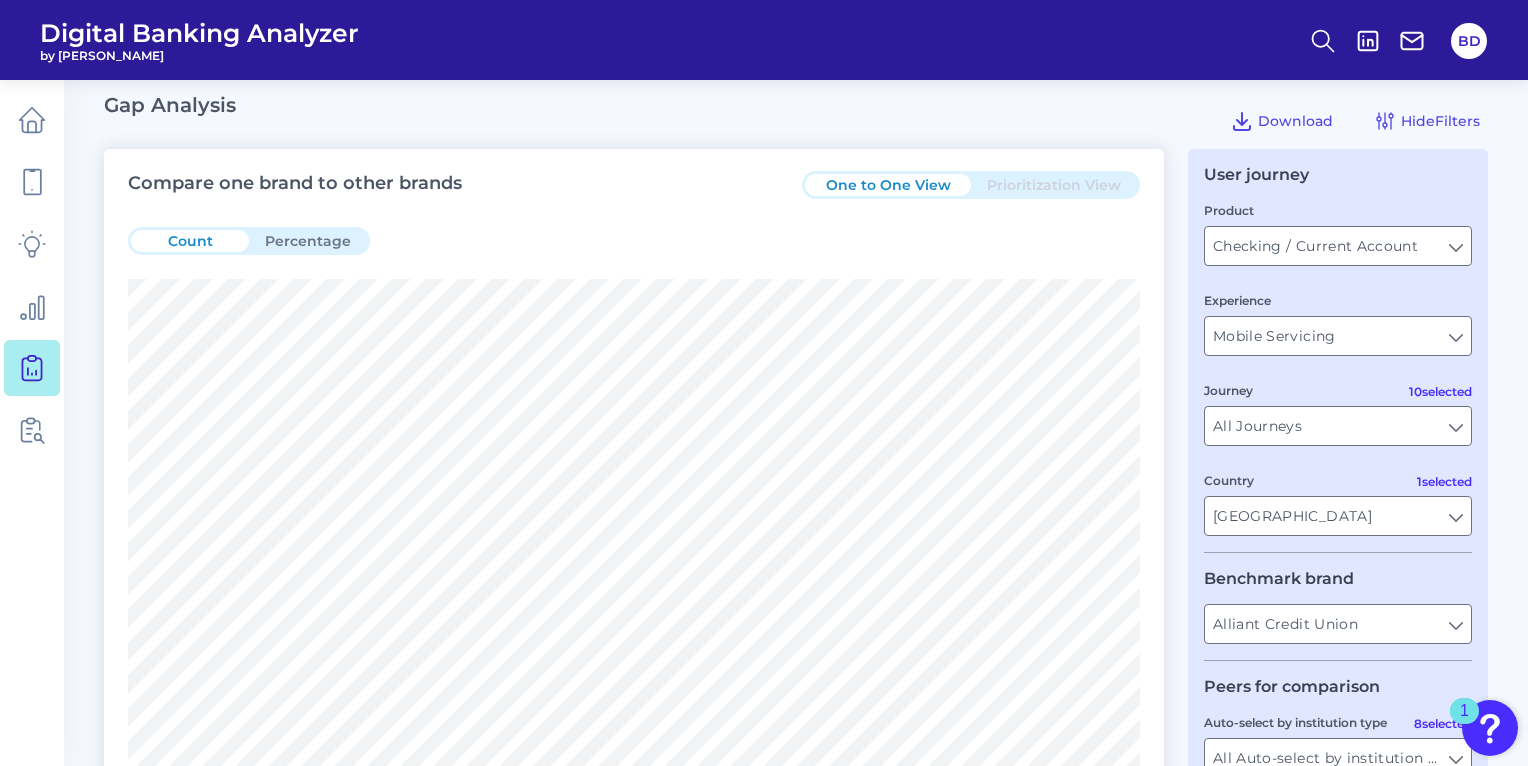 scroll, scrollTop: 0, scrollLeft: 0, axis: both 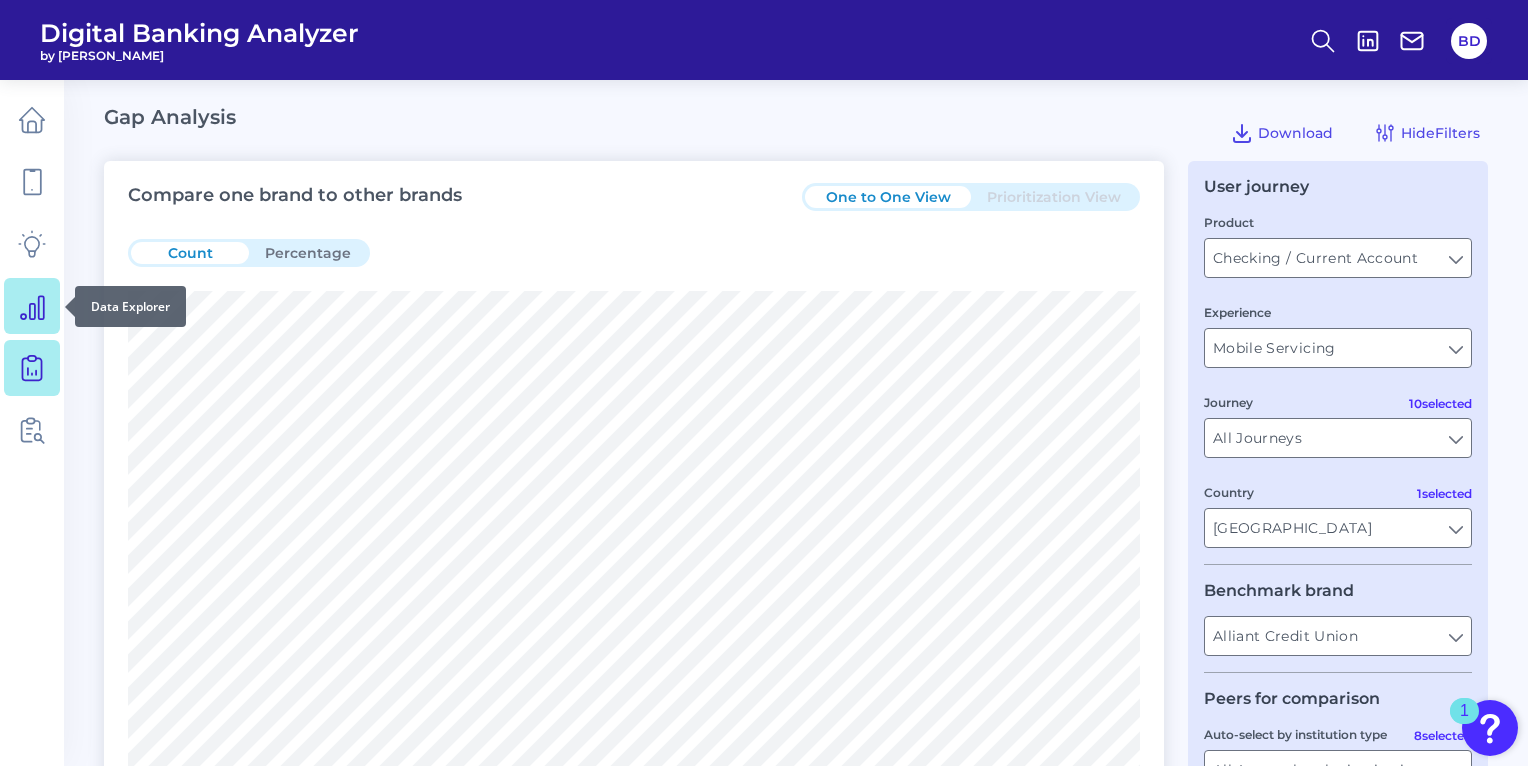 click 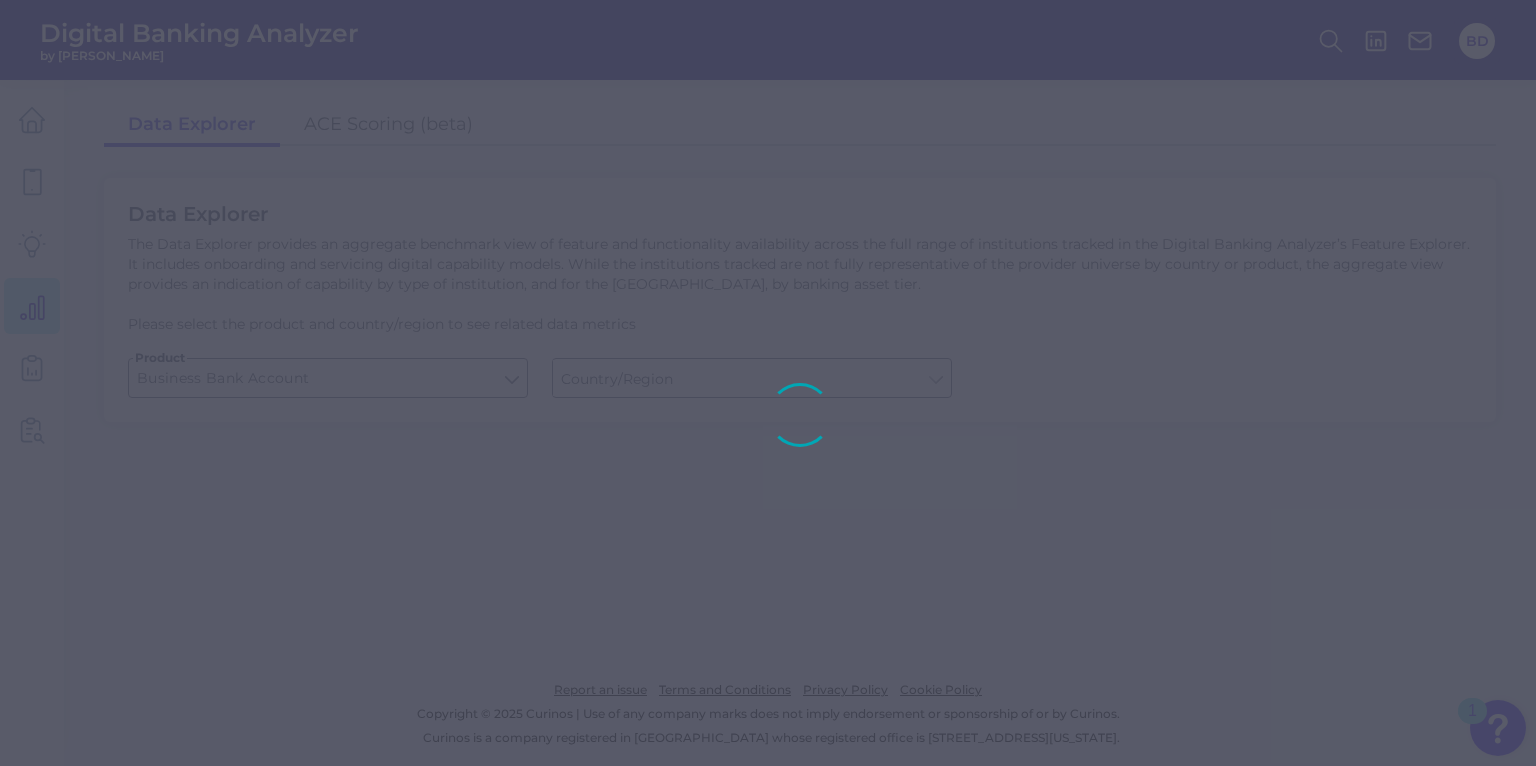 type on "[GEOGRAPHIC_DATA]" 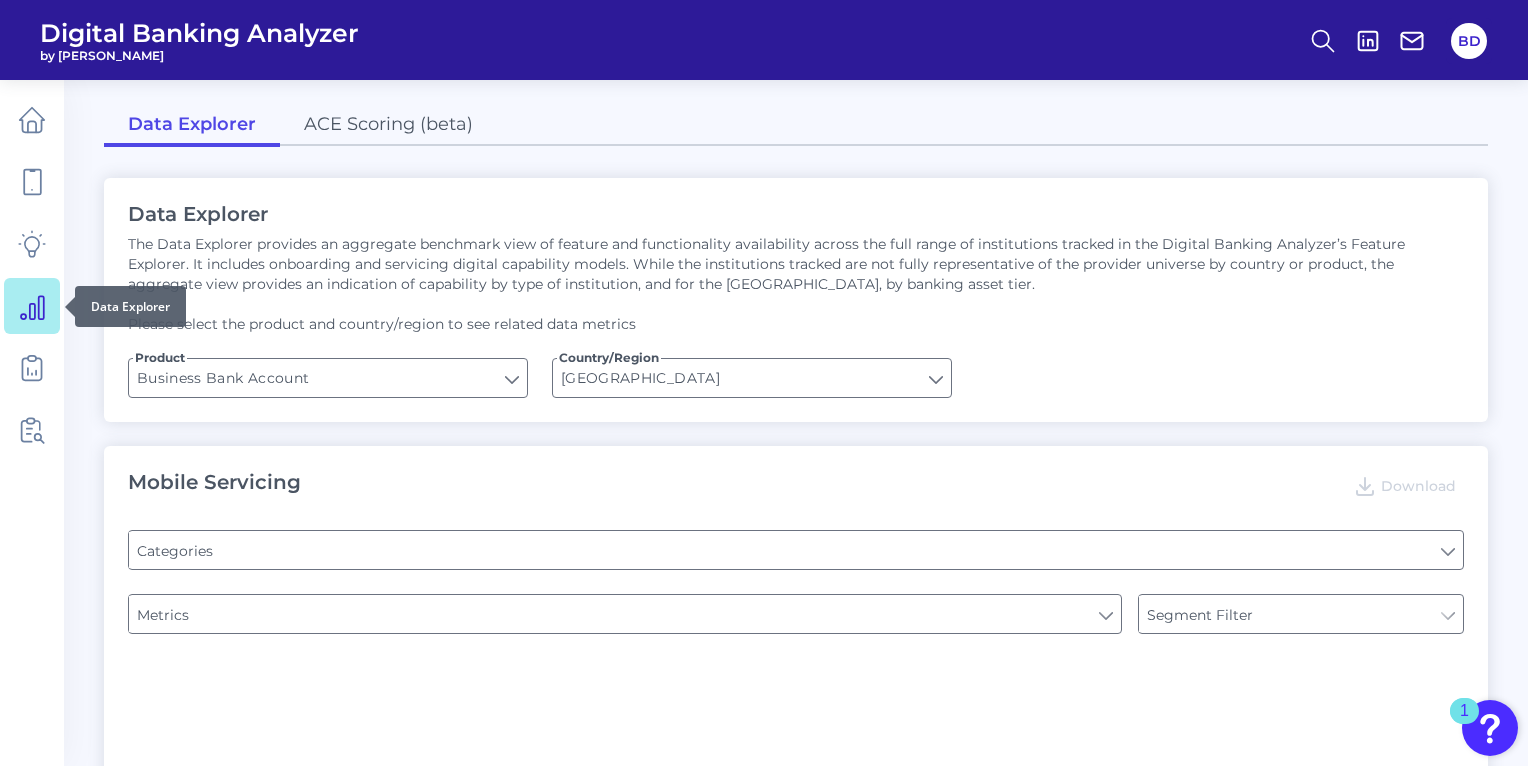 type on "Pre-login Features" 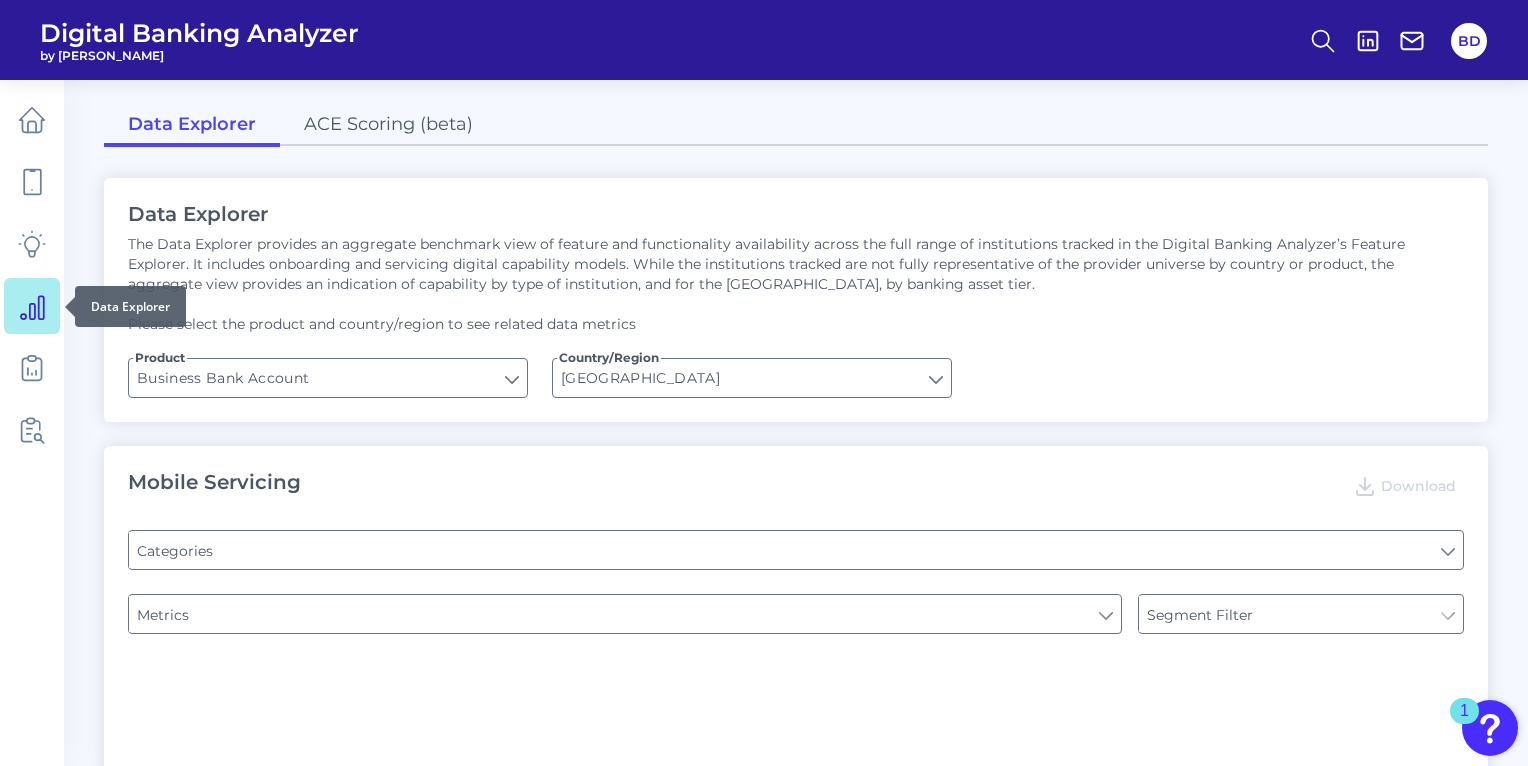 type on "Channel" 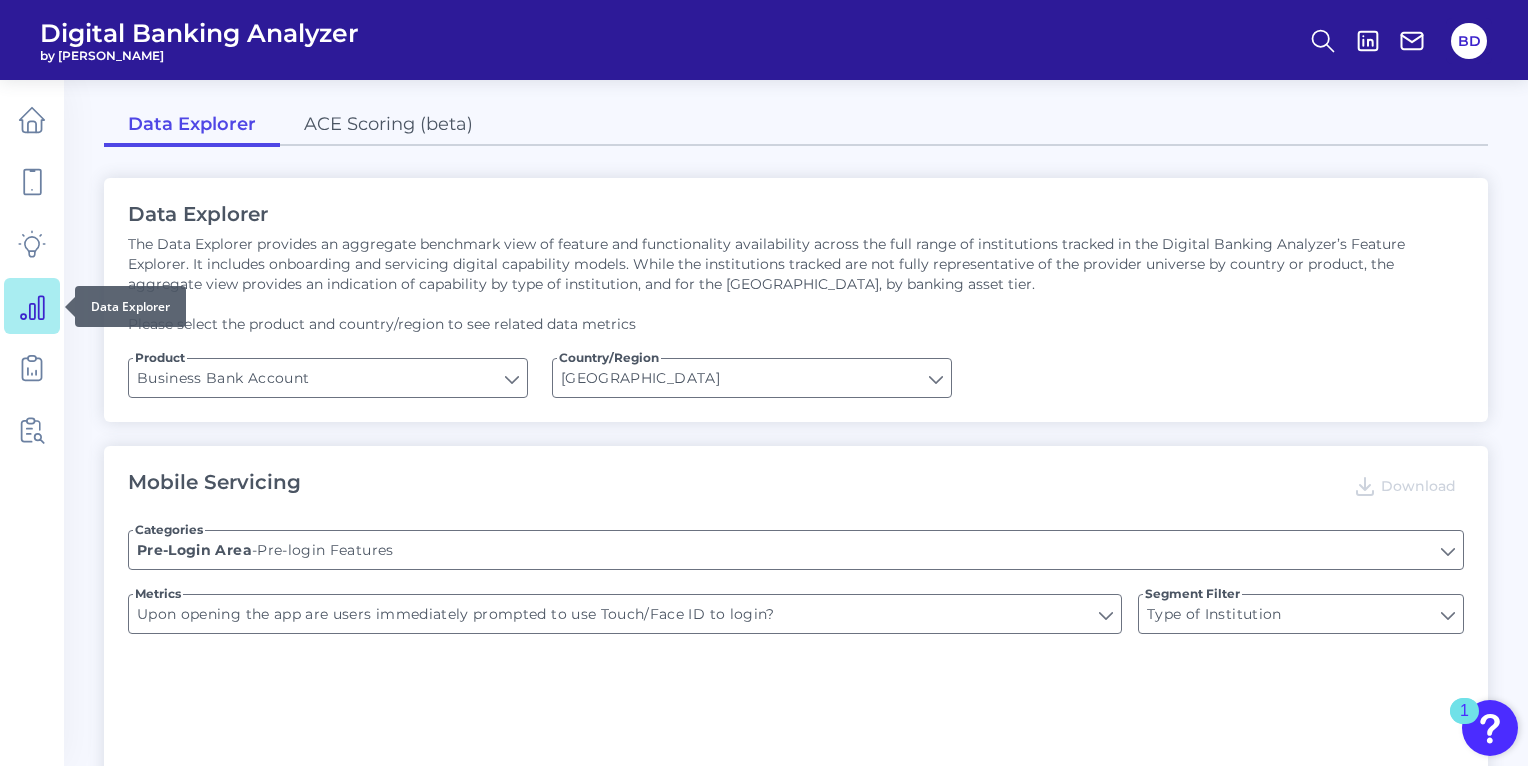 type on "Can you apply for the PRODUCT as a new to brand customer on ANY digital channel?" 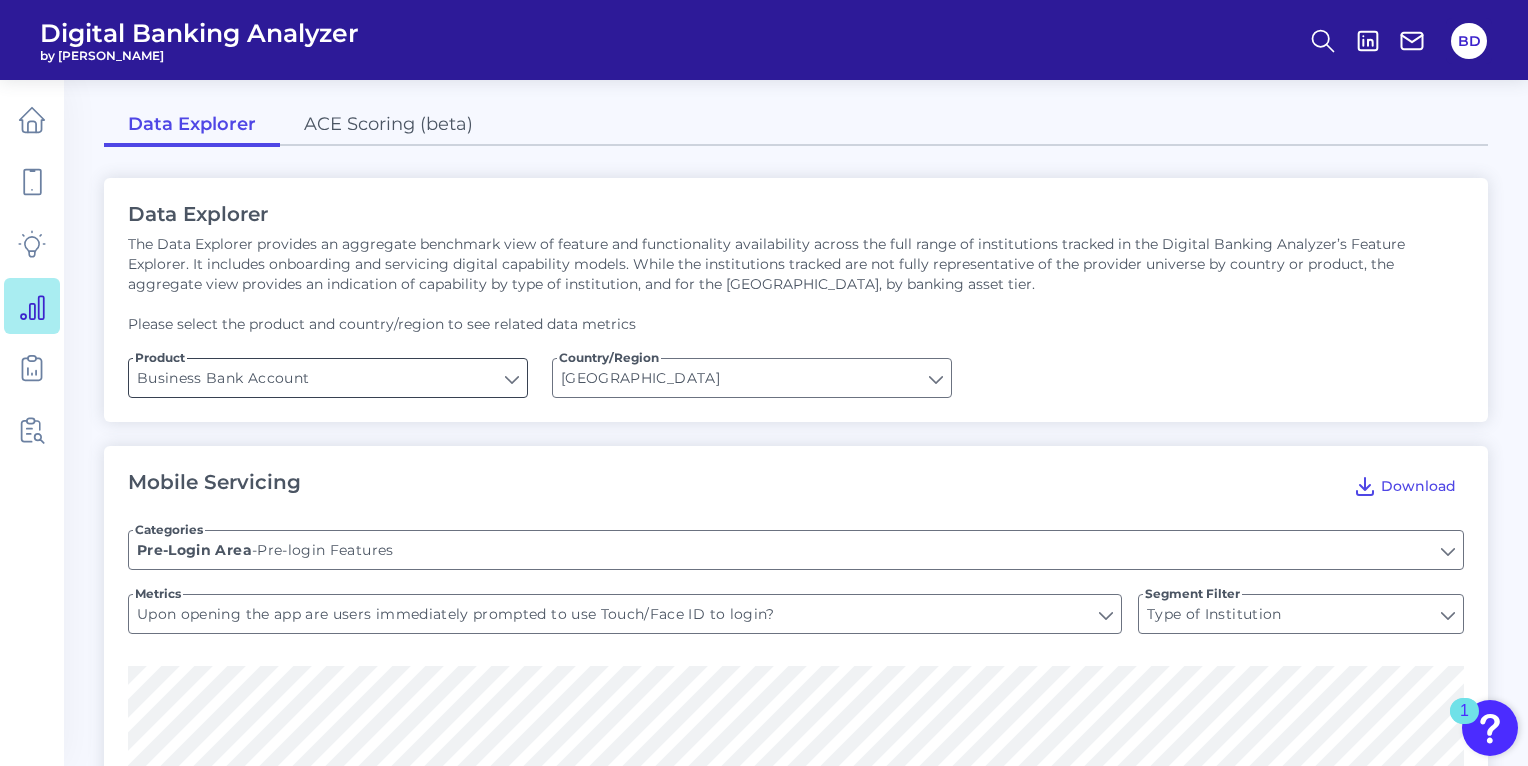 click on "Business Bank Account" at bounding box center (328, 378) 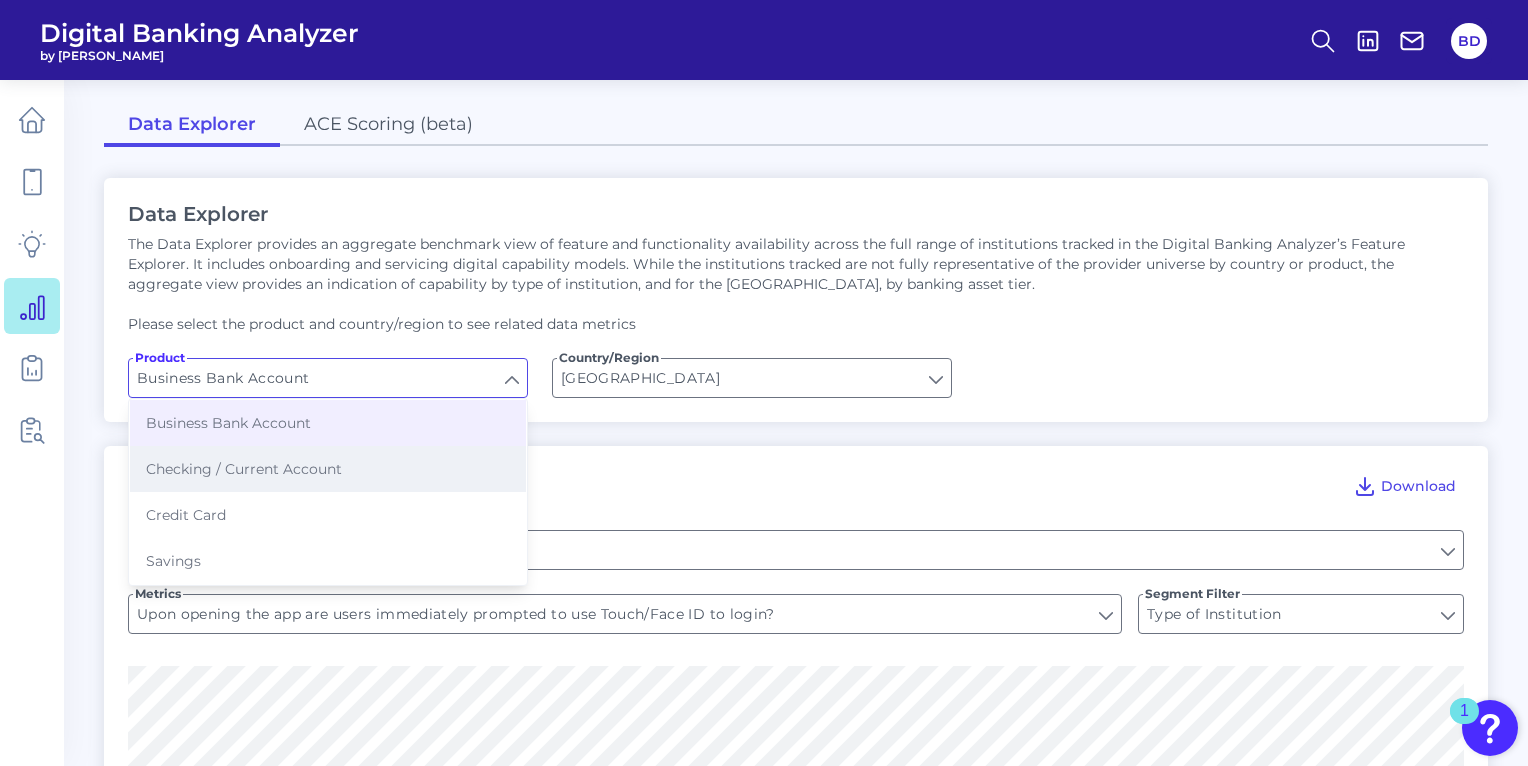 click on "Checking / Current Account" at bounding box center (328, 469) 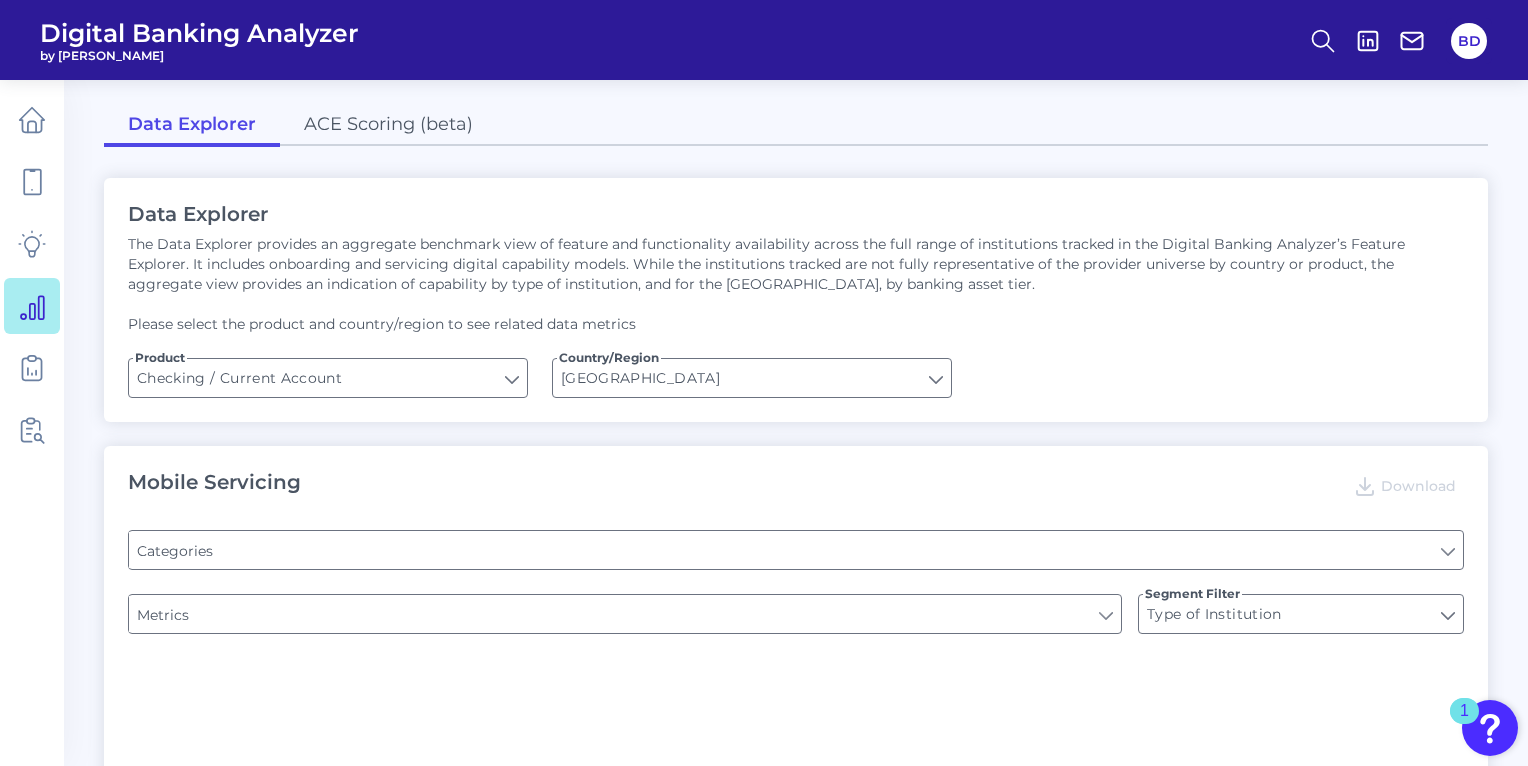type on "Channel" 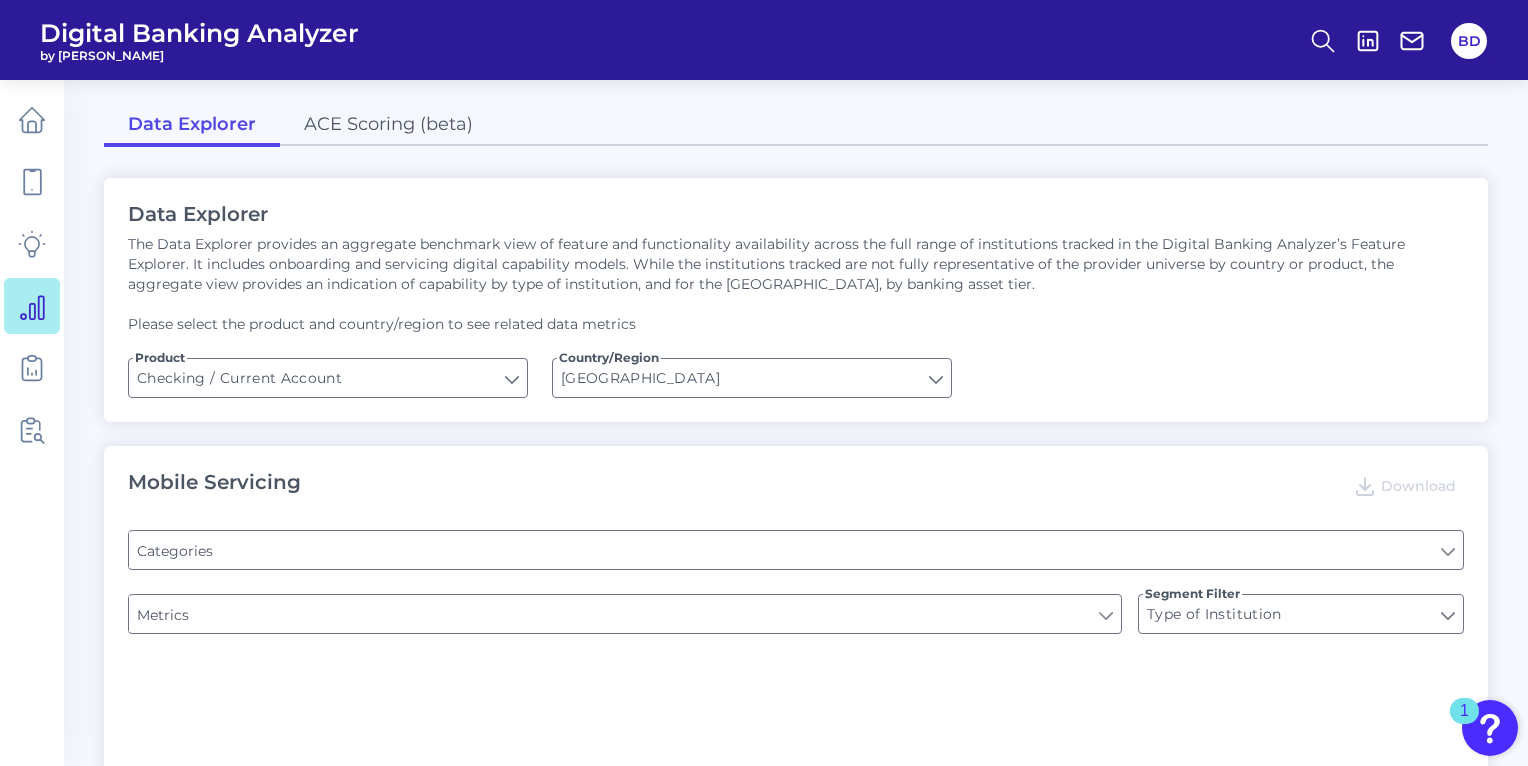 type on "Pre-login Features" 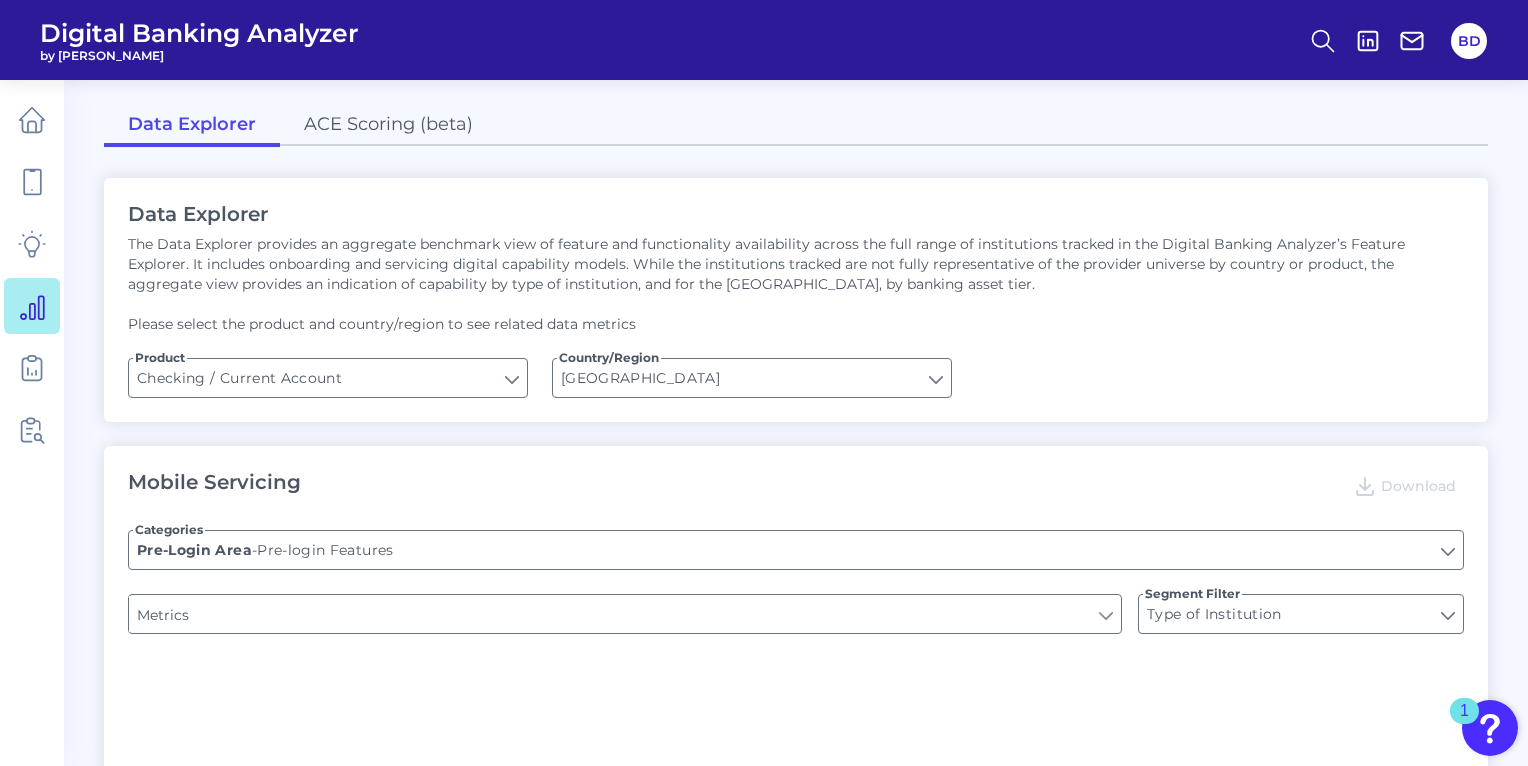 type on "END-TO-END JOURNEY: Can you apply for the PRODUCT as a new to brand customer on ANY digital channel?" 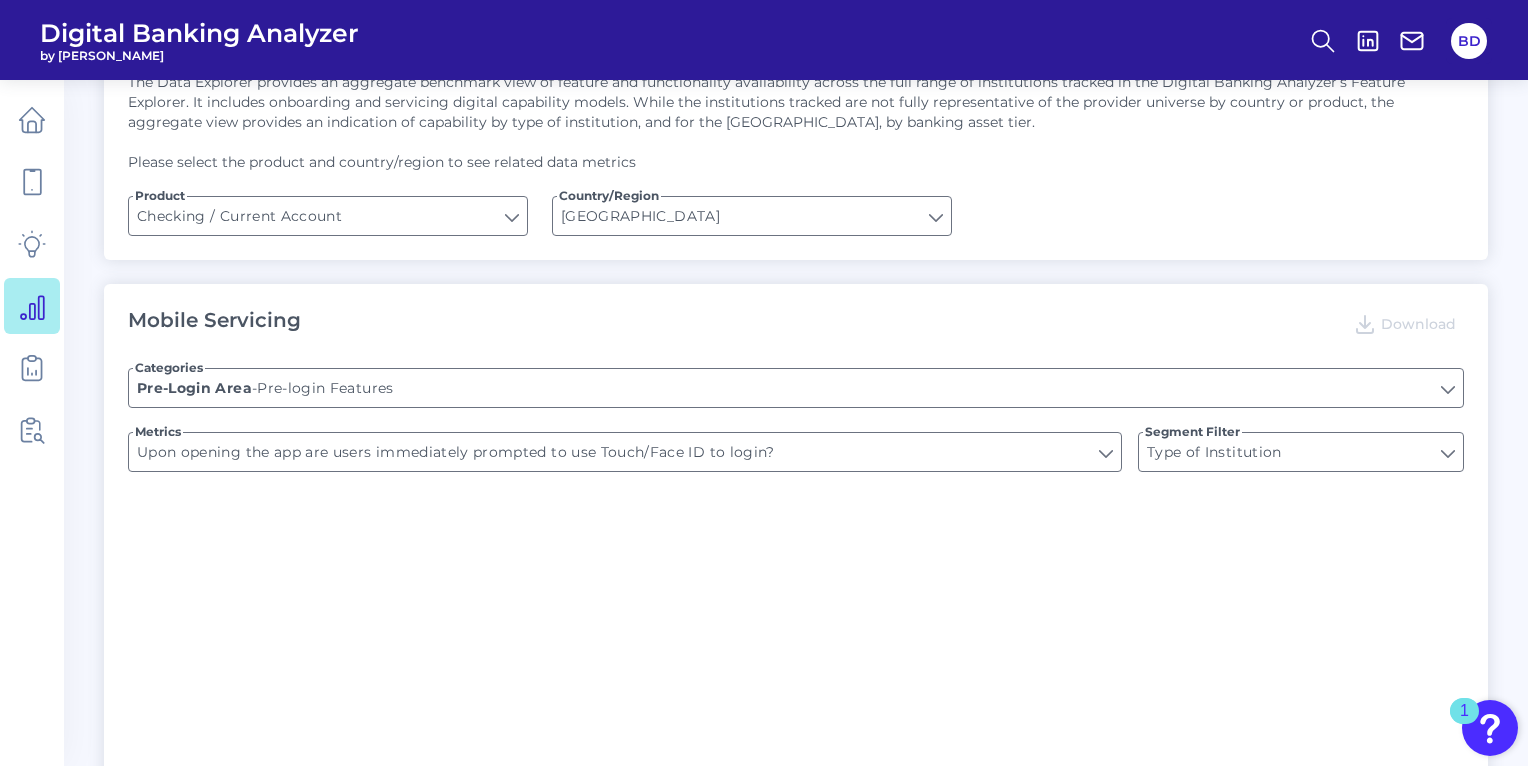 scroll, scrollTop: 167, scrollLeft: 0, axis: vertical 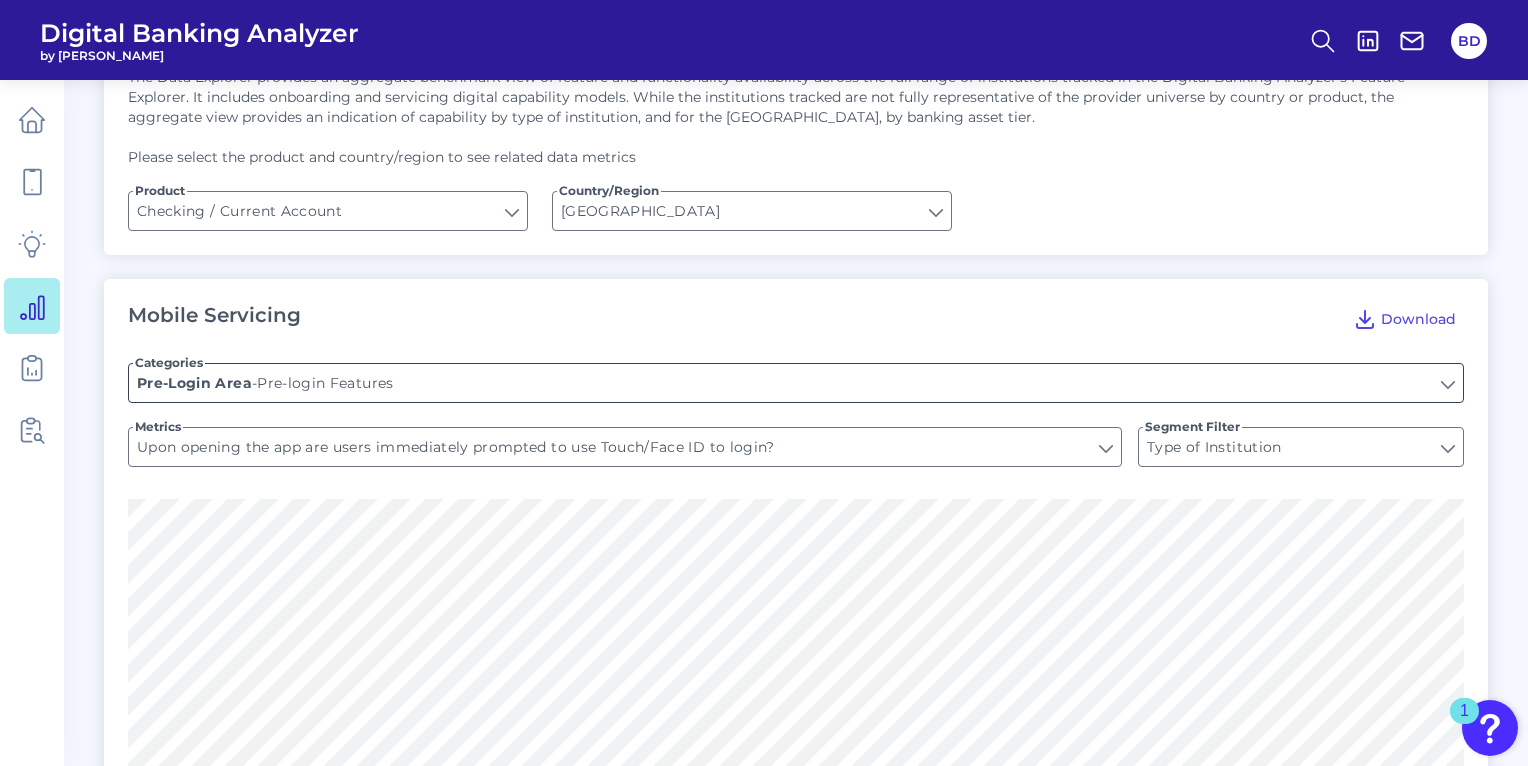 click on "Pre-login Features" at bounding box center [796, 383] 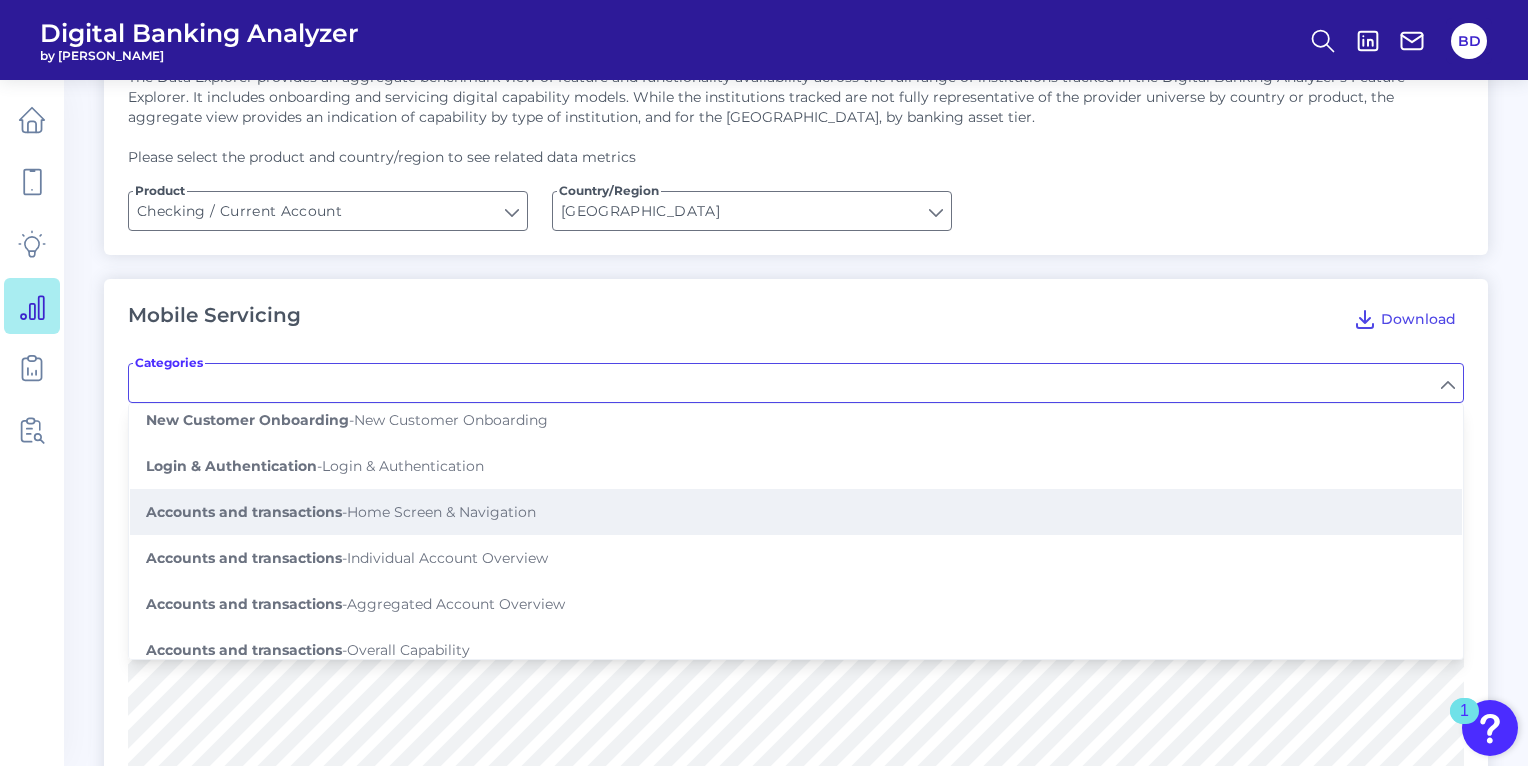 scroll, scrollTop: 208, scrollLeft: 0, axis: vertical 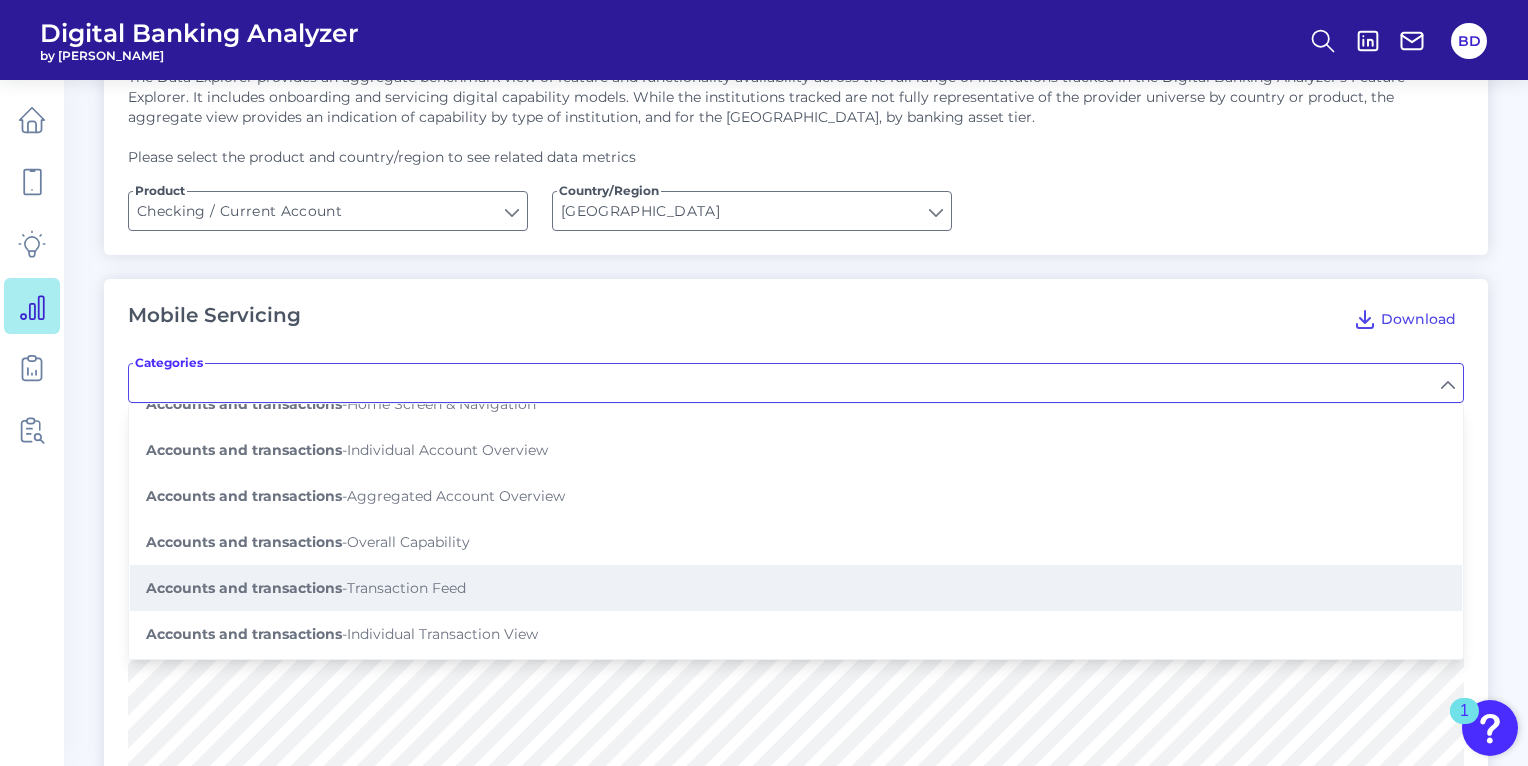click on "Accounts and transactions  -  Transaction Feed" at bounding box center (306, 588) 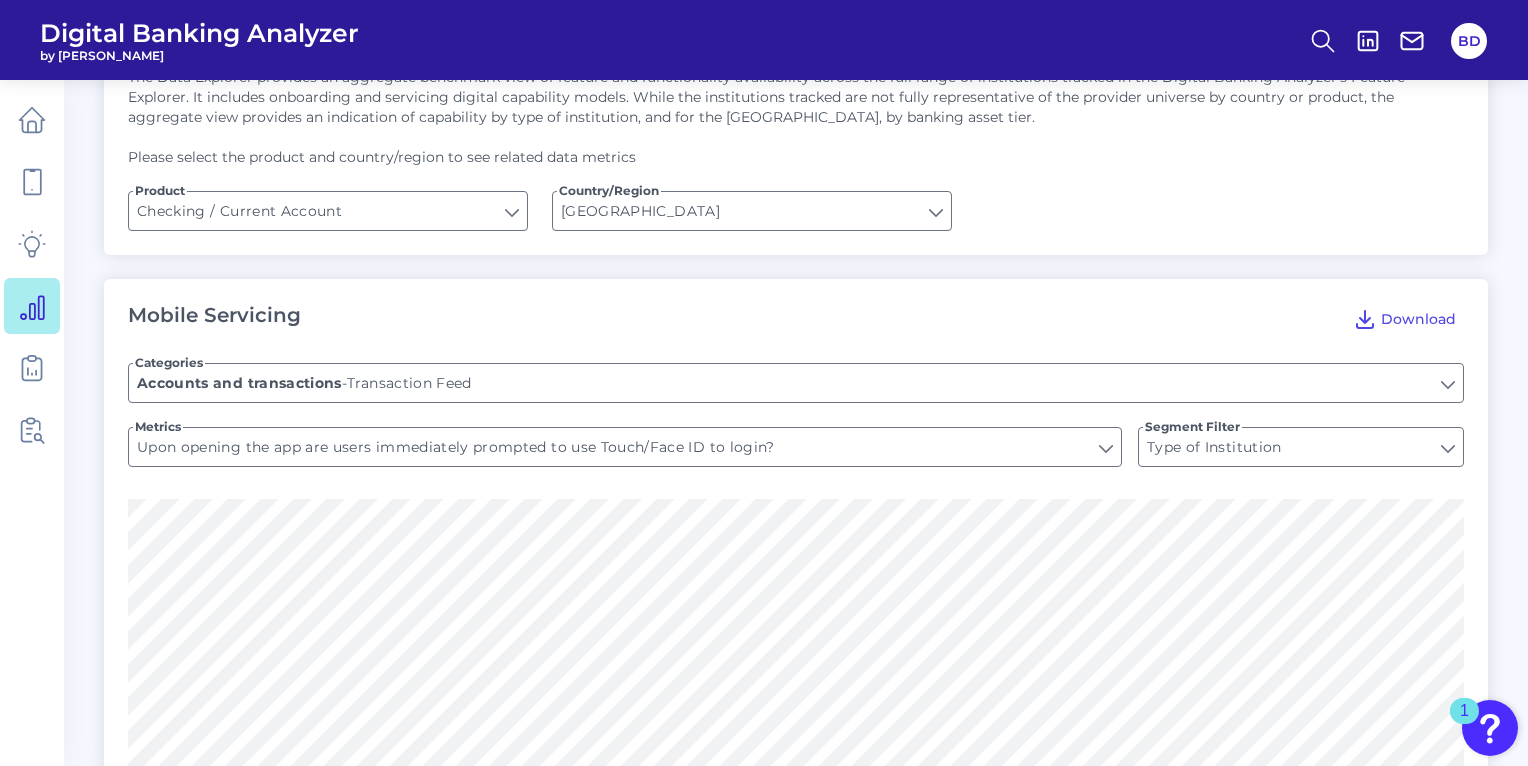type on "Shows pending transactions" 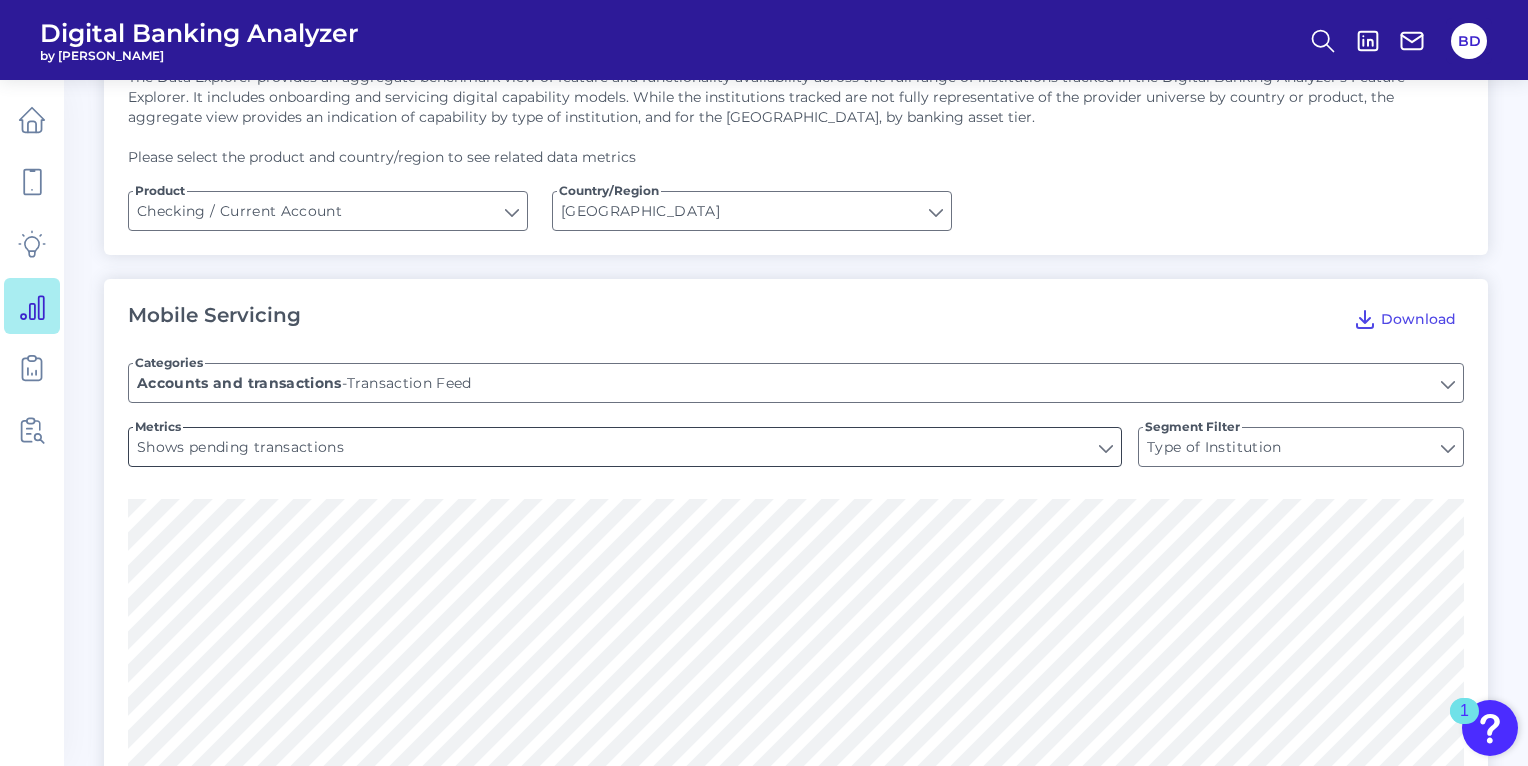click on "Shows pending transactions" at bounding box center (625, 447) 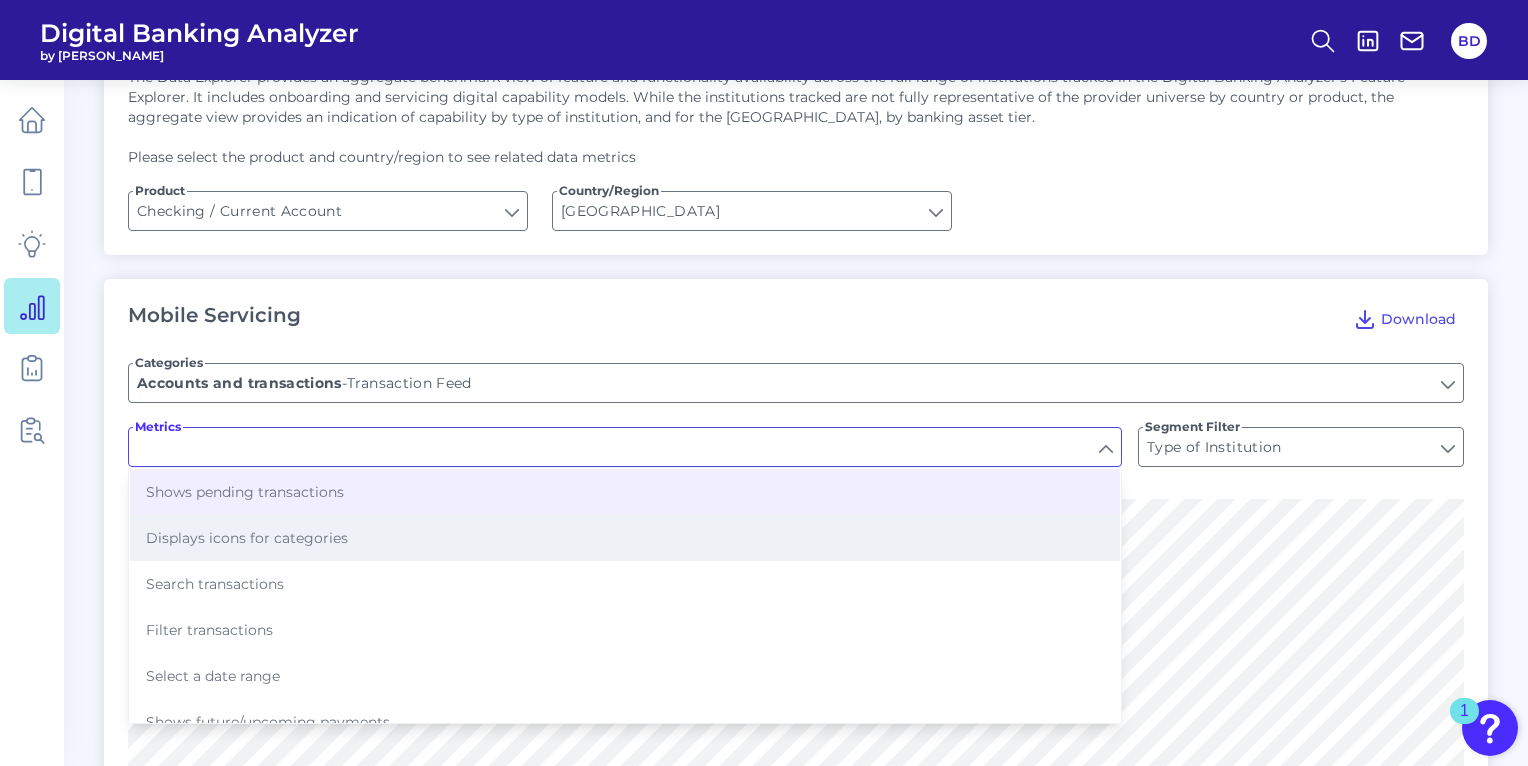 click on "Displays icons for categories" at bounding box center (247, 538) 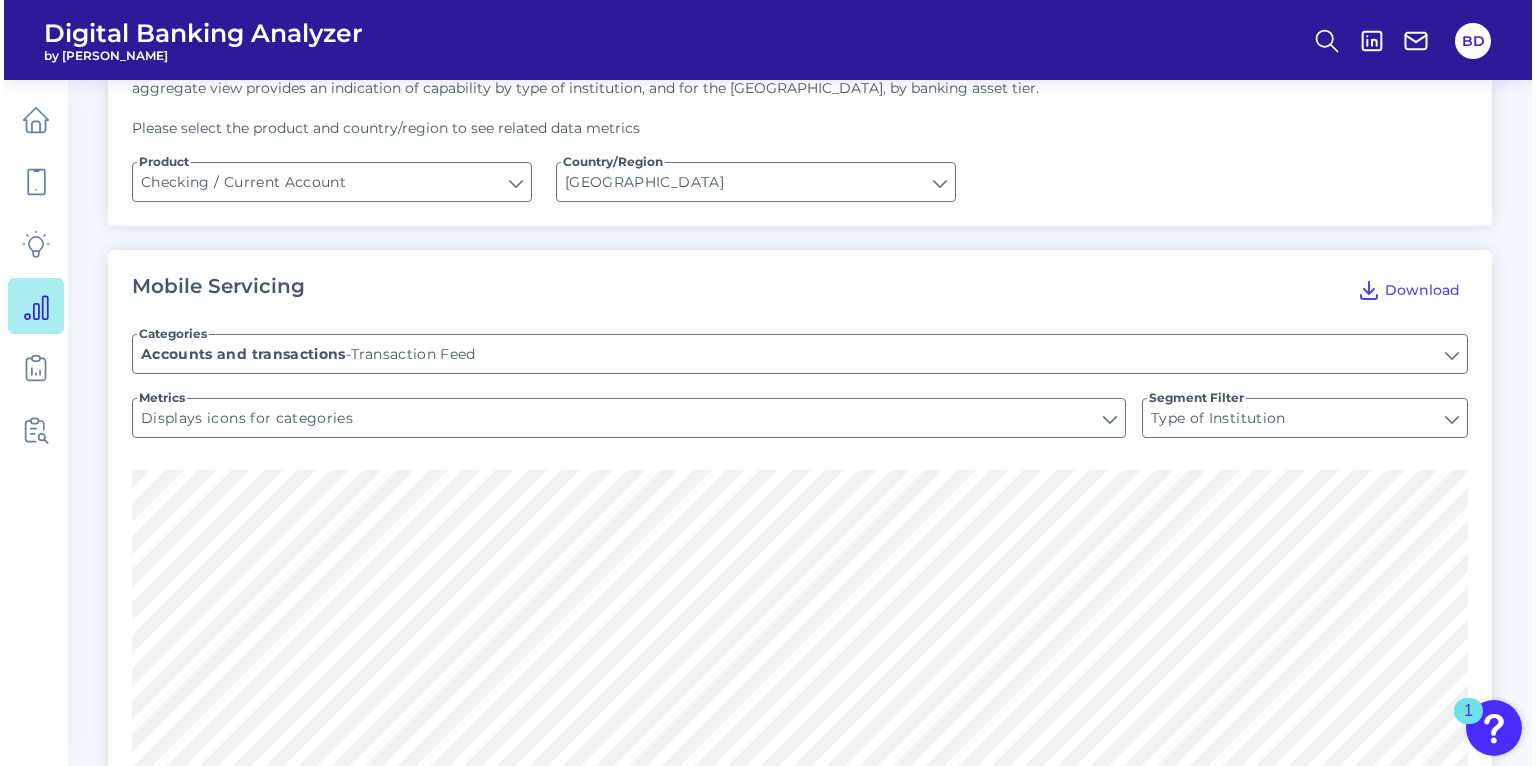 scroll, scrollTop: 0, scrollLeft: 0, axis: both 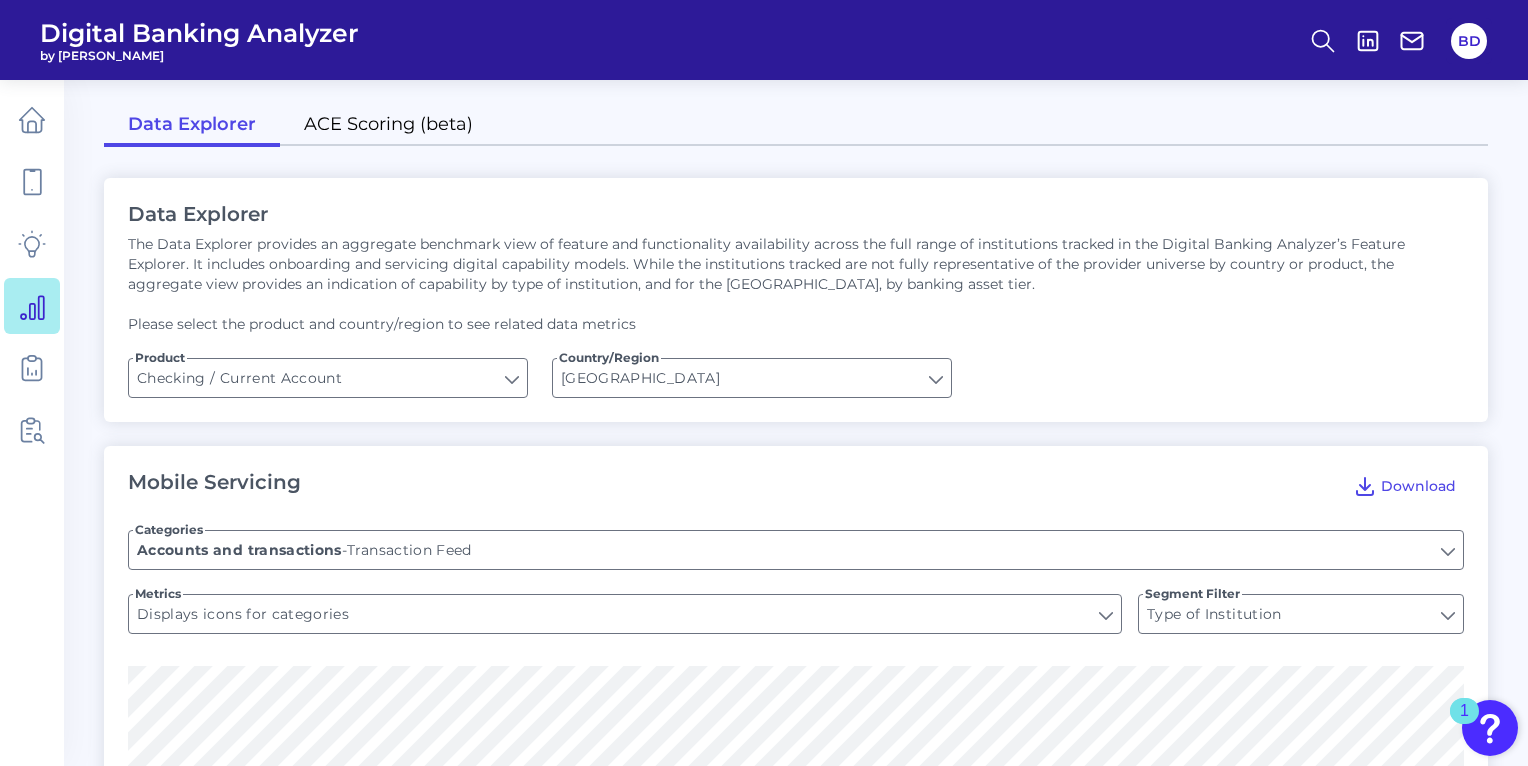 click on "ACE Scoring (beta)" at bounding box center [388, 126] 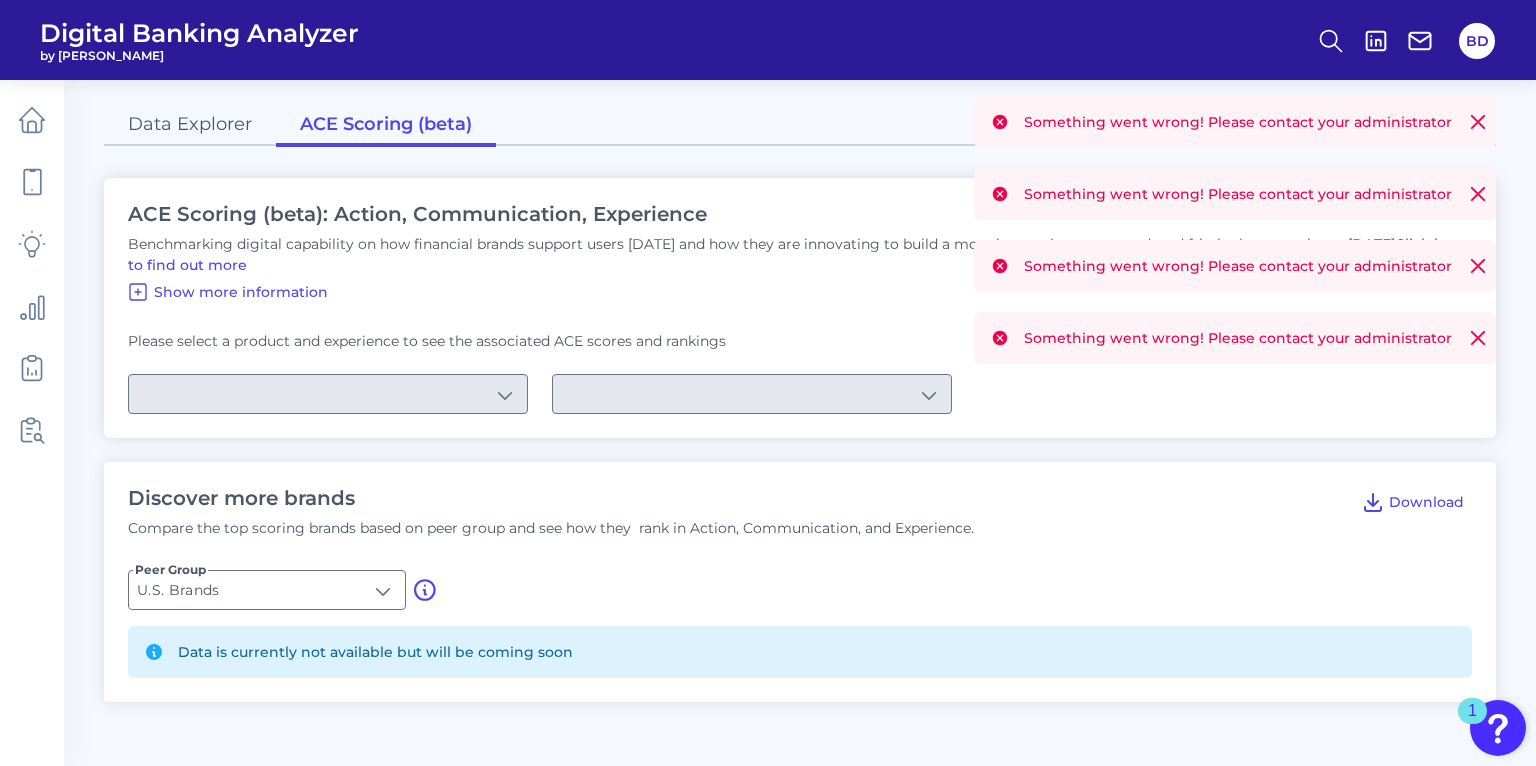 click 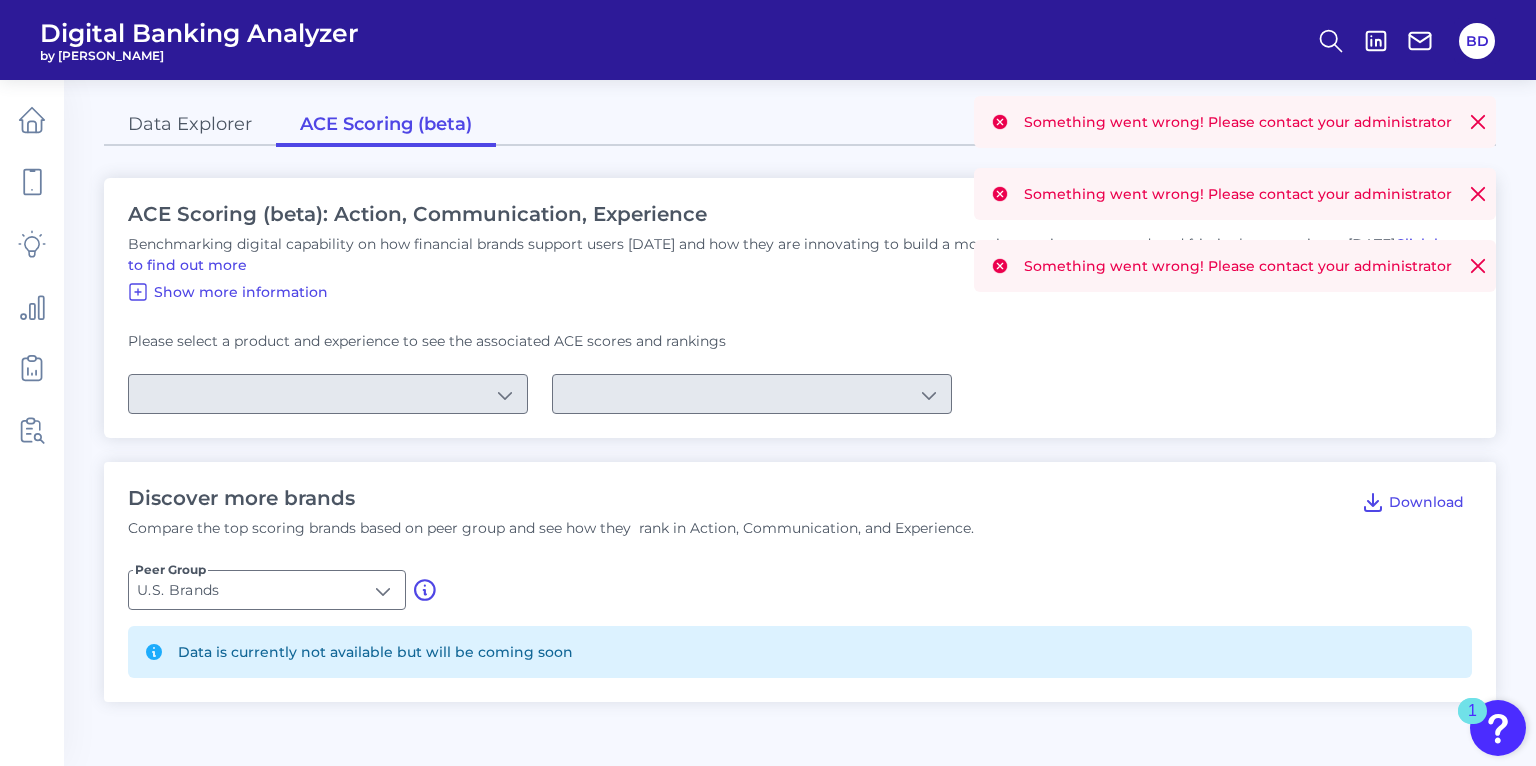 click 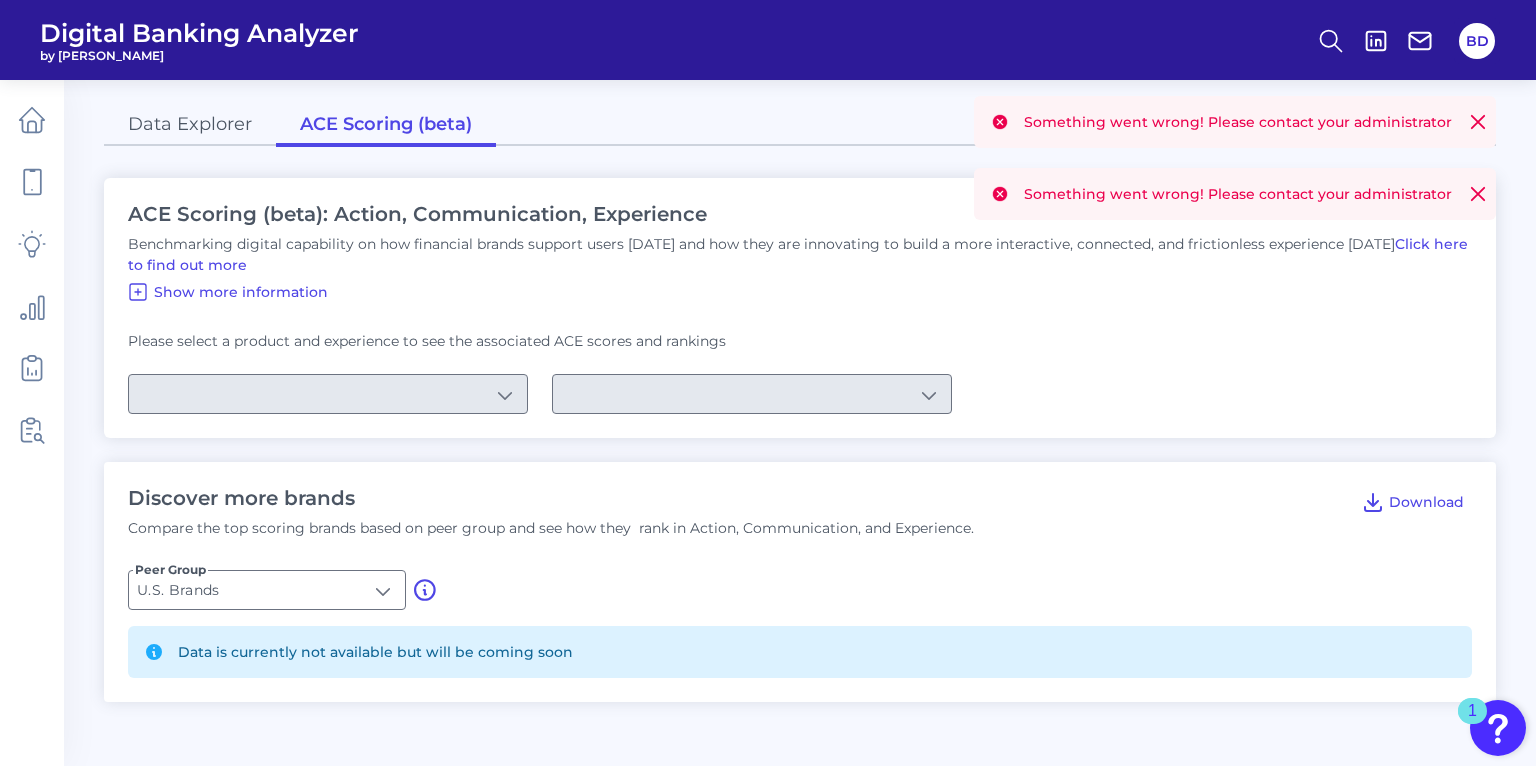 click 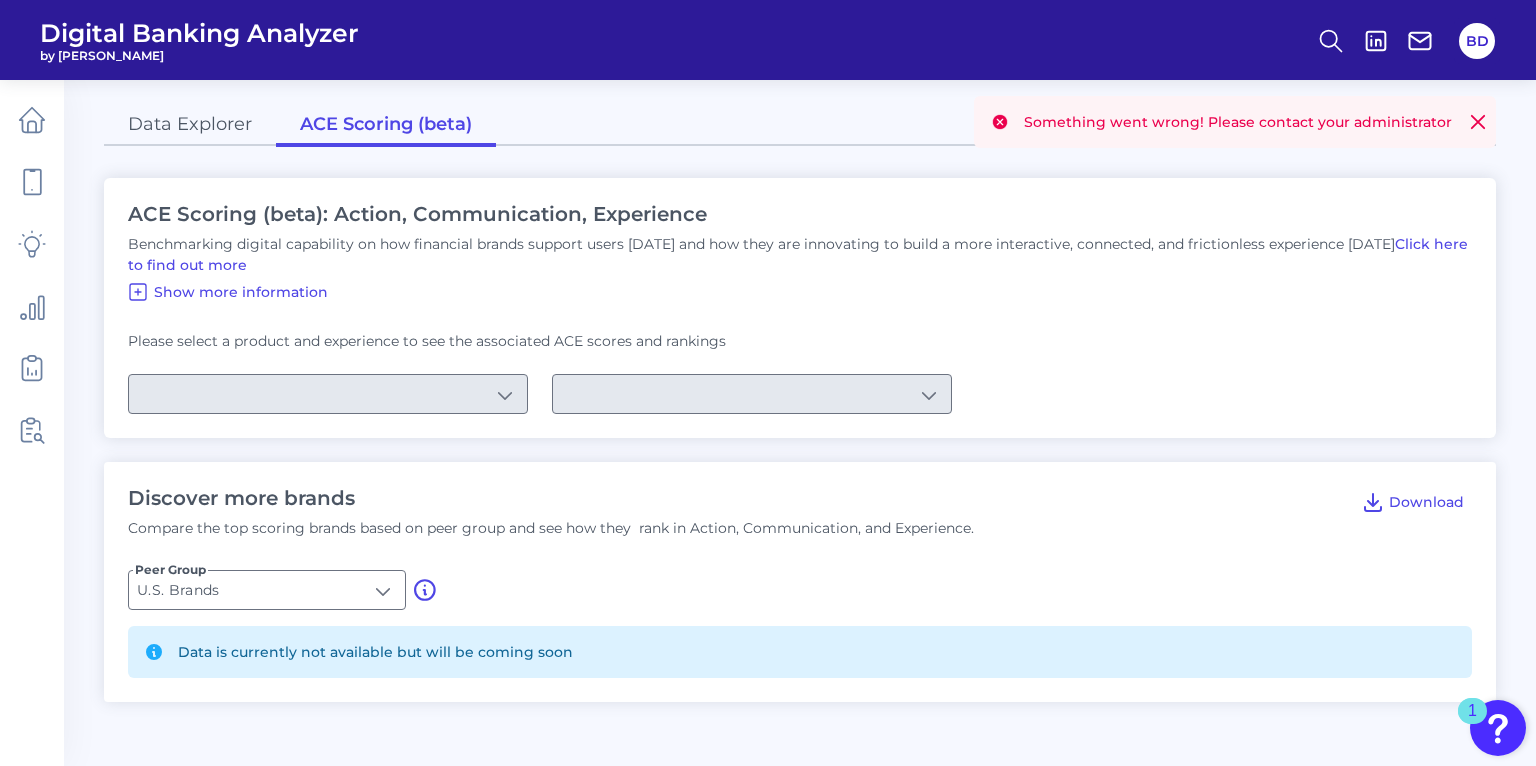click 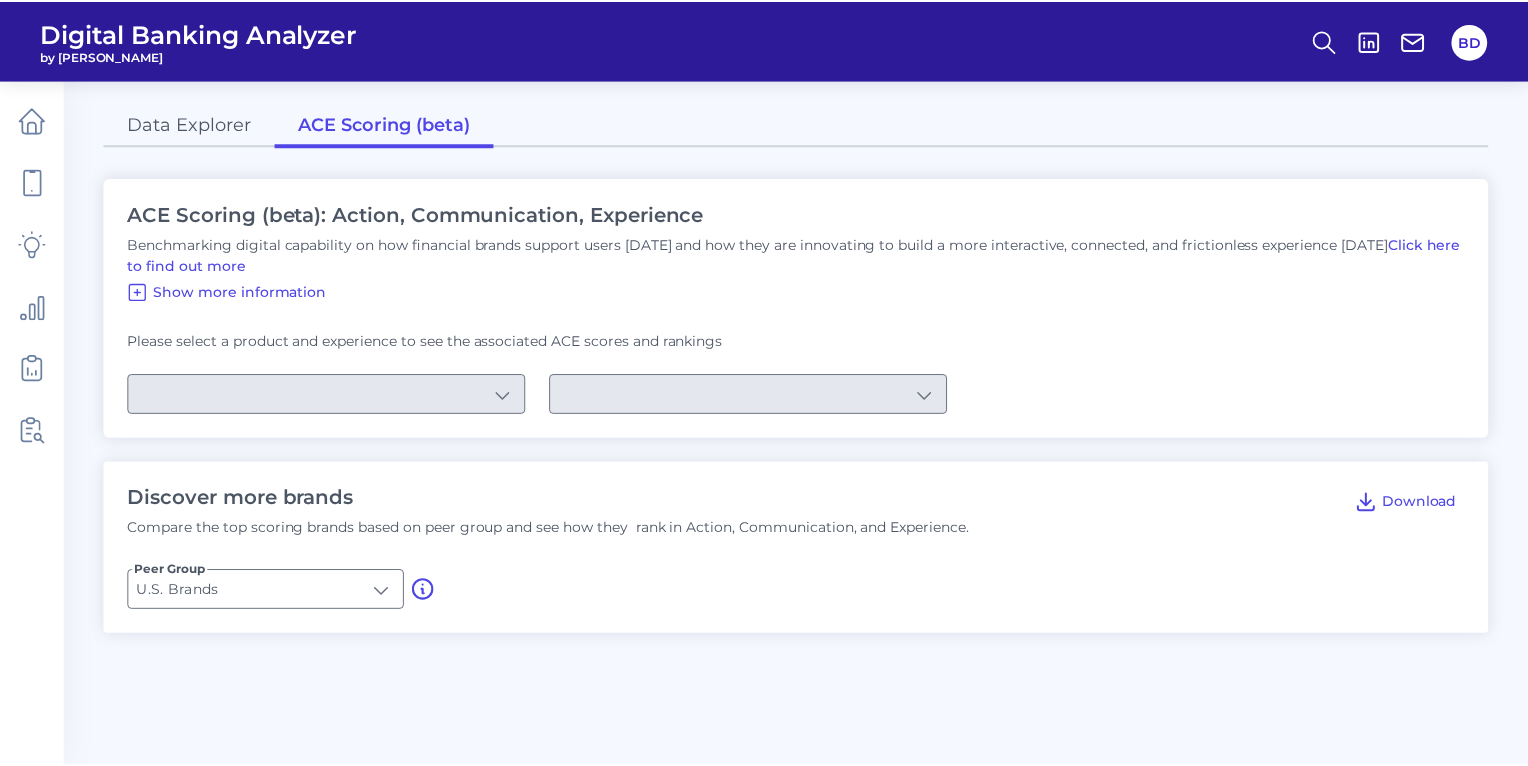 scroll, scrollTop: 0, scrollLeft: 0, axis: both 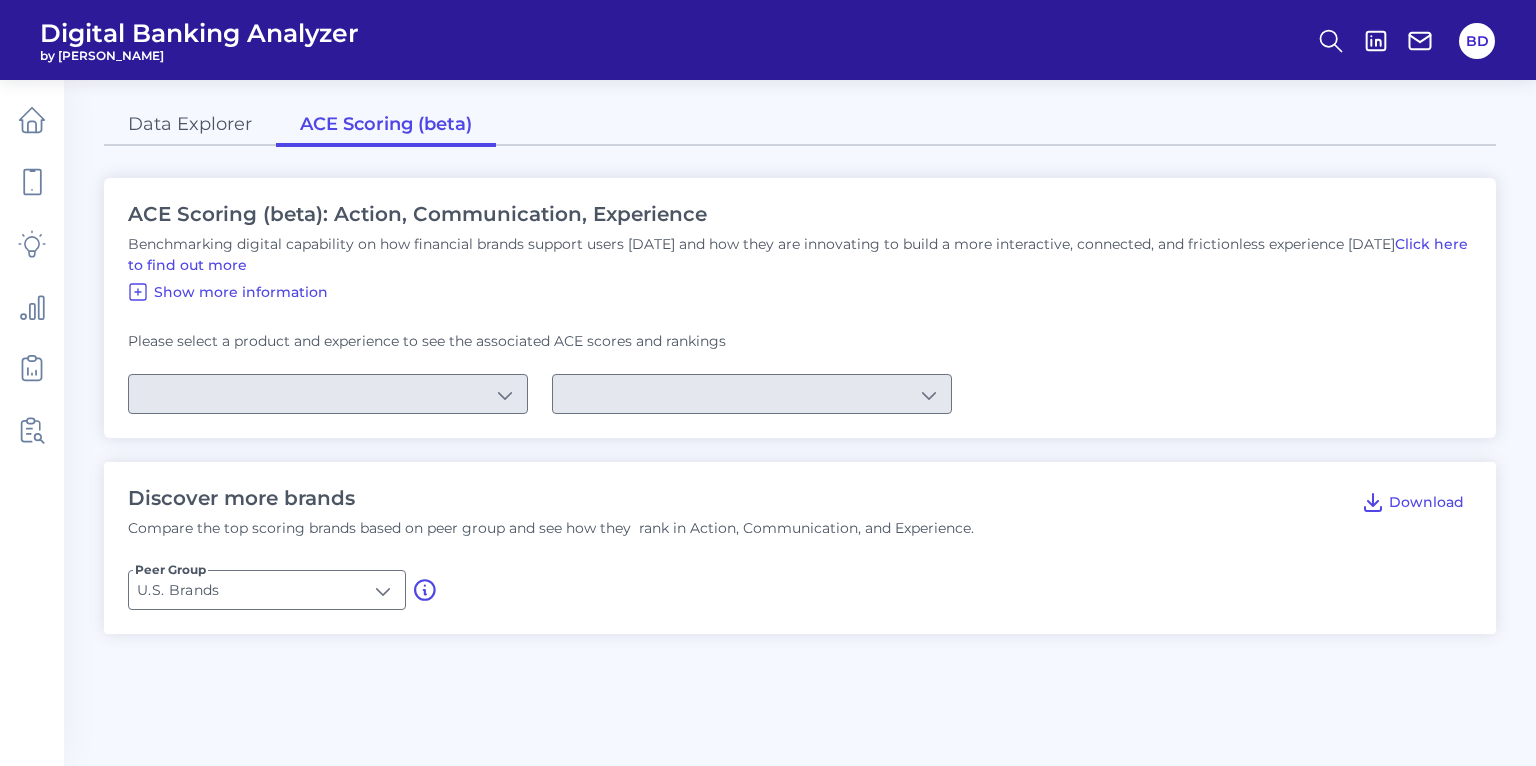 type on "Checking / Current Account" 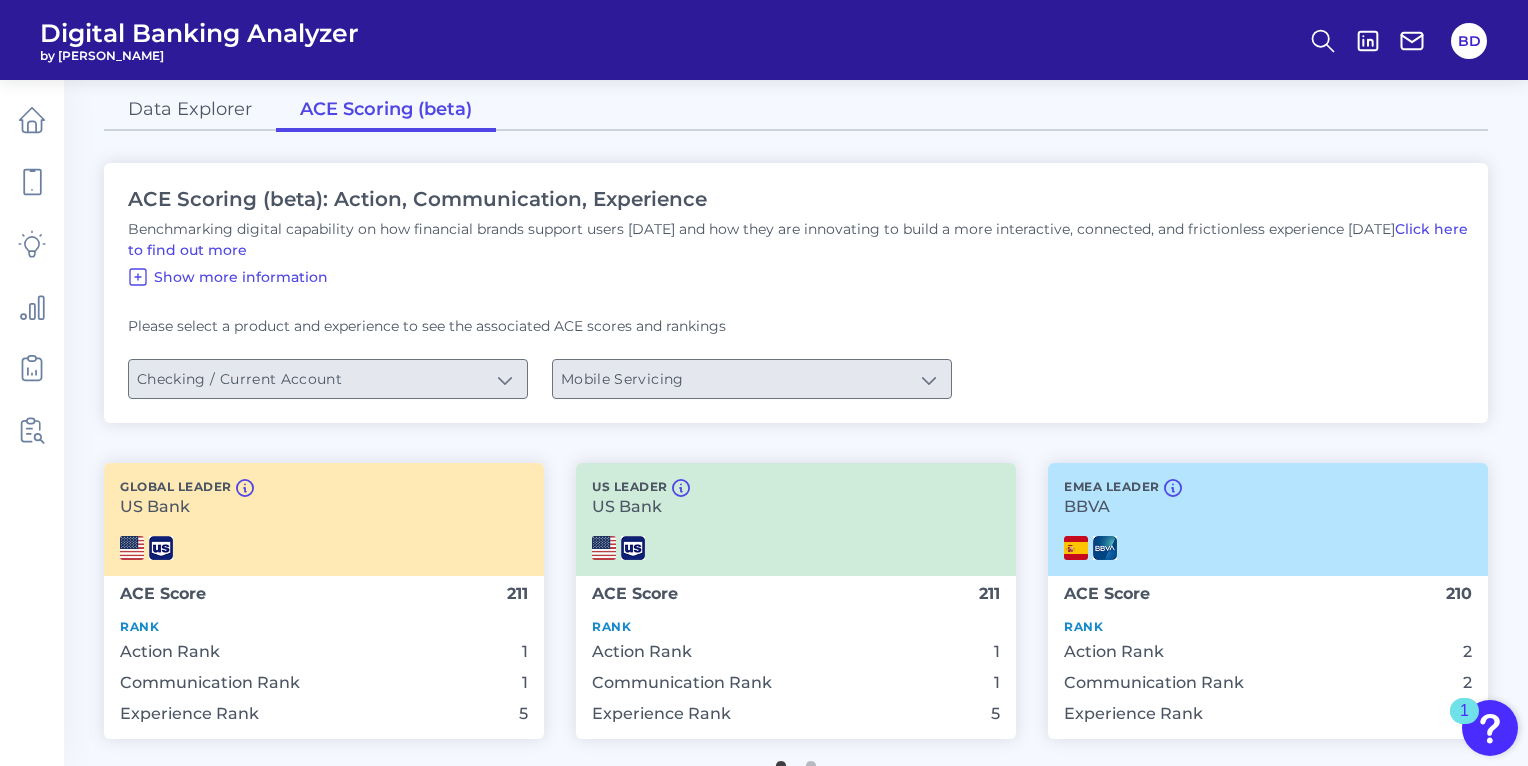 scroll, scrollTop: 16, scrollLeft: 0, axis: vertical 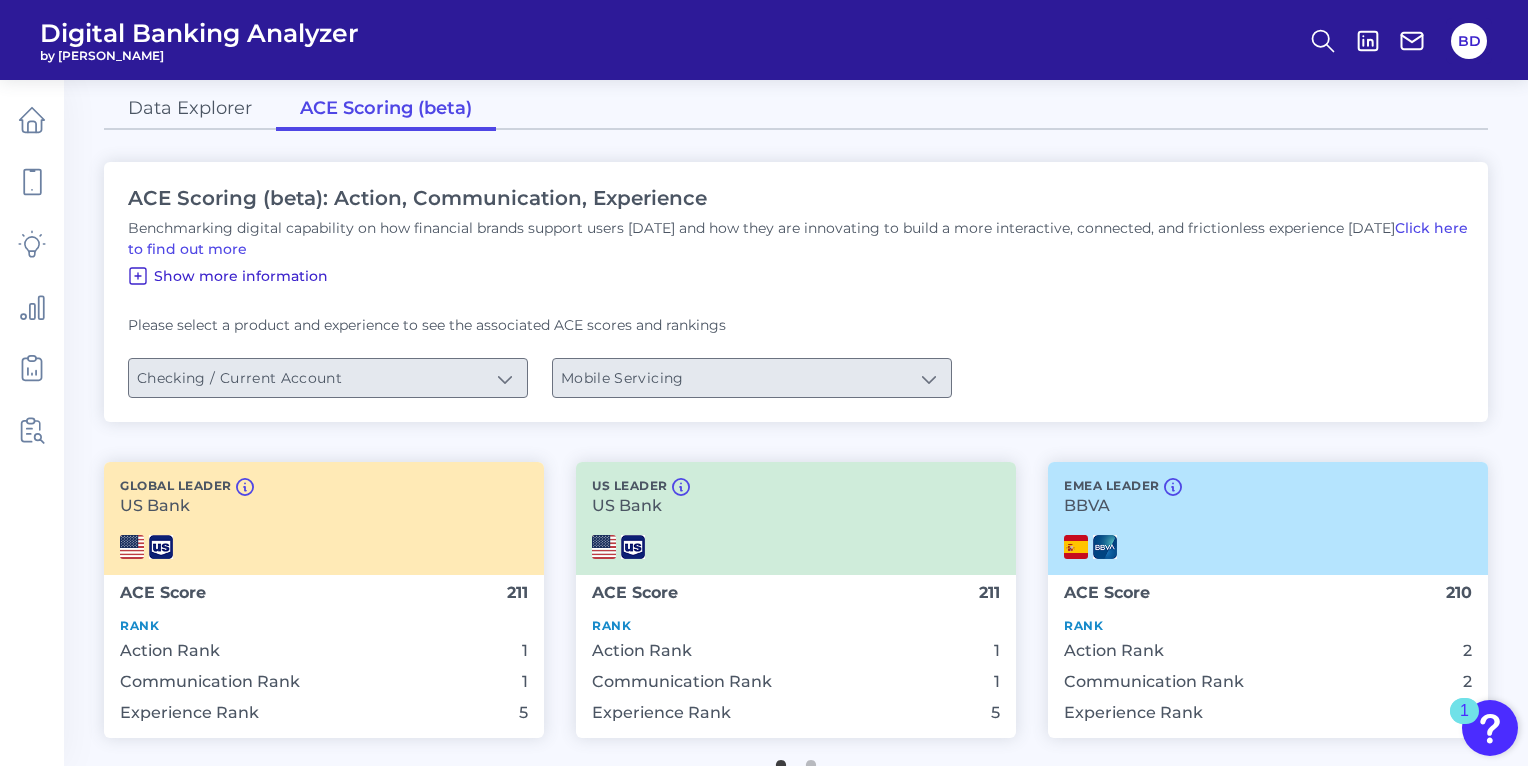 click 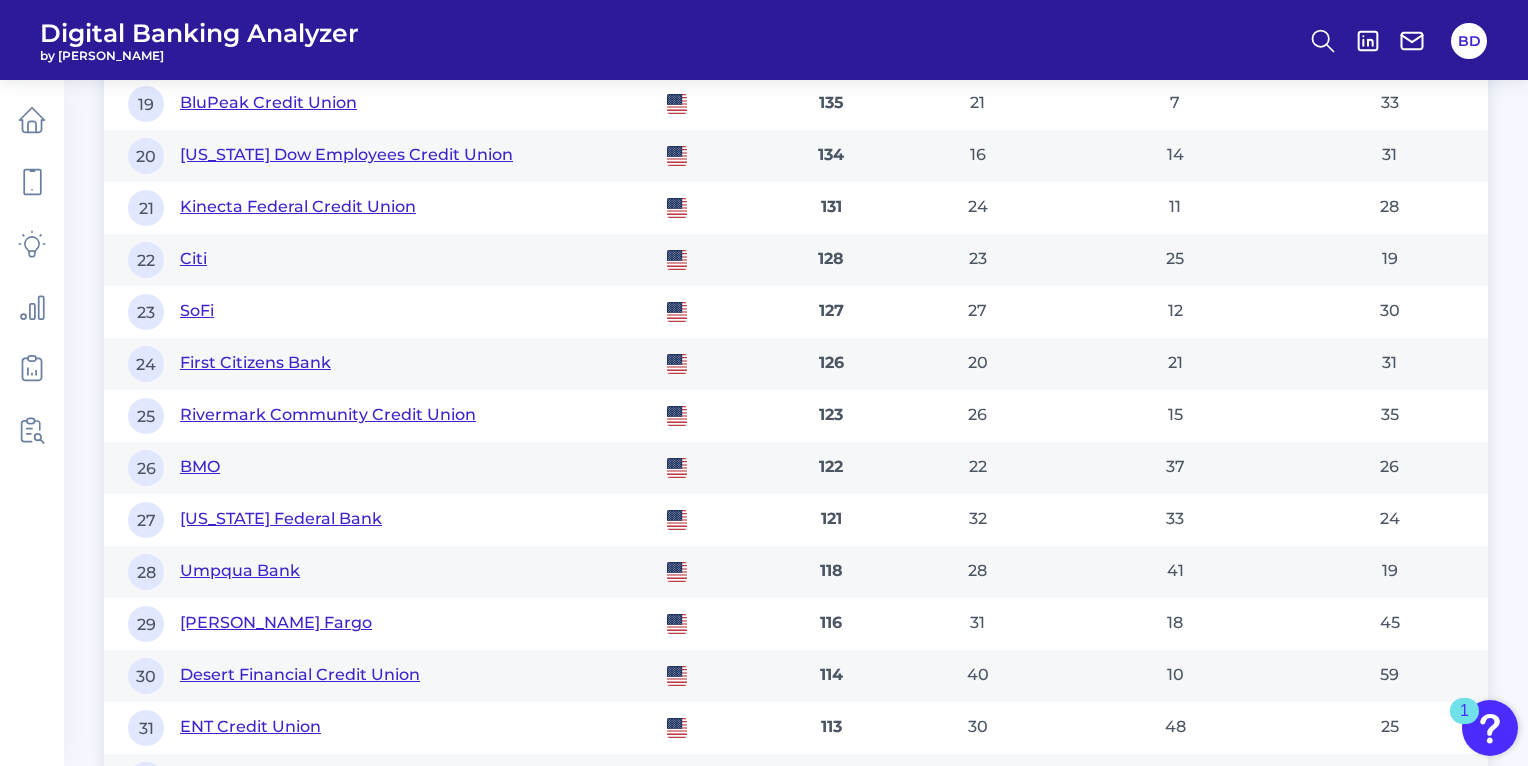 scroll, scrollTop: 2589, scrollLeft: 0, axis: vertical 